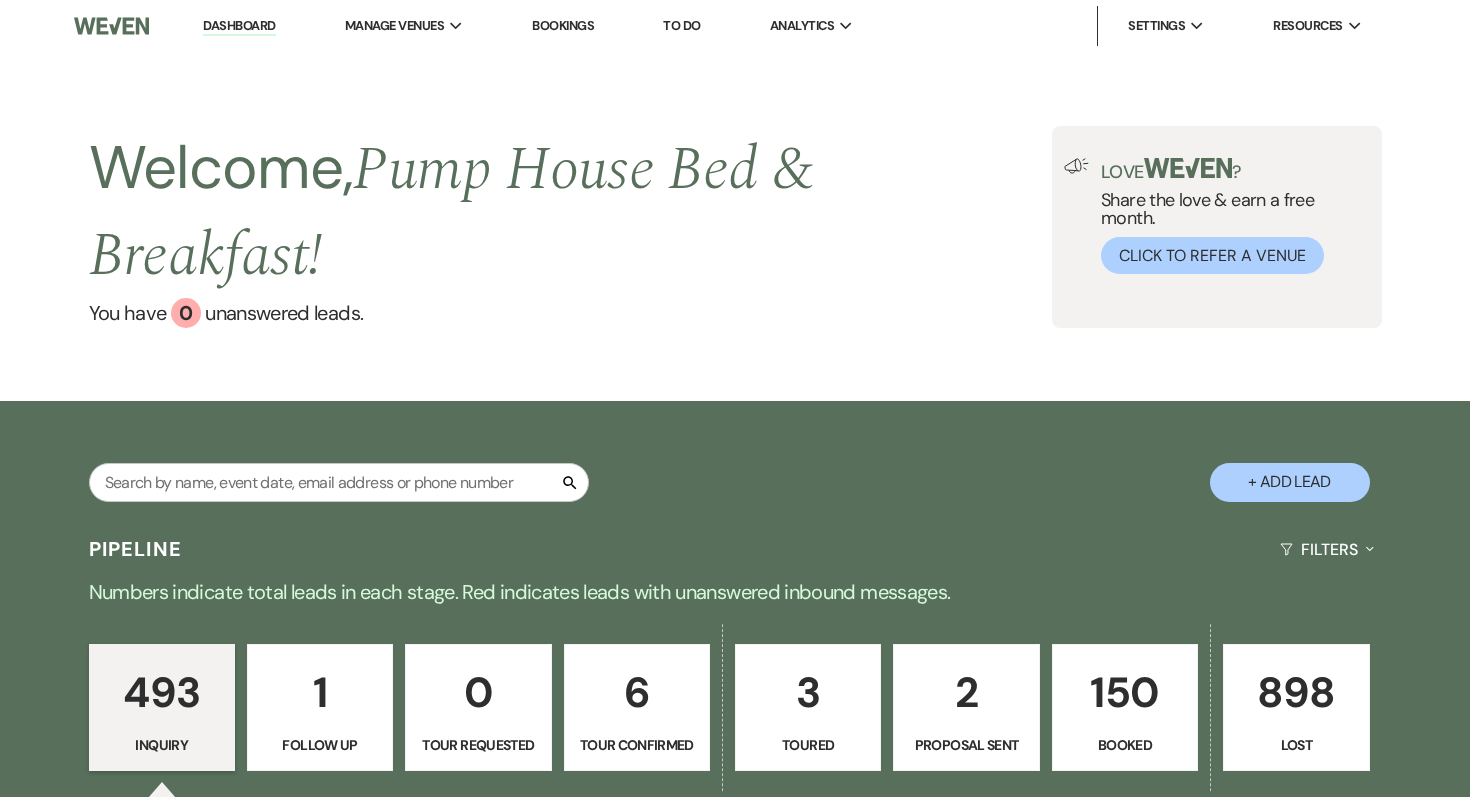 scroll, scrollTop: 287, scrollLeft: 0, axis: vertical 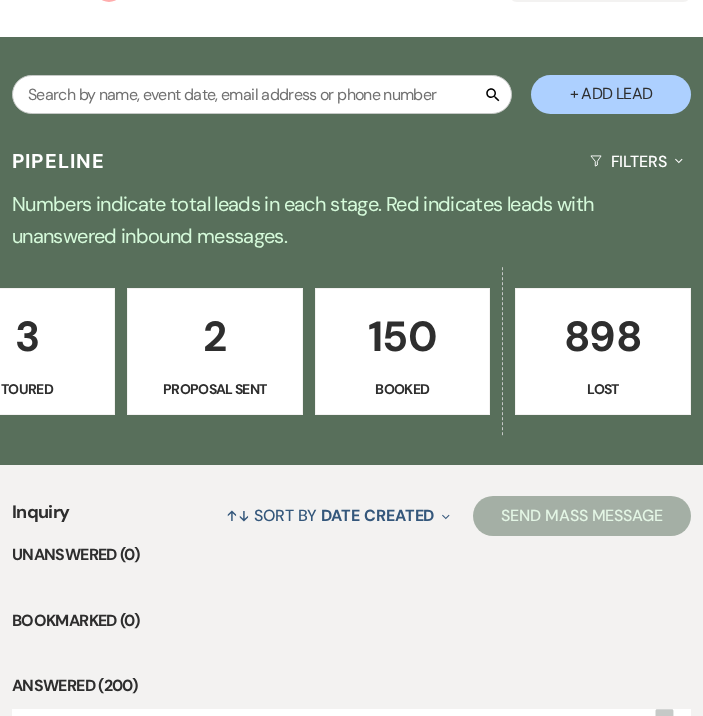 click on "150" at bounding box center (403, 336) 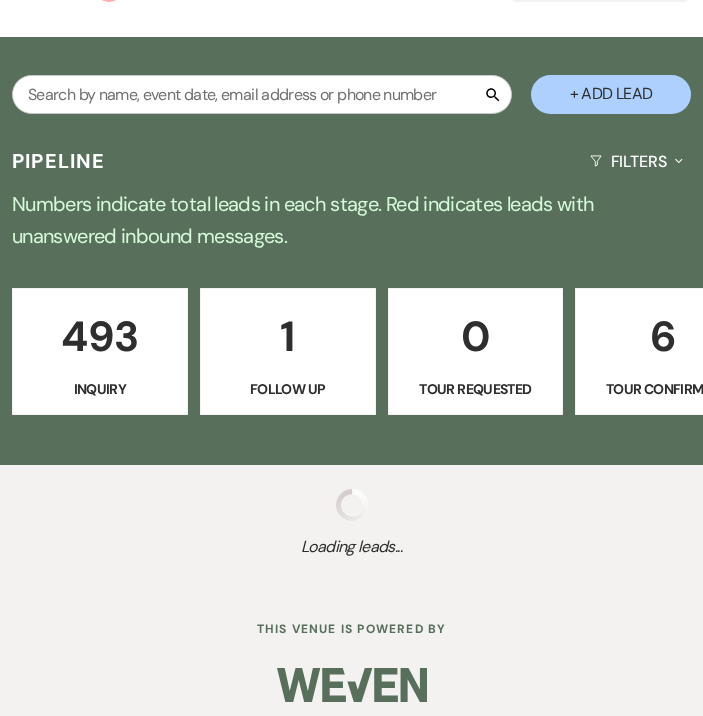 select on "7" 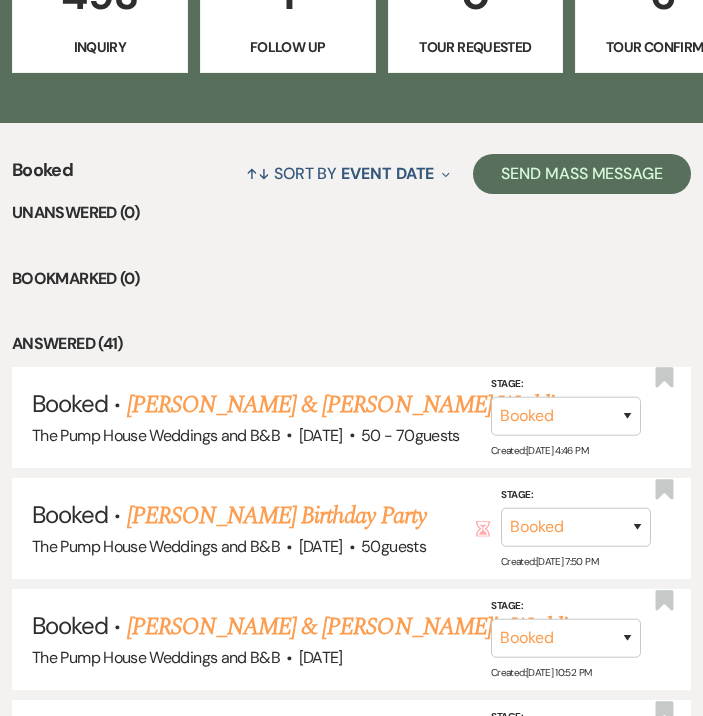 scroll, scrollTop: 749, scrollLeft: 0, axis: vertical 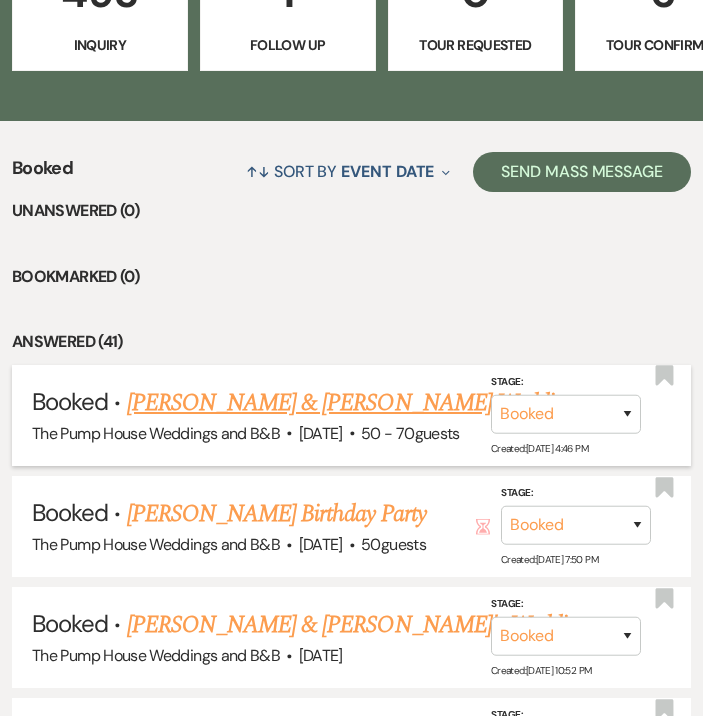 click on "[PERSON_NAME] & [PERSON_NAME] Wedding" at bounding box center (351, 403) 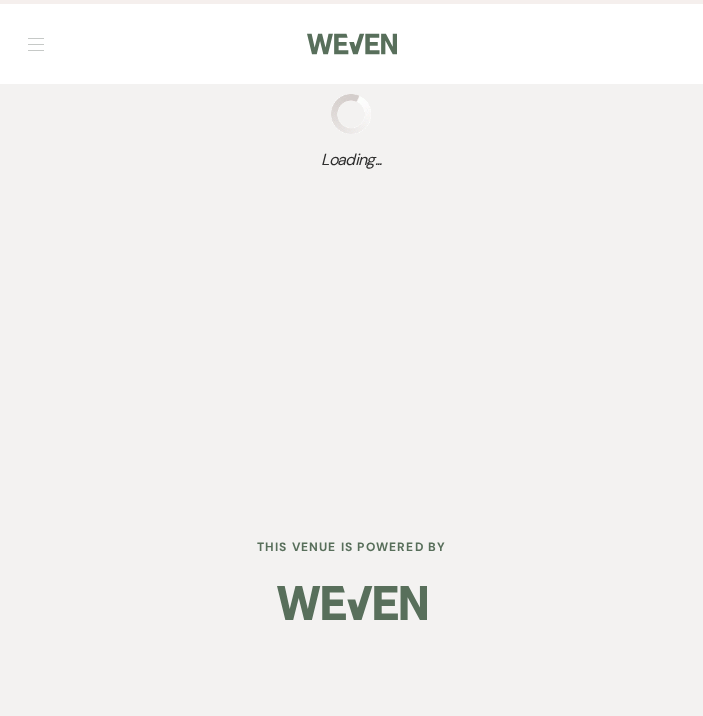 scroll, scrollTop: 0, scrollLeft: 0, axis: both 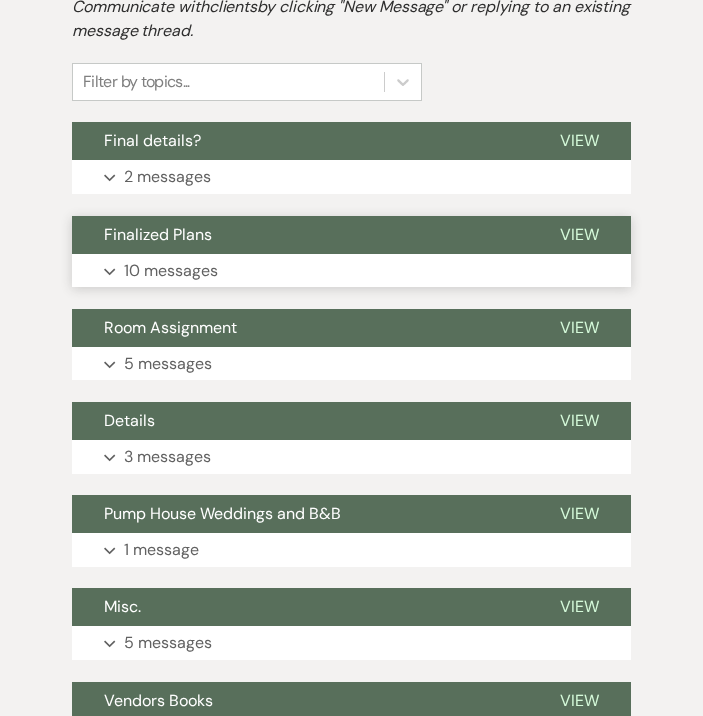 click on "10 messages" at bounding box center (171, 271) 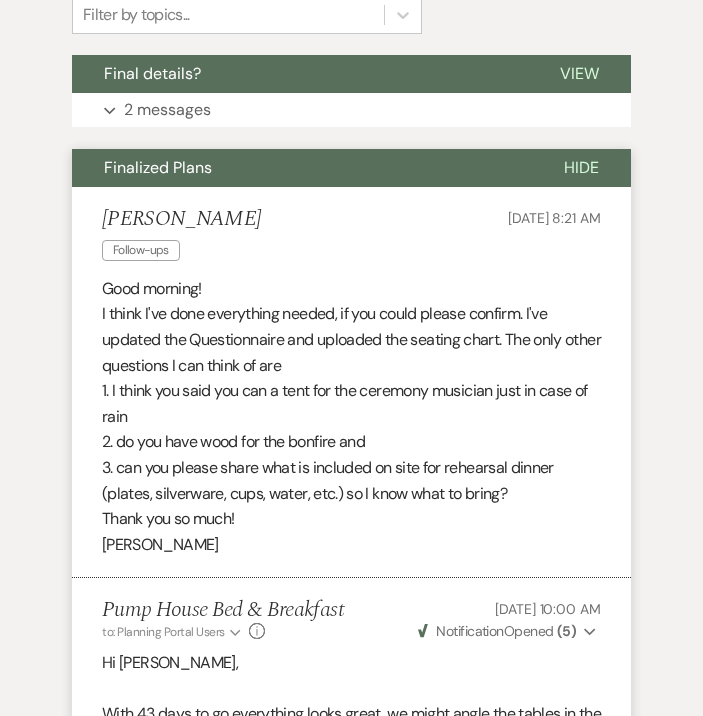 scroll, scrollTop: 716, scrollLeft: 0, axis: vertical 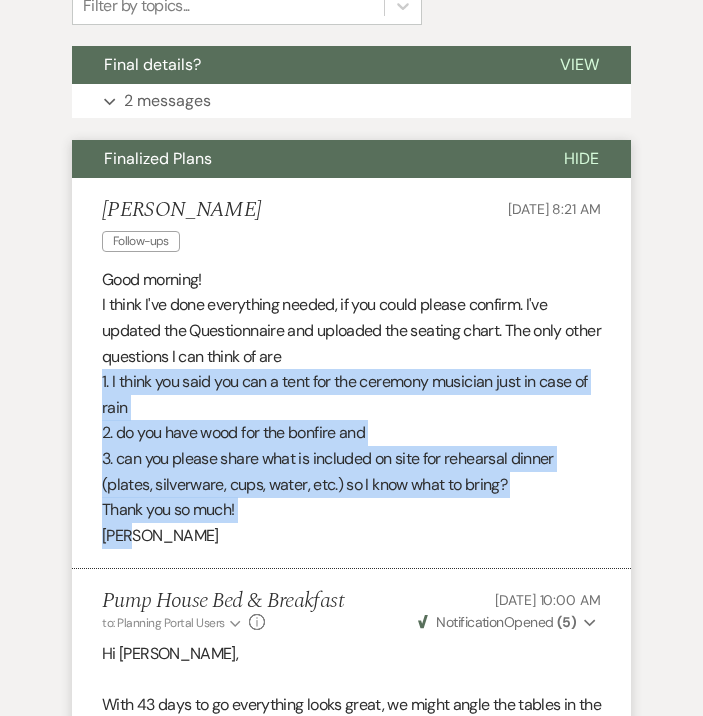 drag, startPoint x: 102, startPoint y: 337, endPoint x: 272, endPoint y: 493, distance: 230.72928 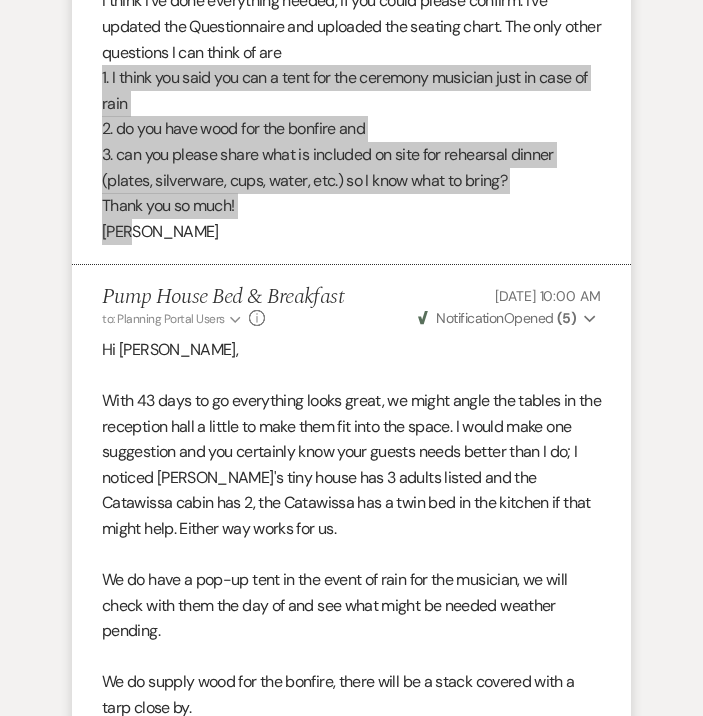 scroll, scrollTop: 1021, scrollLeft: 0, axis: vertical 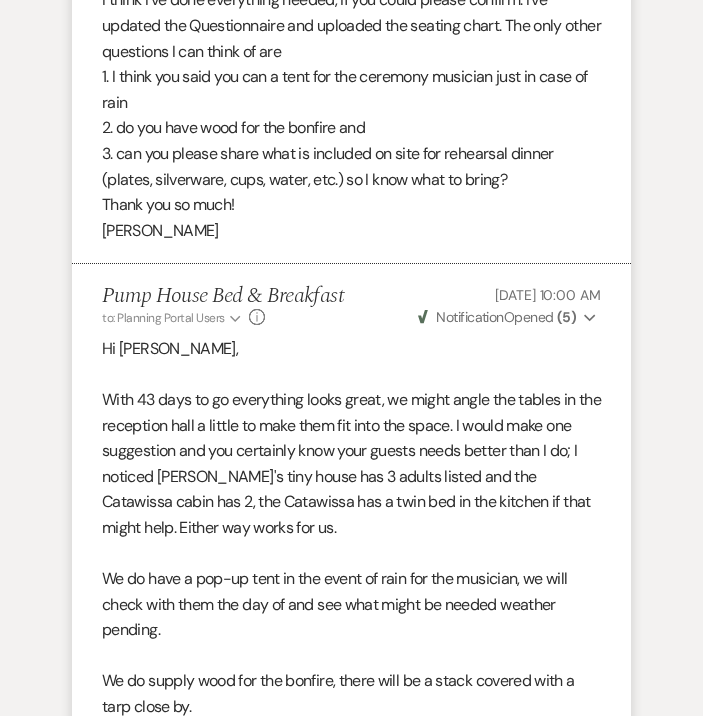 click on "With 43 days to go everything looks great, we might angle the tables in the reception hall a little to make them fit into the space. I would make one suggestion and you certainly know your guests needs better than I do; I noticed [PERSON_NAME]'s tiny house has 3 adults listed and the Catawissa cabin has 2, the Catawissa has a twin bed in the kitchen if that might help. Either way works for us." at bounding box center (351, 463) 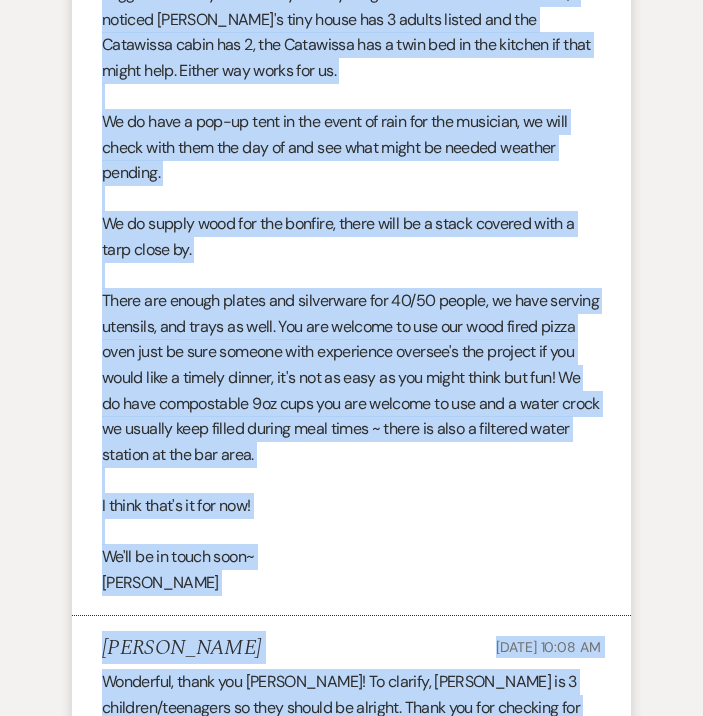 scroll, scrollTop: 1564, scrollLeft: 0, axis: vertical 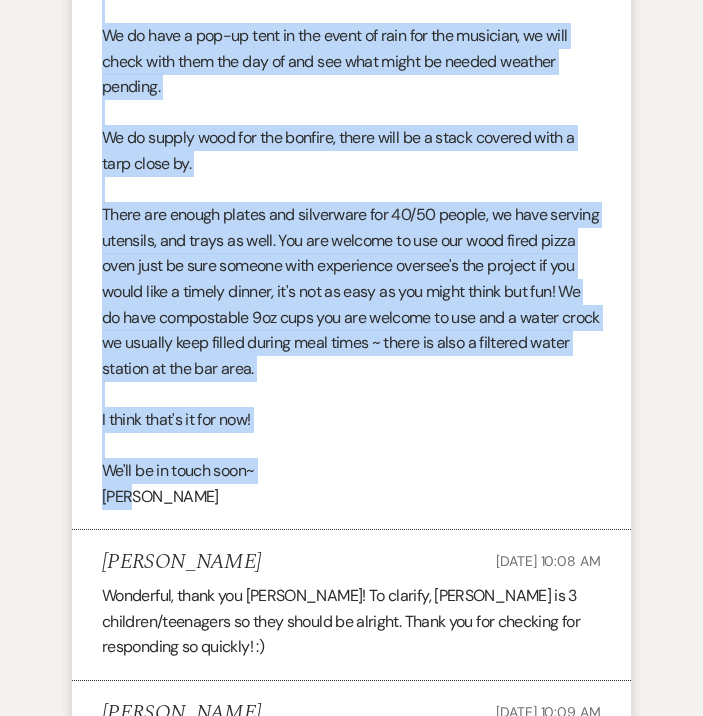 drag, startPoint x: 103, startPoint y: 352, endPoint x: 284, endPoint y: 459, distance: 210.26175 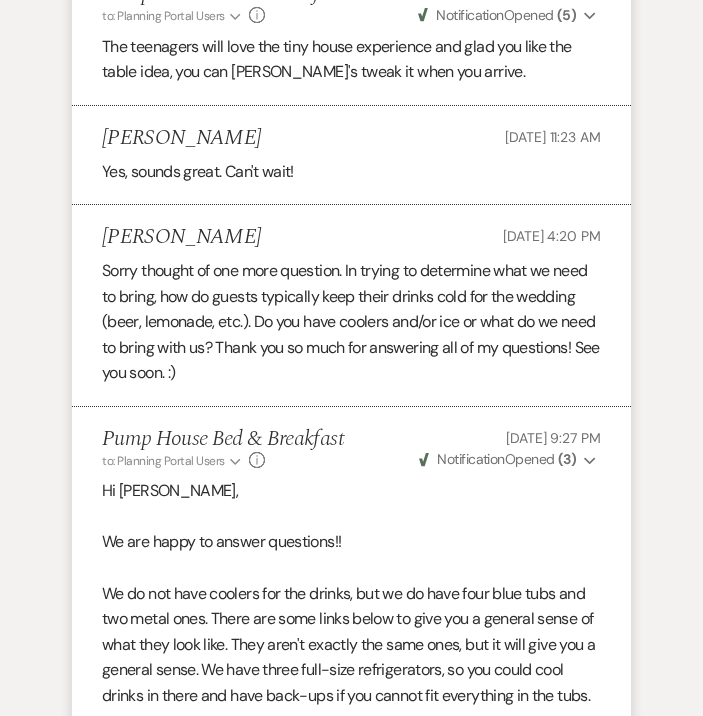 scroll, scrollTop: 2423, scrollLeft: 0, axis: vertical 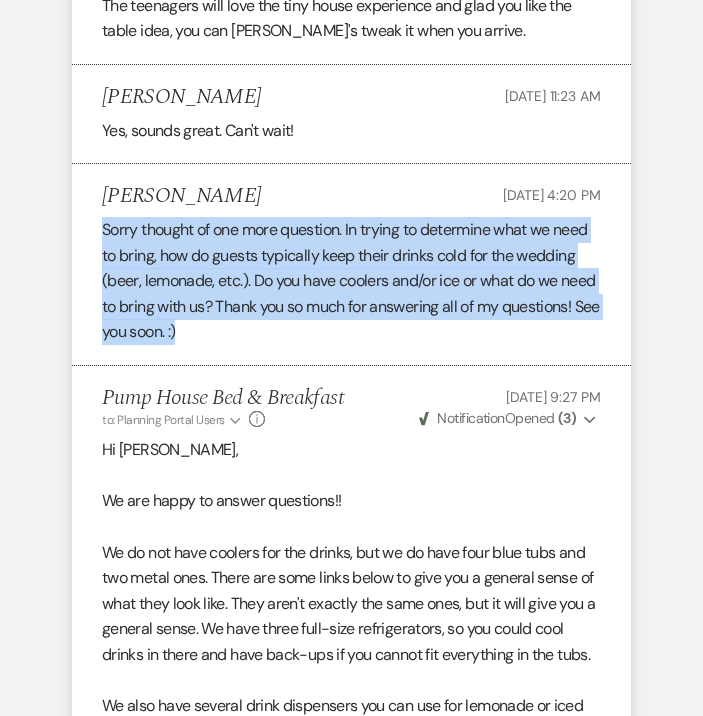 drag, startPoint x: 101, startPoint y: 184, endPoint x: 299, endPoint y: 296, distance: 227.48187 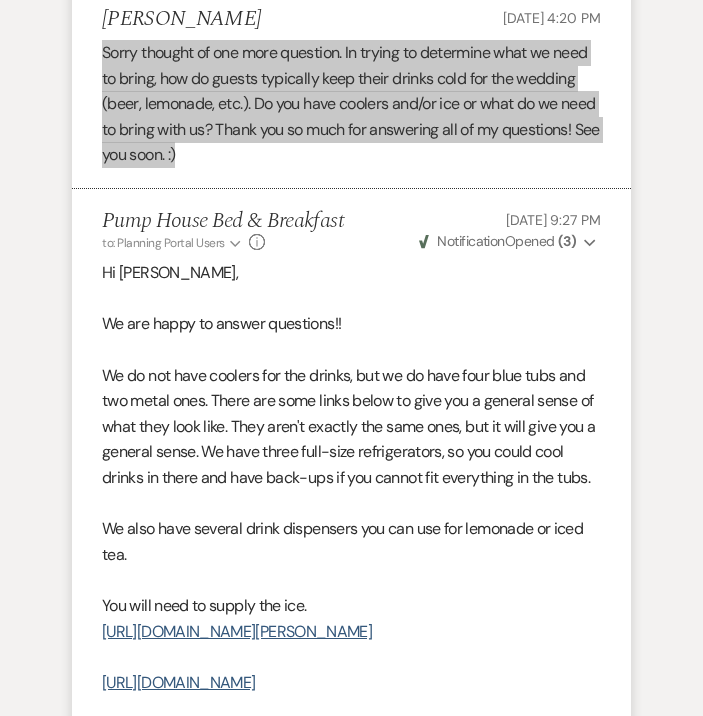 scroll, scrollTop: 2660, scrollLeft: 0, axis: vertical 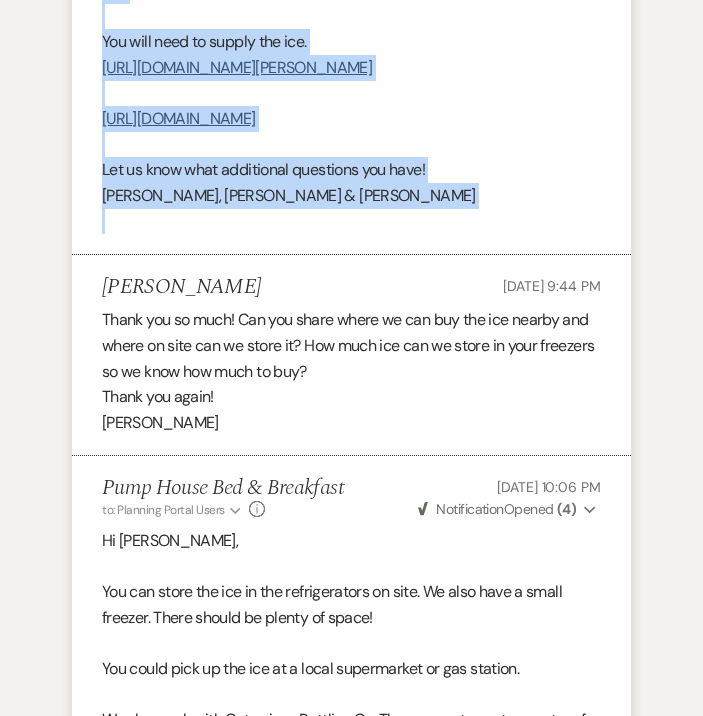 drag, startPoint x: 103, startPoint y: 270, endPoint x: 311, endPoint y: 588, distance: 379.98422 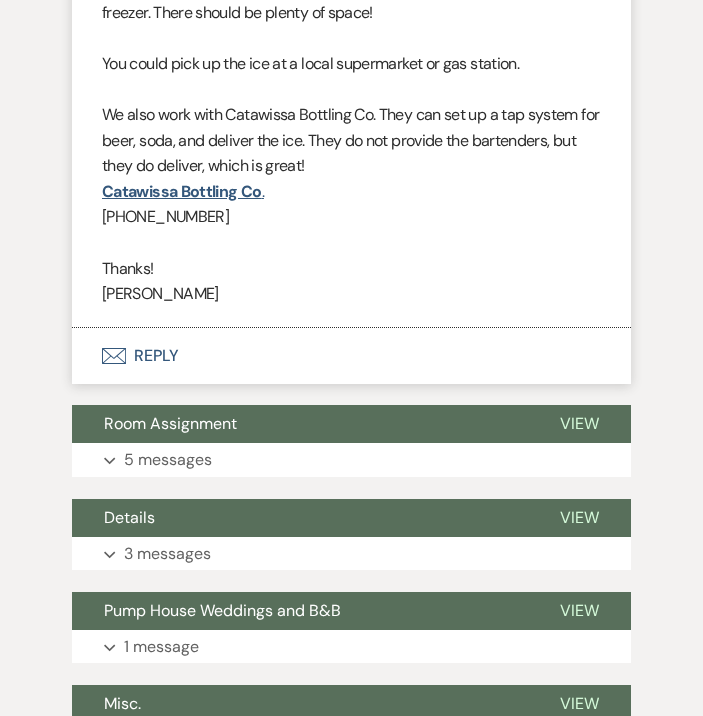 scroll, scrollTop: 3767, scrollLeft: 0, axis: vertical 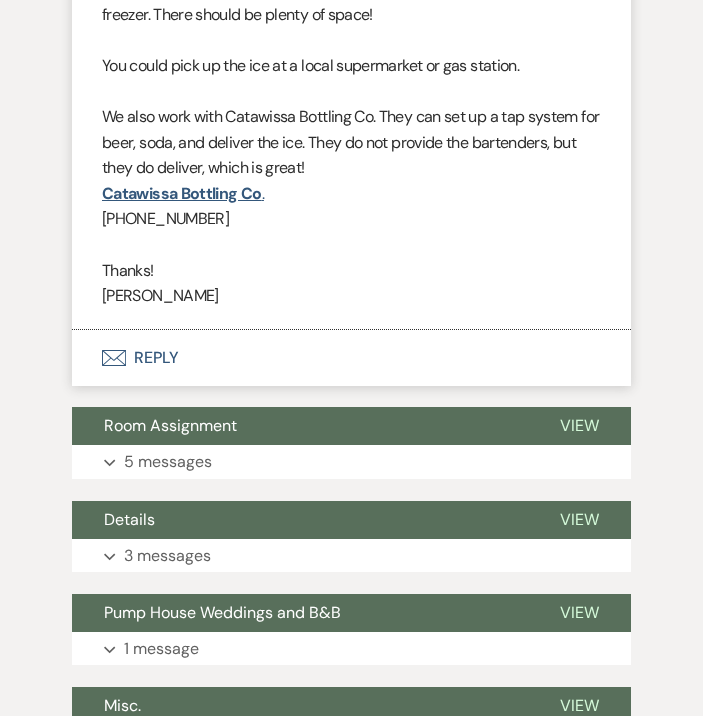 drag, startPoint x: 373, startPoint y: 137, endPoint x: 87, endPoint y: 77, distance: 292.22595 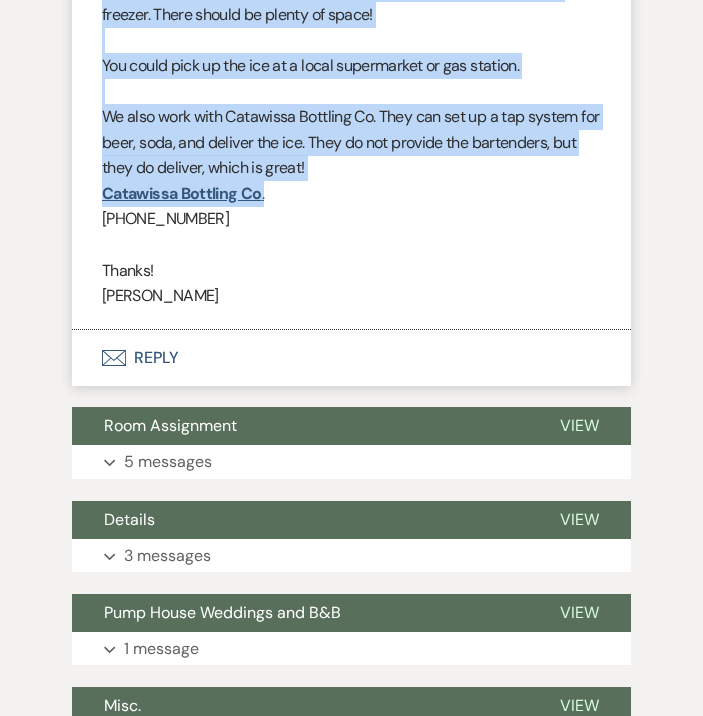 drag, startPoint x: 281, startPoint y: 573, endPoint x: 91, endPoint y: 344, distance: 297.5584 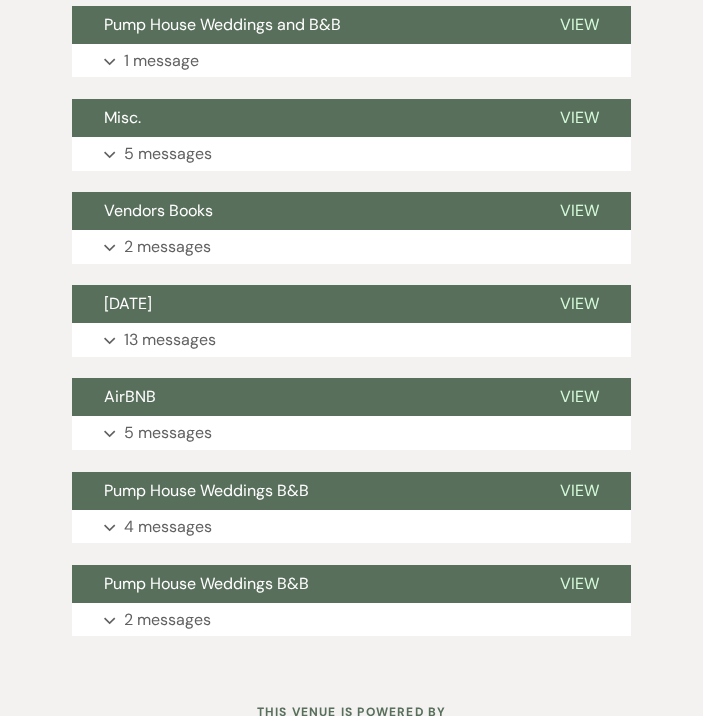 scroll, scrollTop: 4367, scrollLeft: 0, axis: vertical 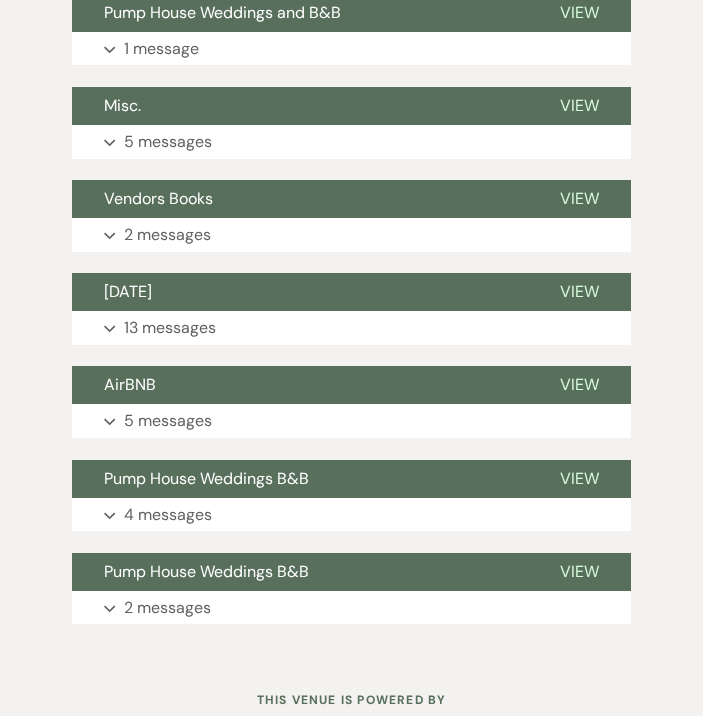 click on "3 messages" at bounding box center (167, -44) 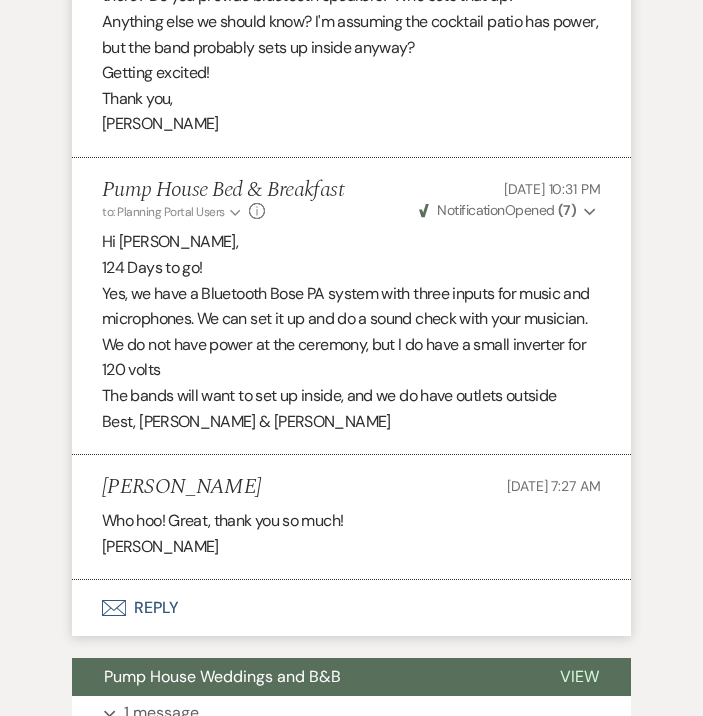 scroll, scrollTop: 4489, scrollLeft: 0, axis: vertical 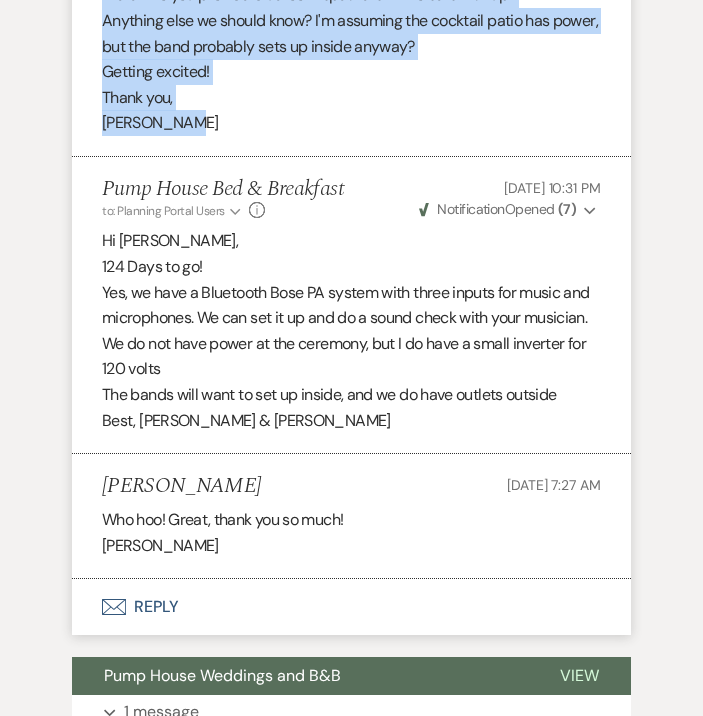 drag, startPoint x: 99, startPoint y: 286, endPoint x: 205, endPoint y: 493, distance: 232.56181 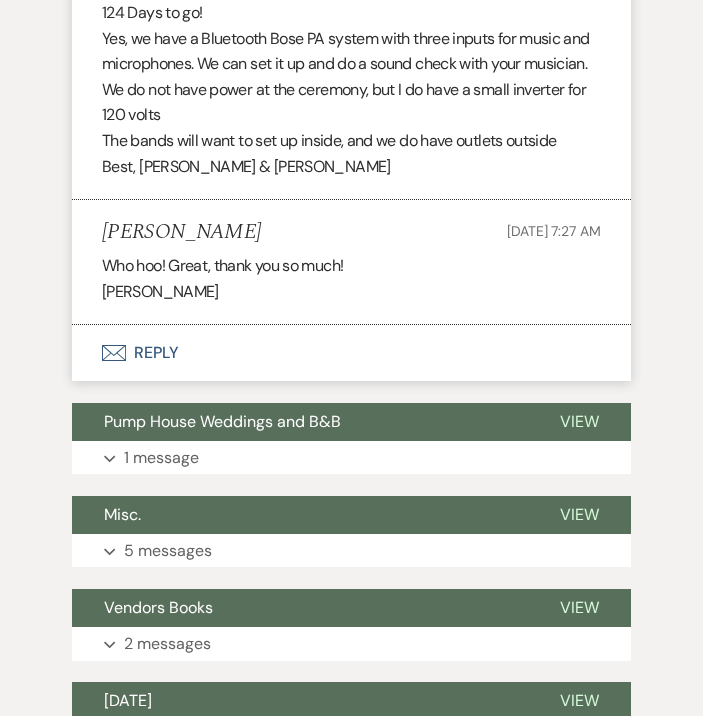 scroll, scrollTop: 4872, scrollLeft: 0, axis: vertical 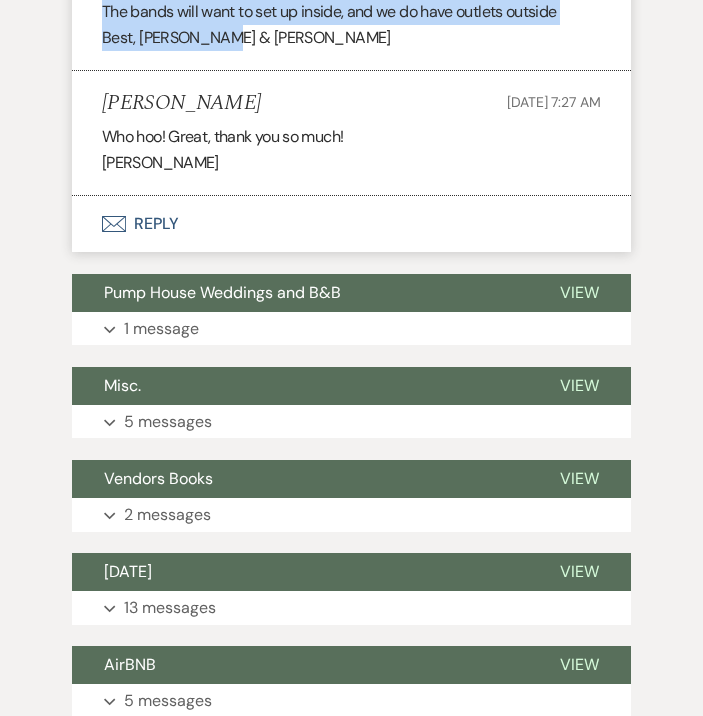 drag, startPoint x: 230, startPoint y: 405, endPoint x: 89, endPoint y: 234, distance: 221.63484 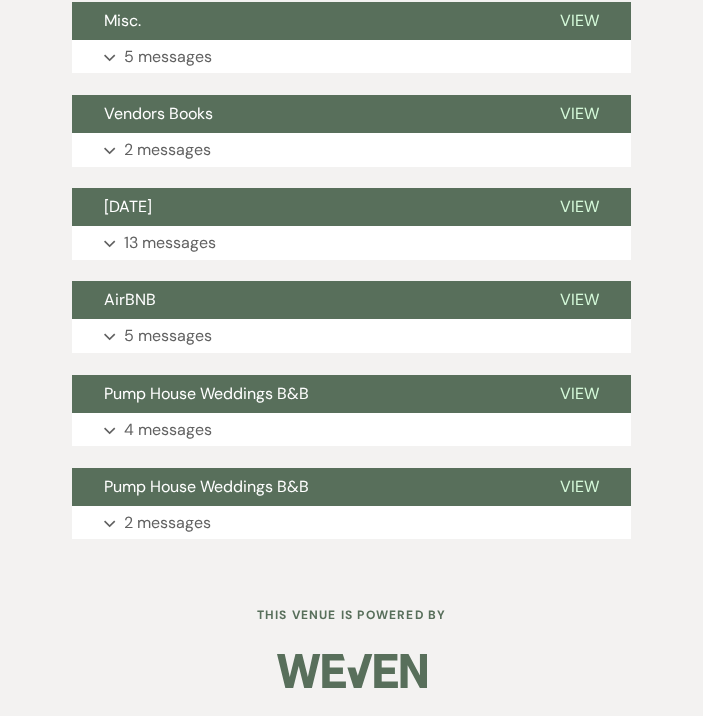 scroll, scrollTop: 5280, scrollLeft: 0, axis: vertical 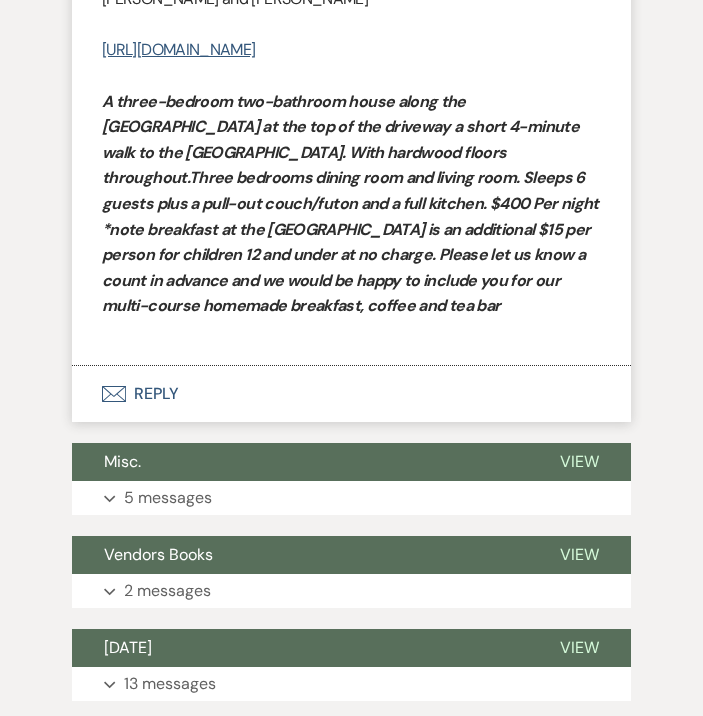 click on "Pump House Bed & Breakfast to: Planning Portal Users Expand Info [DATE] 11:54 PM Weven Check Notification  Opened   ( 11 ) Expand Hi [PERSON_NAME], Hope this message finds you all well. Although we are in our "off-season" there is always something to do here. As I am looking through messages it occurred to me that perhaps we haven't let you know about our latest addition the [GEOGRAPHIC_DATA], named for one of our grandsons. Basically, it is at the top of our driveway walking distance to the [GEOGRAPHIC_DATA]. I will send you the link from our website.  We spent last summer renovating and remodeling and we love the house and location overlooking the creek. Sending kind regards, [PERSON_NAME] and [PERSON_NAME] [URL][DOMAIN_NAME] *note breakfast at the [GEOGRAPHIC_DATA] is an additional $15 per person for children 12 and under at no charge. Please let us know a count in advance and we would be happy to include you for our multi-course homemade breakfast, coffee and tea bar" at bounding box center (351, -13) 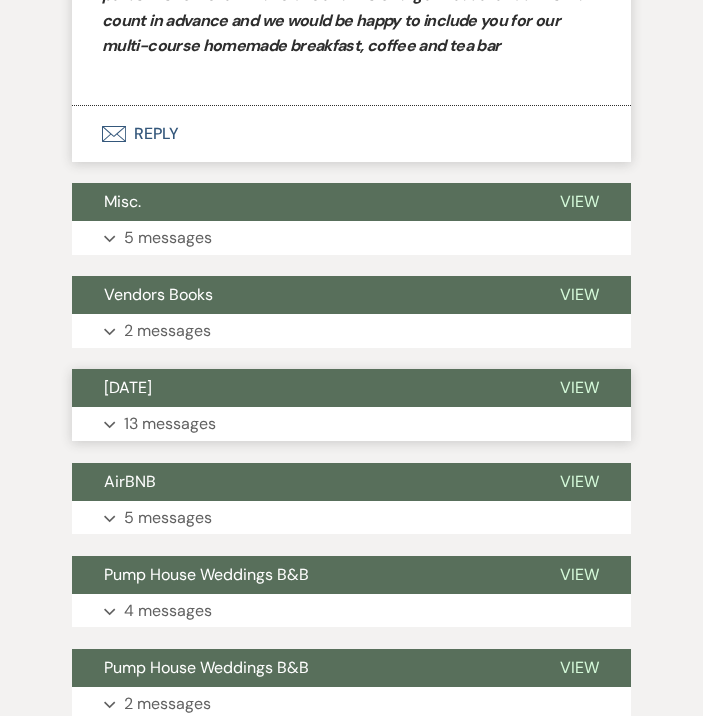 scroll, scrollTop: 5925, scrollLeft: 0, axis: vertical 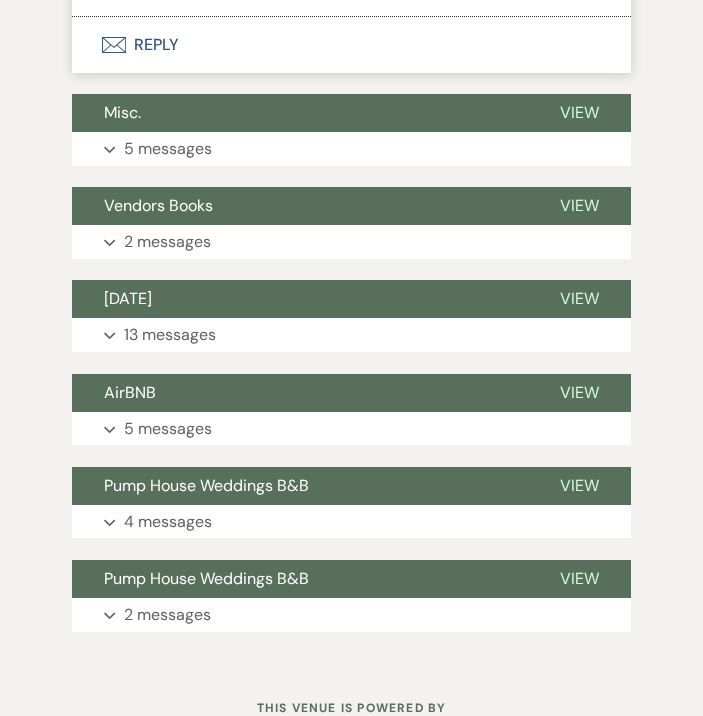 drag, startPoint x: 104, startPoint y: 108, endPoint x: 484, endPoint y: 347, distance: 448.91092 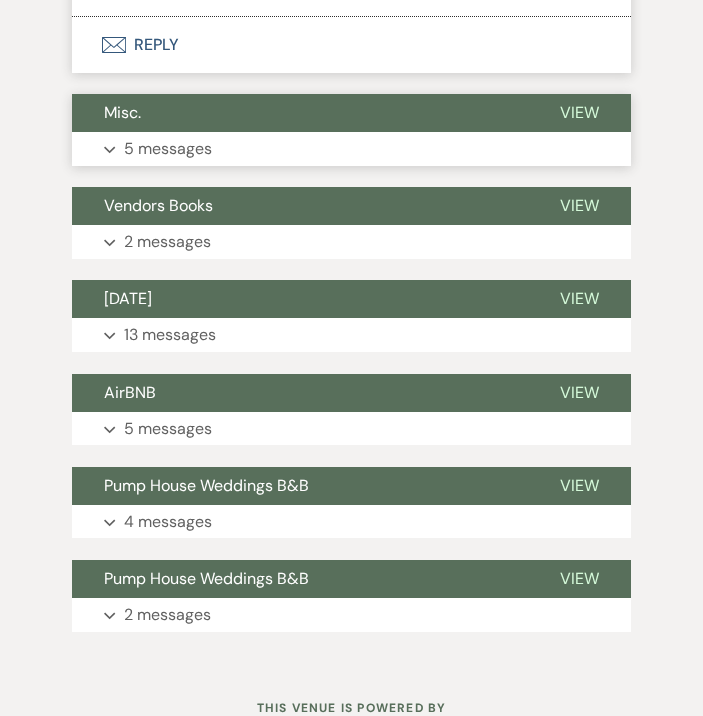 click on "5 messages" at bounding box center (168, 149) 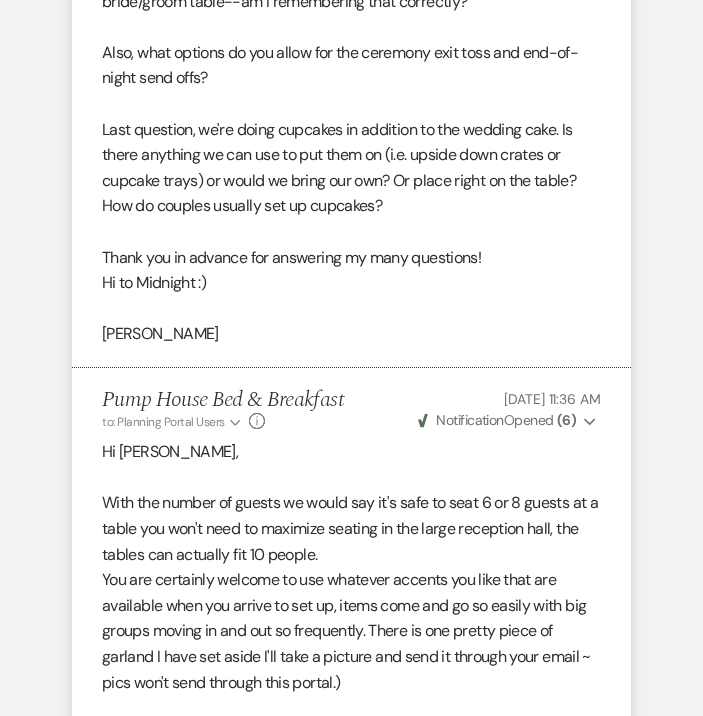 scroll, scrollTop: 6420, scrollLeft: 0, axis: vertical 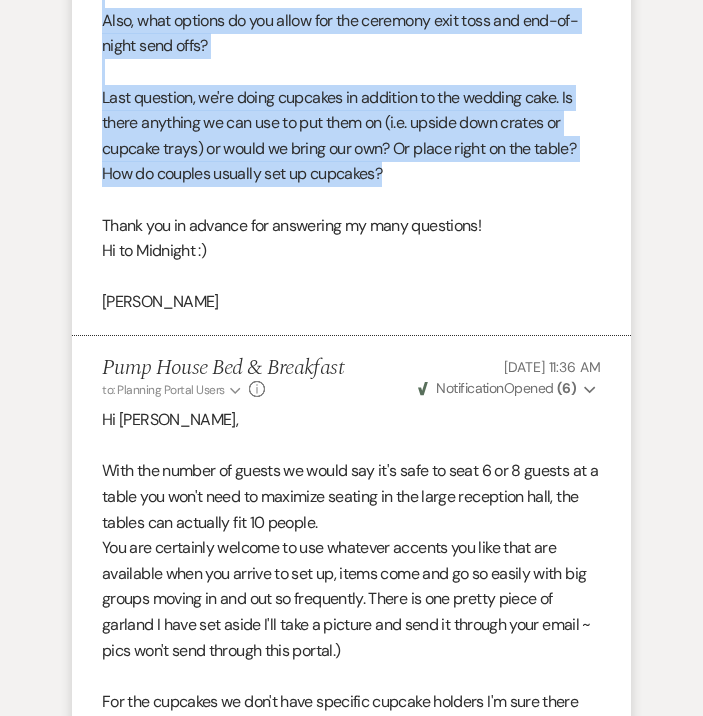 drag, startPoint x: 102, startPoint y: 130, endPoint x: 449, endPoint y: 551, distance: 545.5731 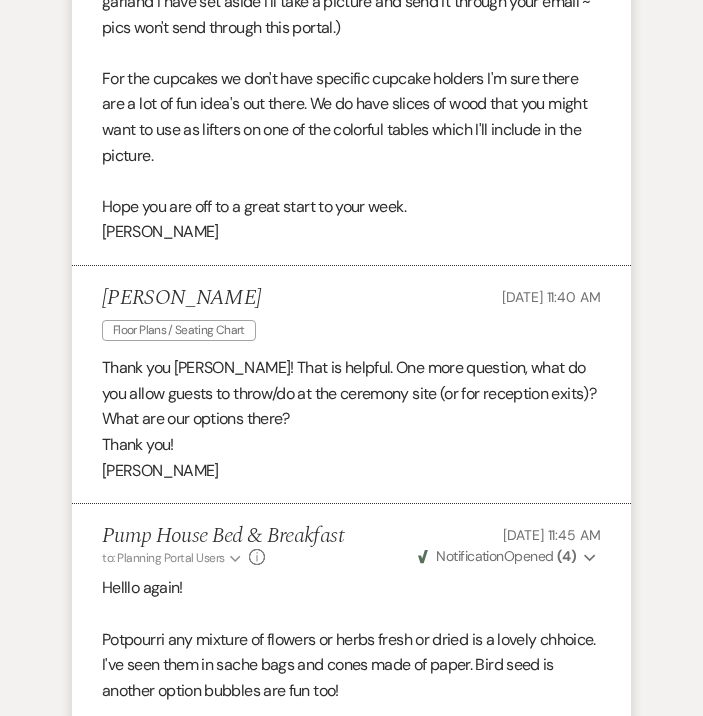 scroll, scrollTop: 7054, scrollLeft: 0, axis: vertical 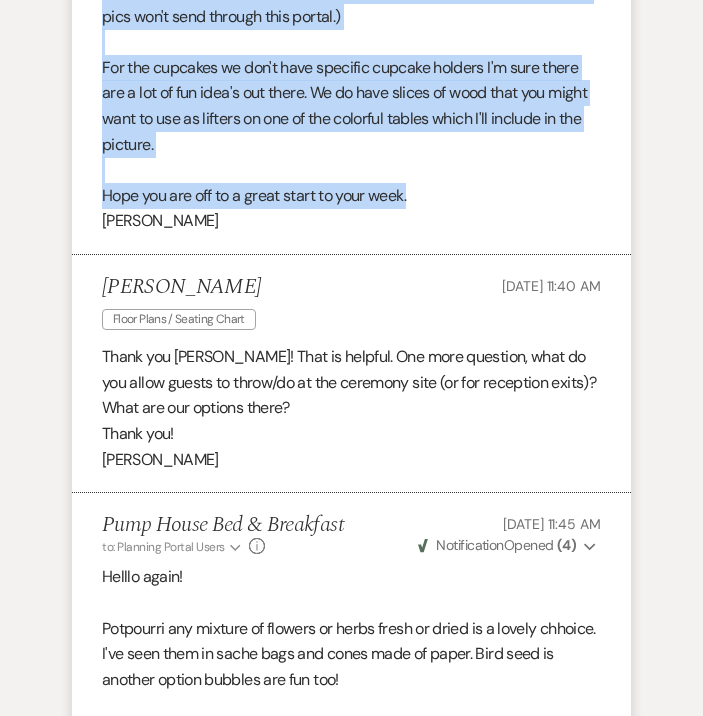 drag, startPoint x: 106, startPoint y: 201, endPoint x: 485, endPoint y: 572, distance: 530.3602 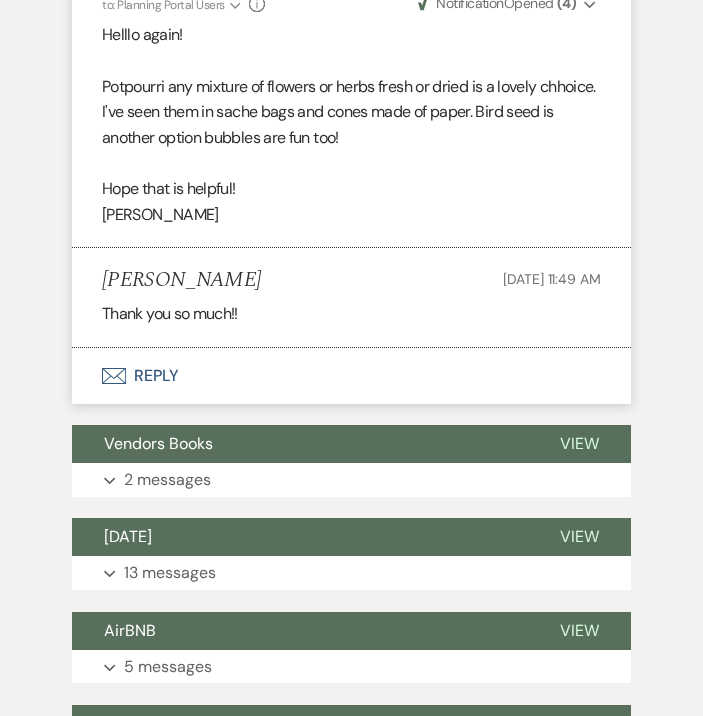 scroll, scrollTop: 7597, scrollLeft: 0, axis: vertical 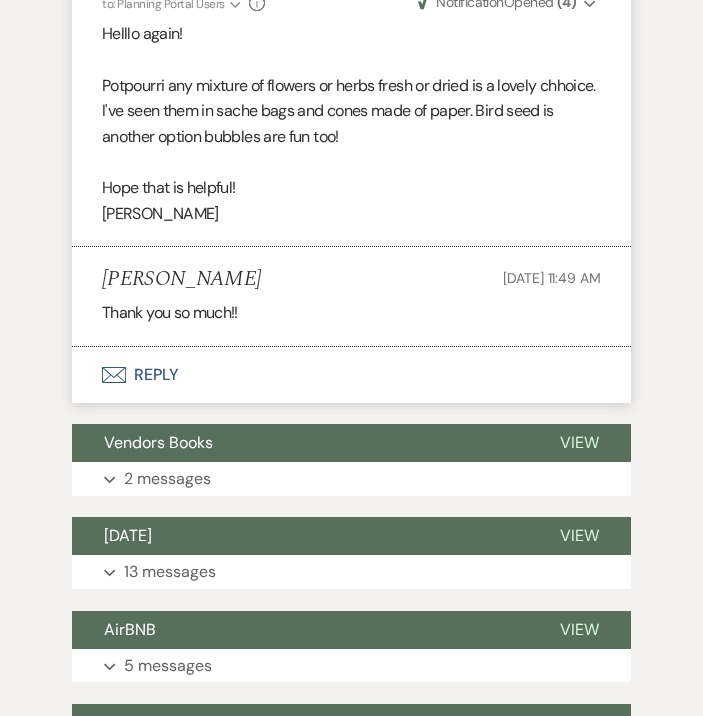 drag, startPoint x: 264, startPoint y: 231, endPoint x: 91, endPoint y: 170, distance: 183.43936 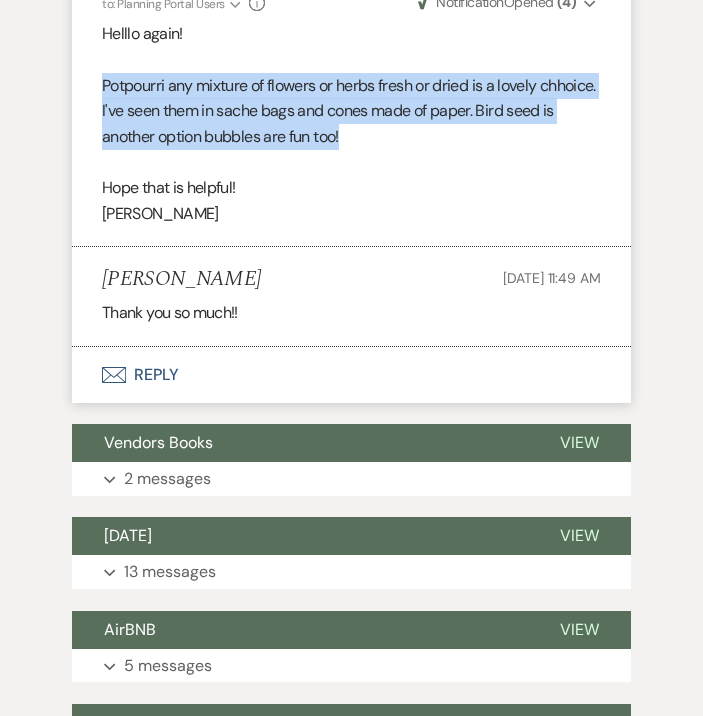 drag, startPoint x: 405, startPoint y: 505, endPoint x: 80, endPoint y: 446, distance: 330.31198 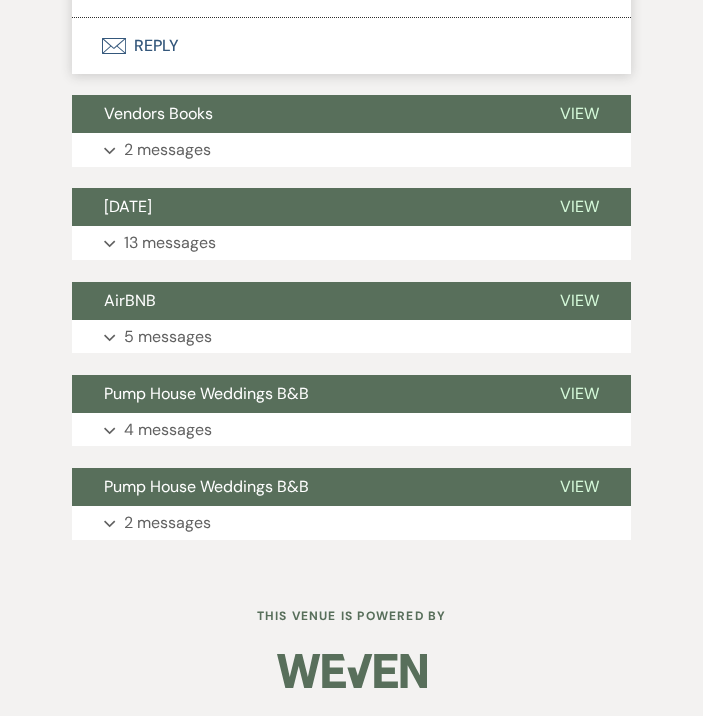 scroll, scrollTop: 8082, scrollLeft: 0, axis: vertical 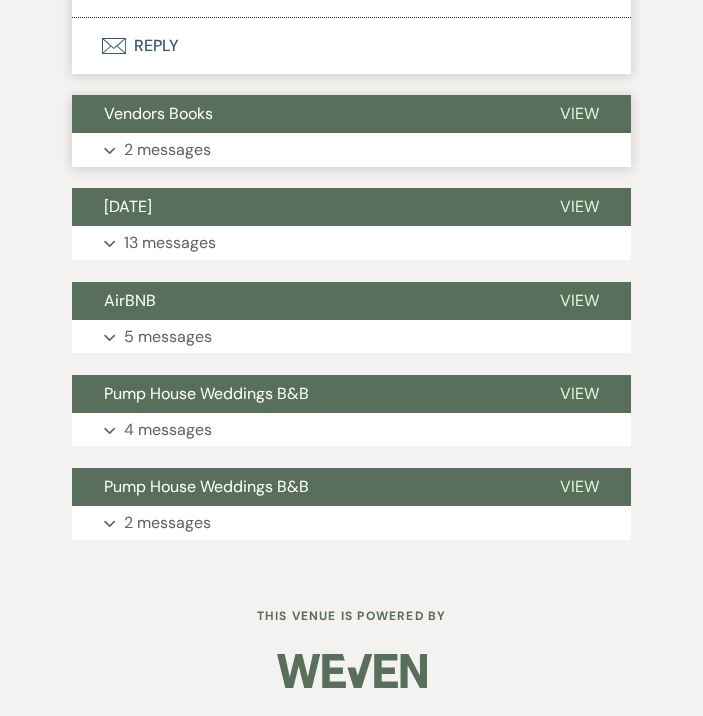 click on "2 messages" at bounding box center (167, 150) 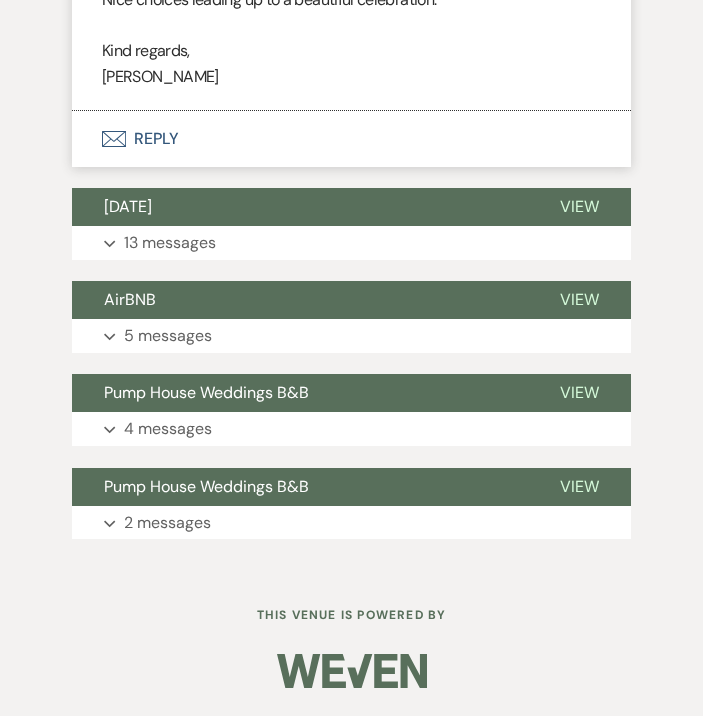 scroll, scrollTop: 8947, scrollLeft: 0, axis: vertical 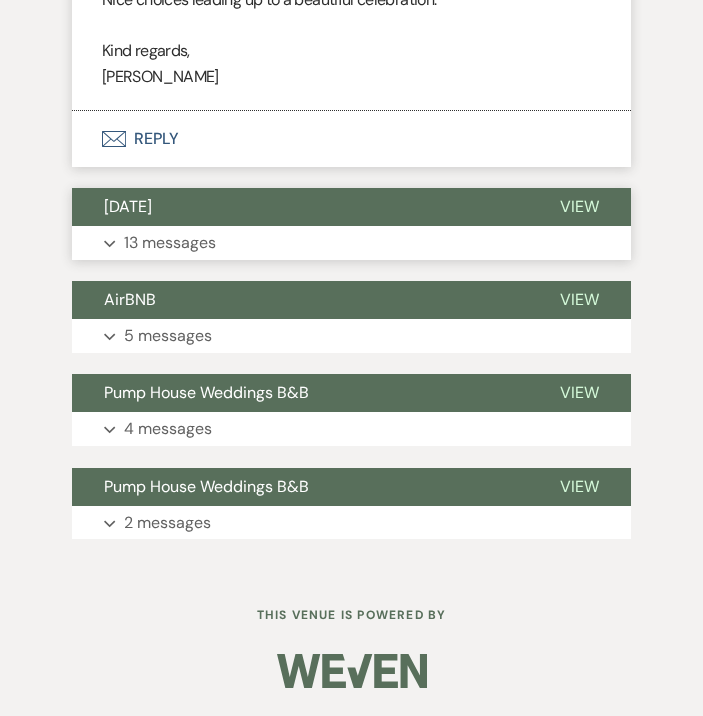 click on "13 messages" at bounding box center [170, 243] 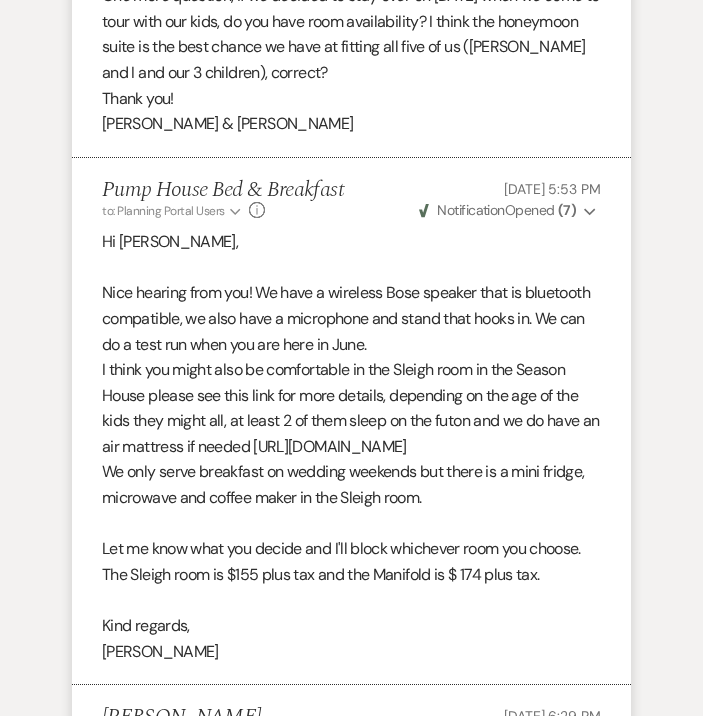 scroll, scrollTop: 11640, scrollLeft: 0, axis: vertical 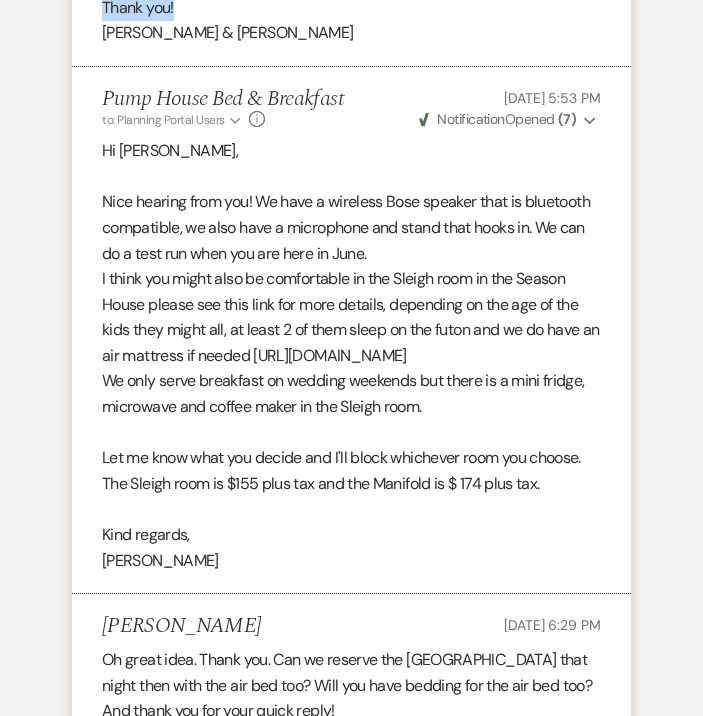 drag, startPoint x: 103, startPoint y: 91, endPoint x: 359, endPoint y: 368, distance: 377.18033 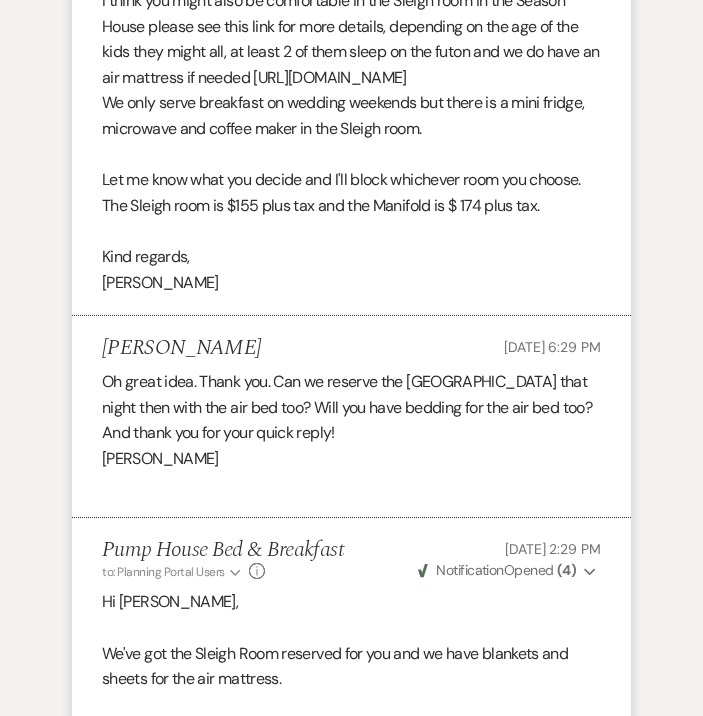 scroll, scrollTop: 12053, scrollLeft: 0, axis: vertical 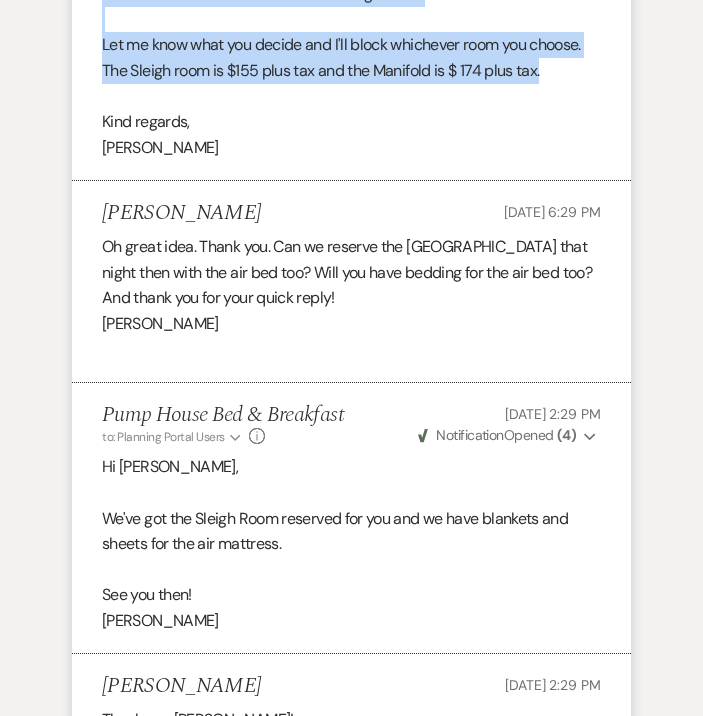 drag, startPoint x: 560, startPoint y: 471, endPoint x: 84, endPoint y: 155, distance: 571.3423 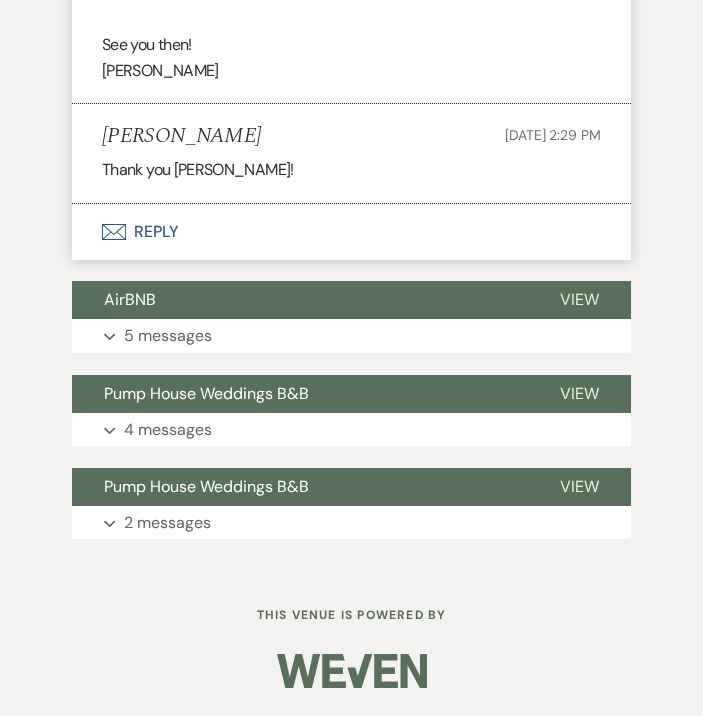 scroll, scrollTop: 12984, scrollLeft: 0, axis: vertical 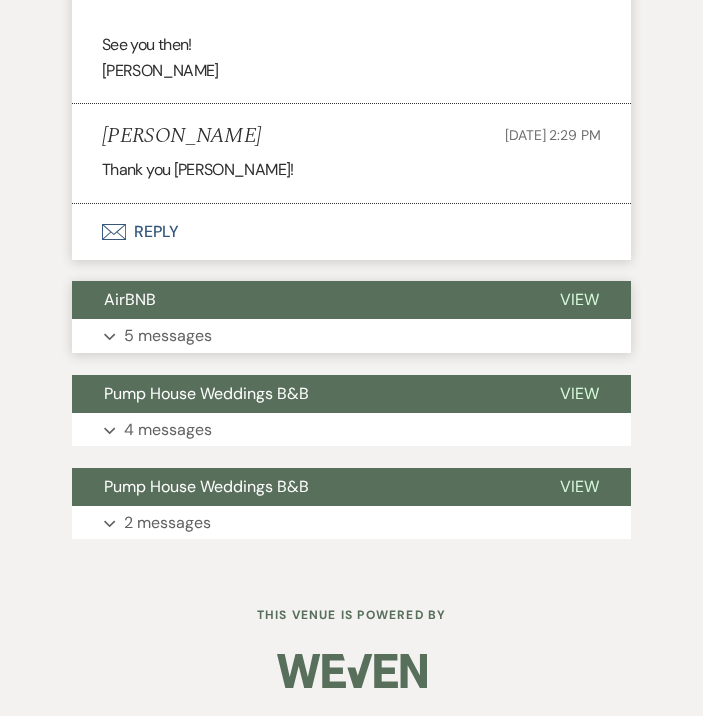 click on "5 messages" at bounding box center [168, 336] 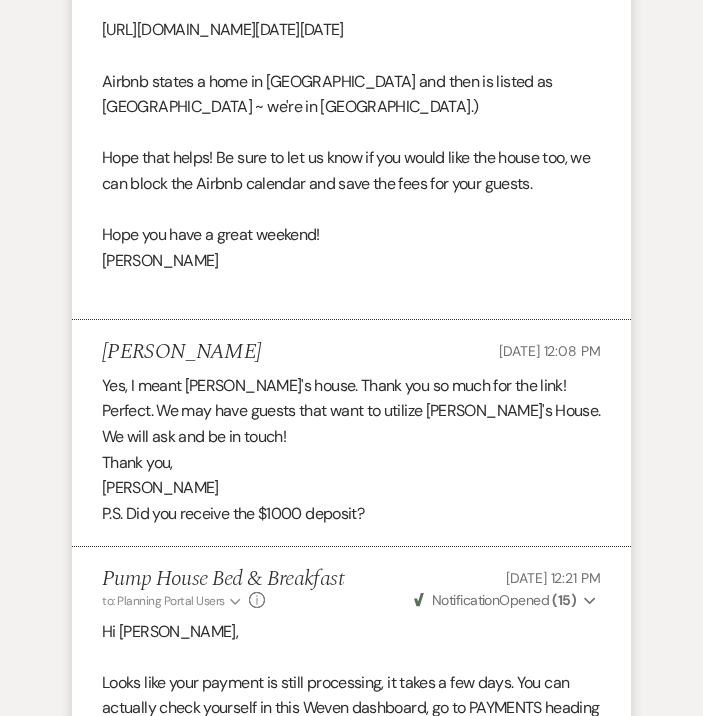 scroll, scrollTop: 13522, scrollLeft: 0, axis: vertical 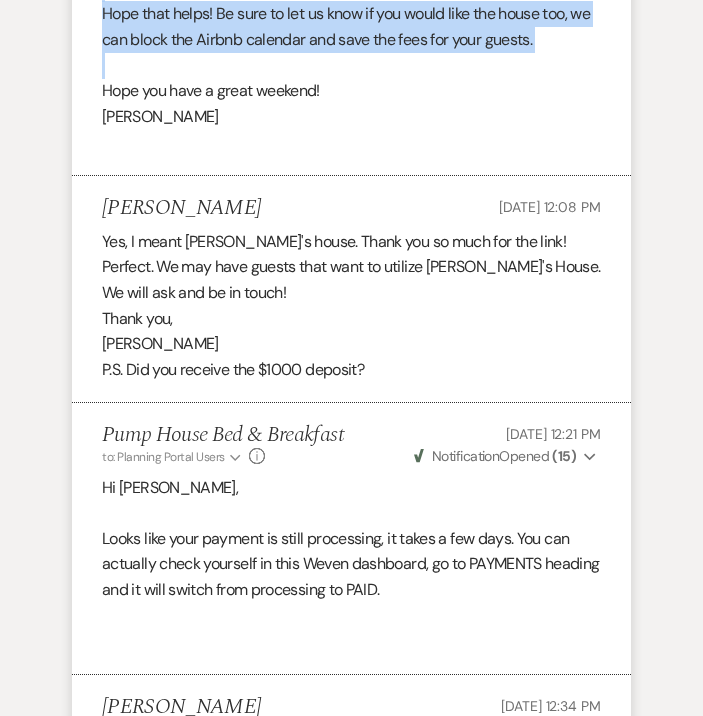 drag, startPoint x: 104, startPoint y: 241, endPoint x: 559, endPoint y: 551, distance: 550.5679 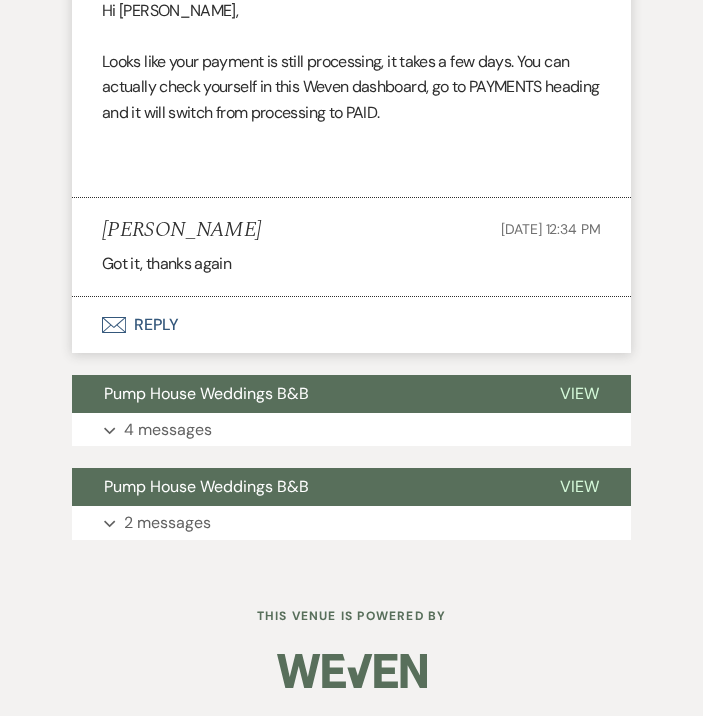 scroll, scrollTop: 14587, scrollLeft: 0, axis: vertical 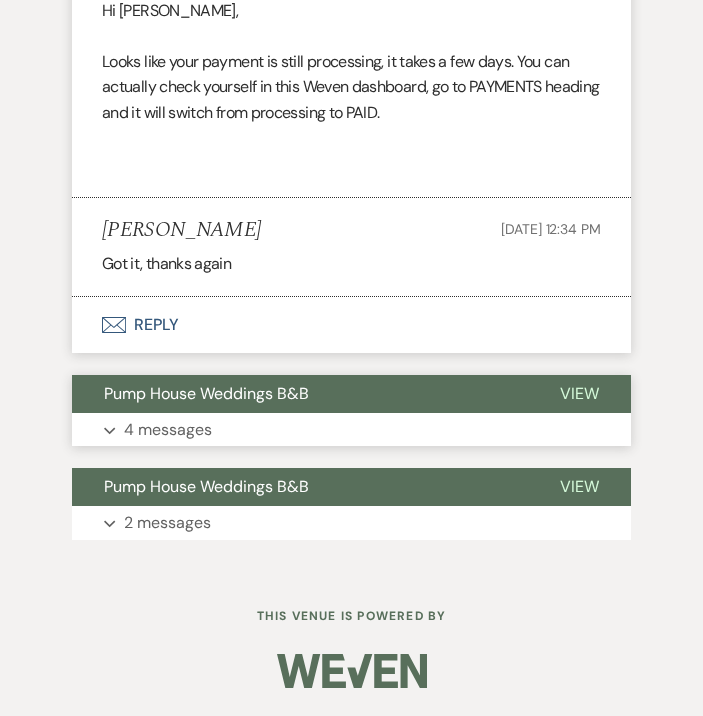 click on "4 messages" at bounding box center (168, 430) 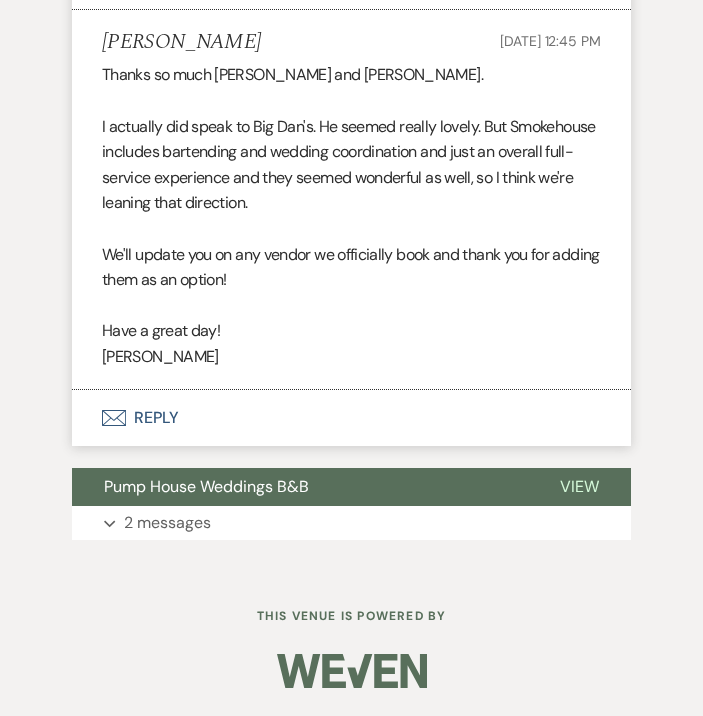 scroll, scrollTop: 17248, scrollLeft: 0, axis: vertical 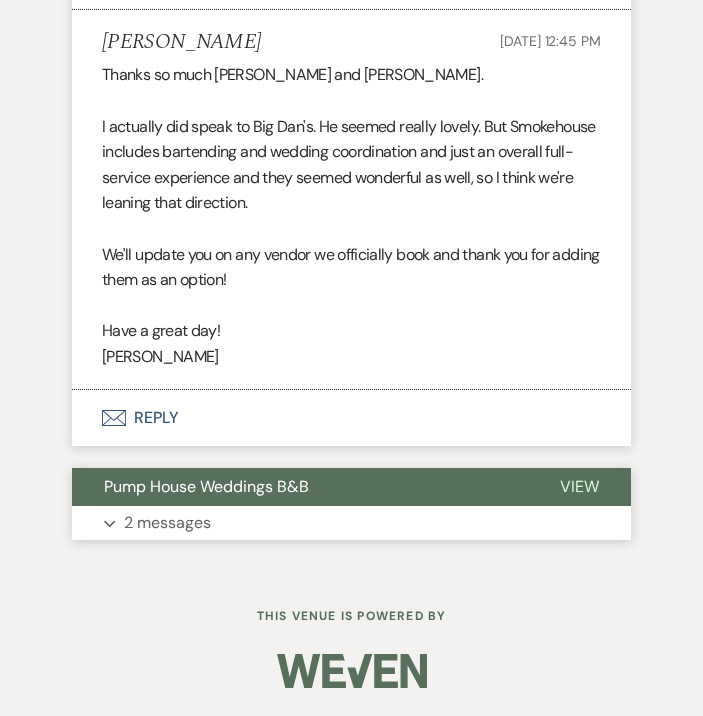 click on "Expand 2 messages" at bounding box center [351, 523] 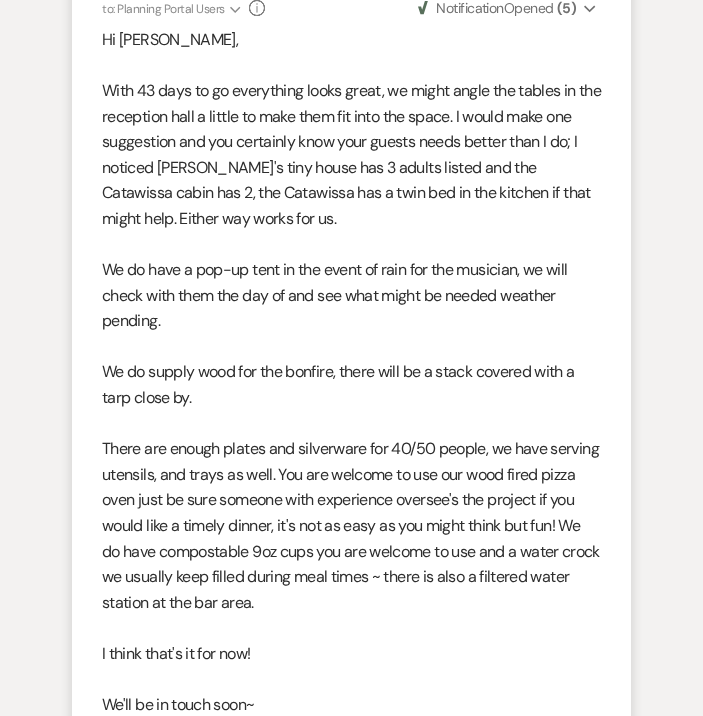 scroll, scrollTop: 0, scrollLeft: 0, axis: both 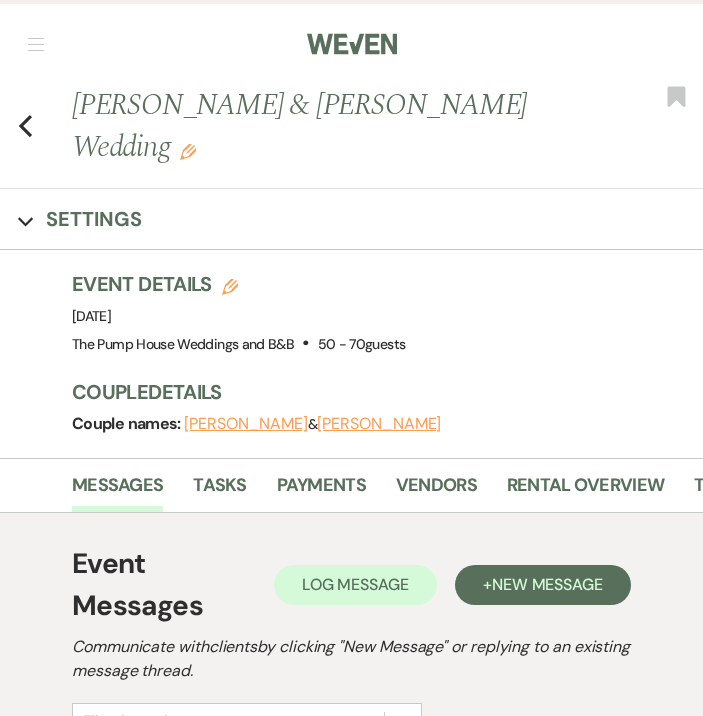click on "Previous [PERSON_NAME] & [PERSON_NAME] Wedding Edit Bookmark" at bounding box center [346, 136] 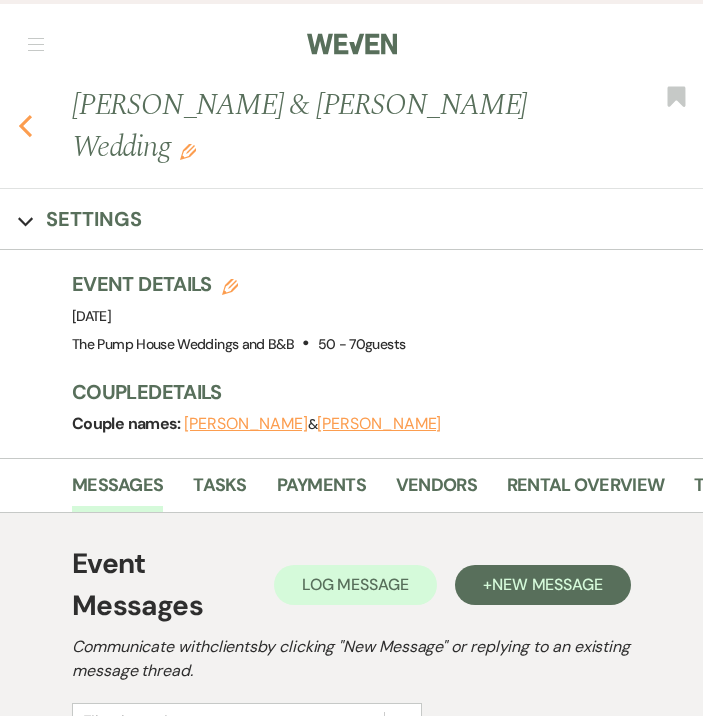click 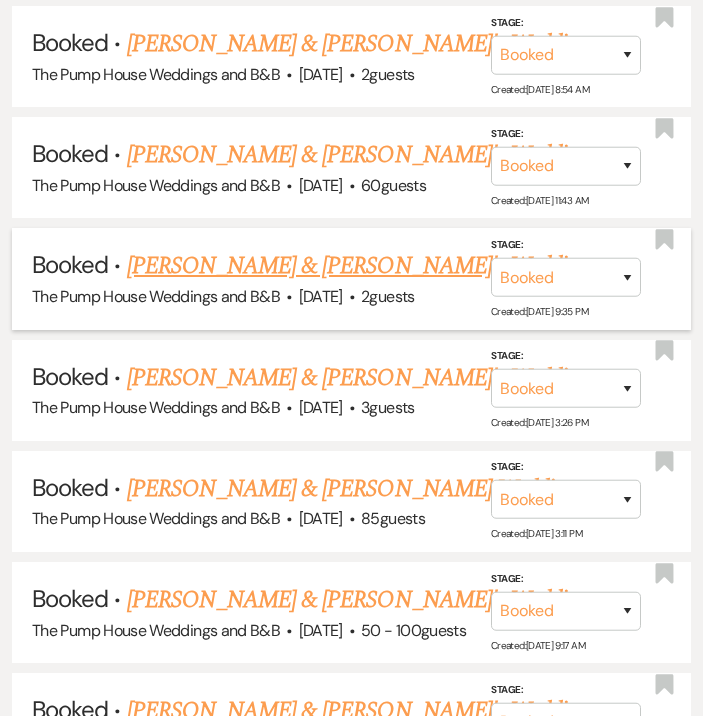scroll, scrollTop: 8712, scrollLeft: 0, axis: vertical 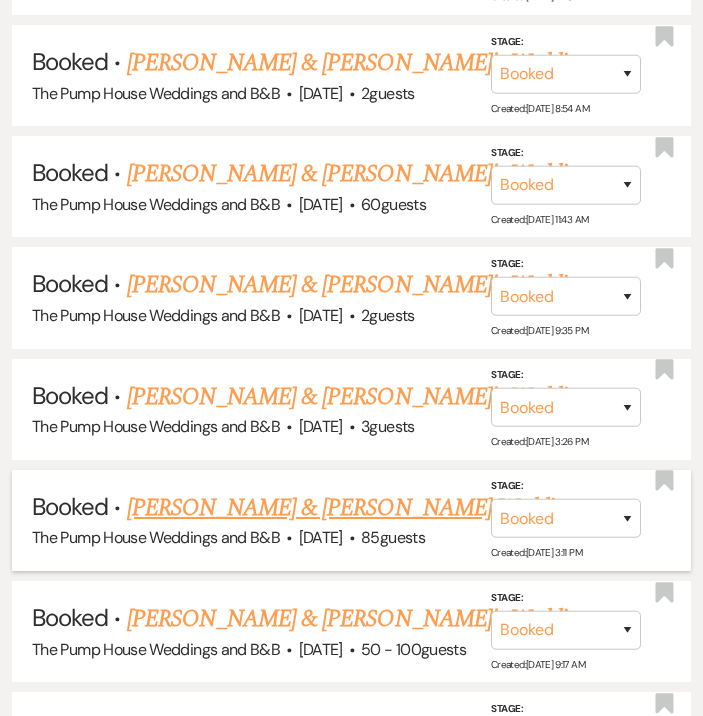 click on "[PERSON_NAME] & [PERSON_NAME] Wedding" at bounding box center [351, 508] 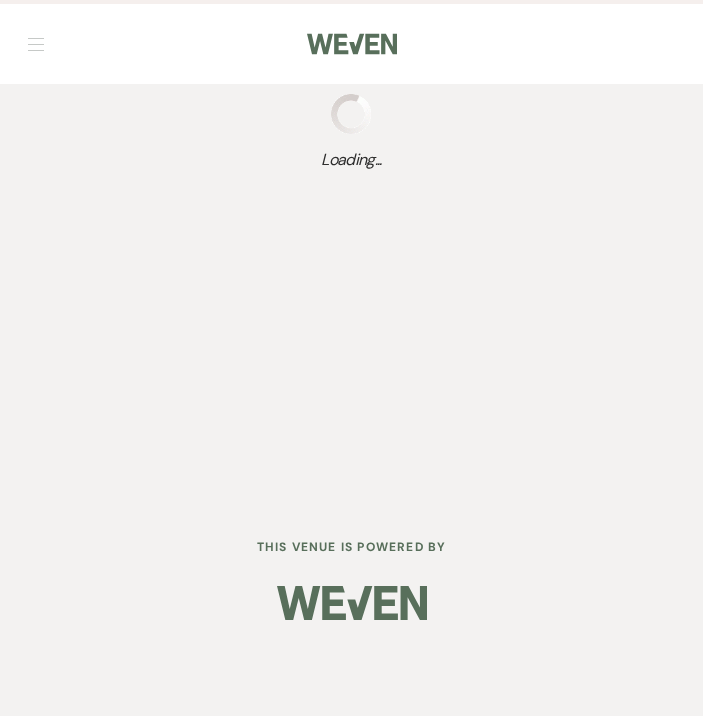 scroll, scrollTop: 0, scrollLeft: 0, axis: both 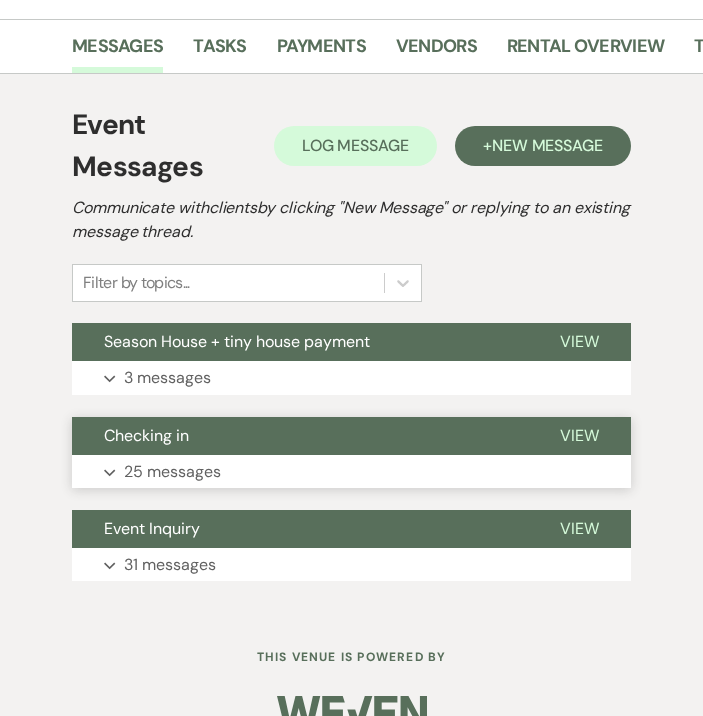 click on "25 messages" at bounding box center (172, 472) 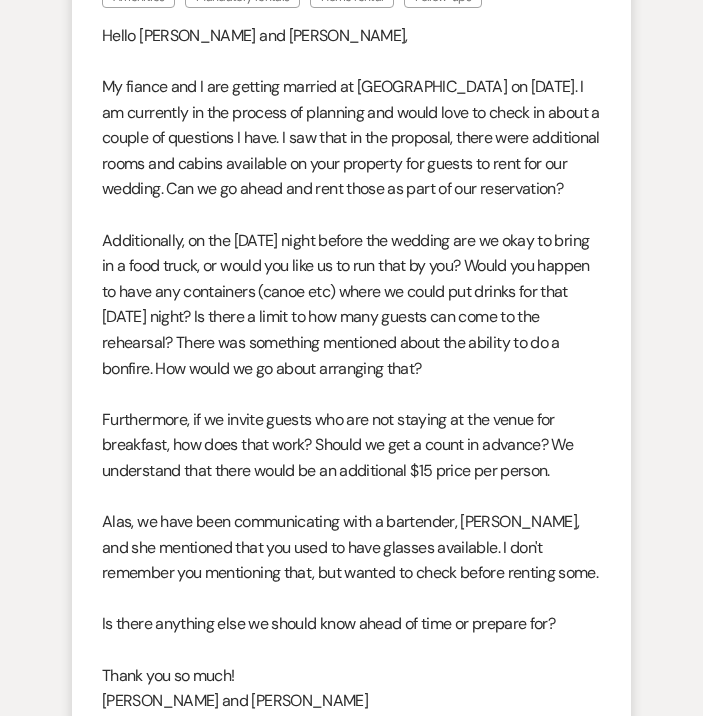 scroll, scrollTop: 976, scrollLeft: 0, axis: vertical 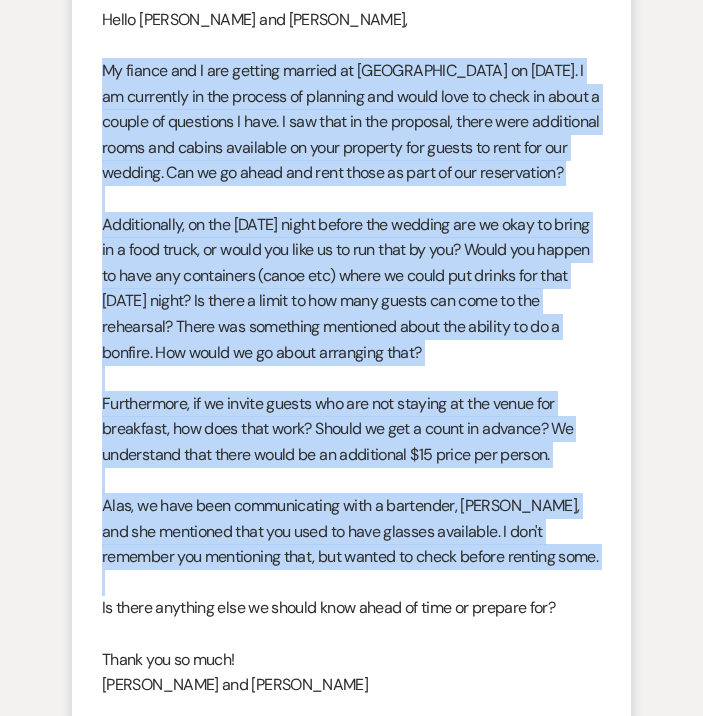 drag, startPoint x: 104, startPoint y: 49, endPoint x: 554, endPoint y: 587, distance: 701.3872 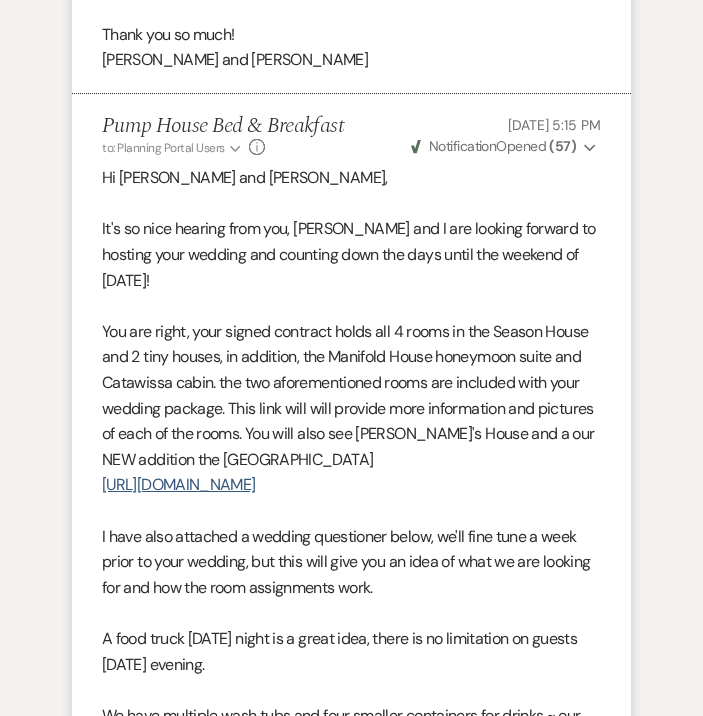 scroll, scrollTop: 1616, scrollLeft: 0, axis: vertical 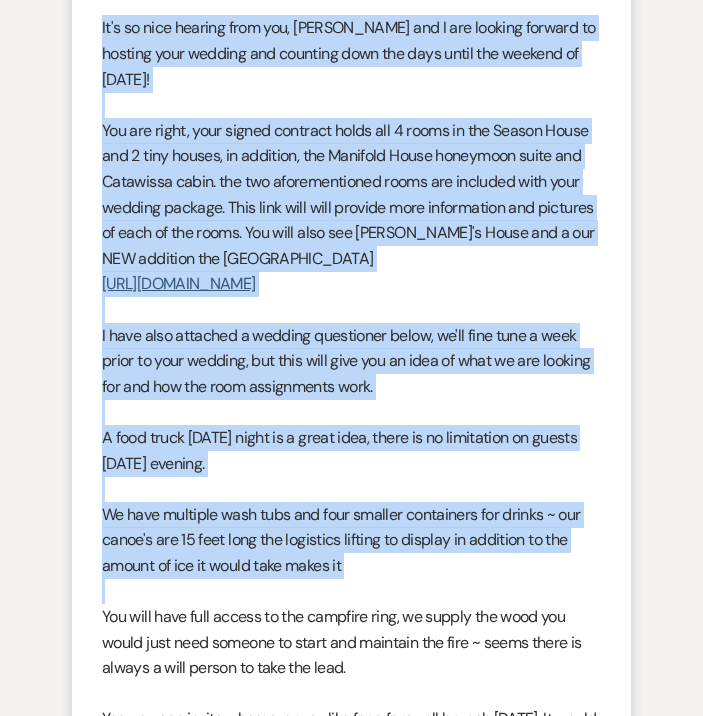 drag, startPoint x: 101, startPoint y: 221, endPoint x: 335, endPoint y: 599, distance: 444.5672 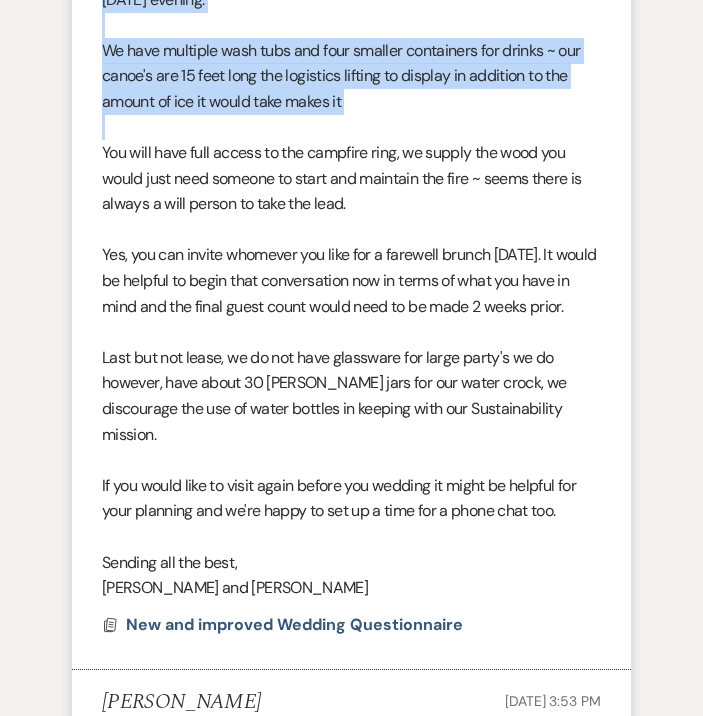 scroll, scrollTop: 2237, scrollLeft: 0, axis: vertical 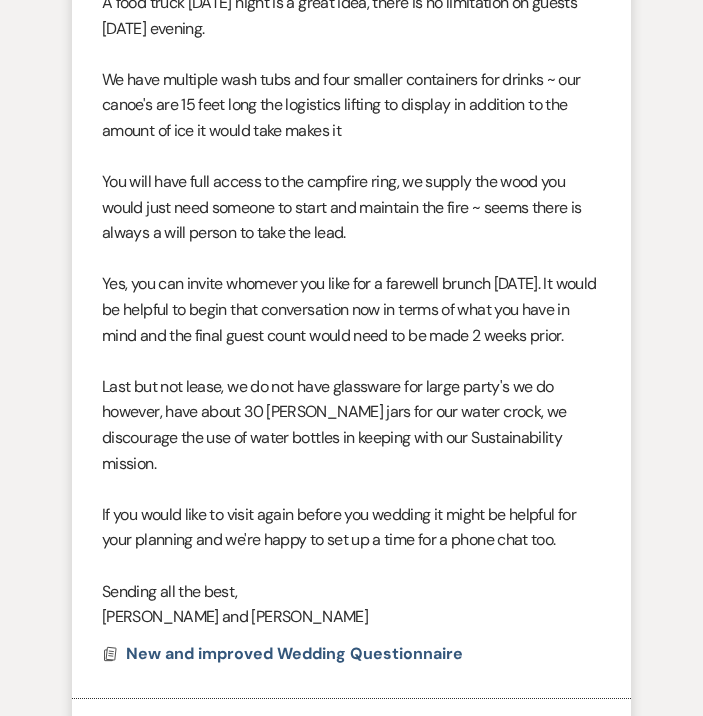 click on "If you would like to visit again before you wedding it might be helpful for your planning and we're happy to set up a time for a phone chat too." at bounding box center [351, 527] 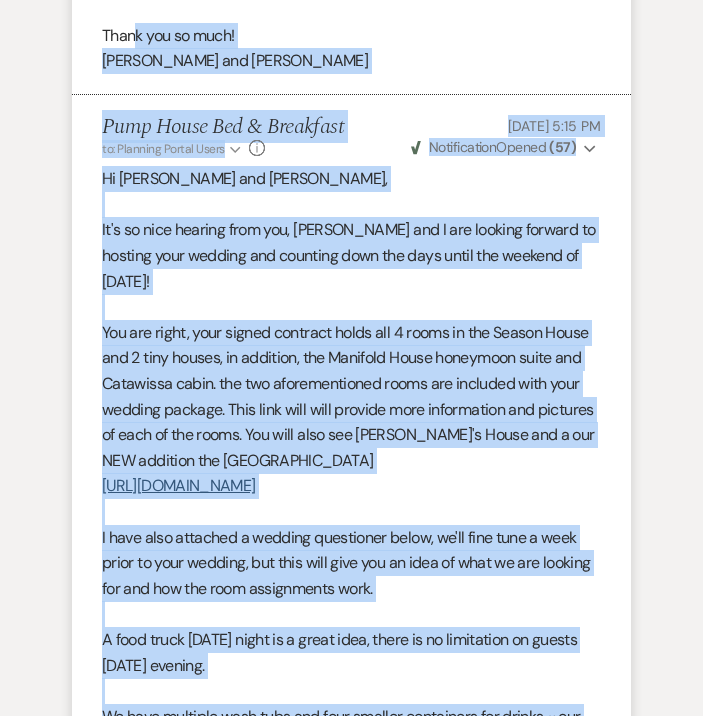 scroll, scrollTop: 1588, scrollLeft: 0, axis: vertical 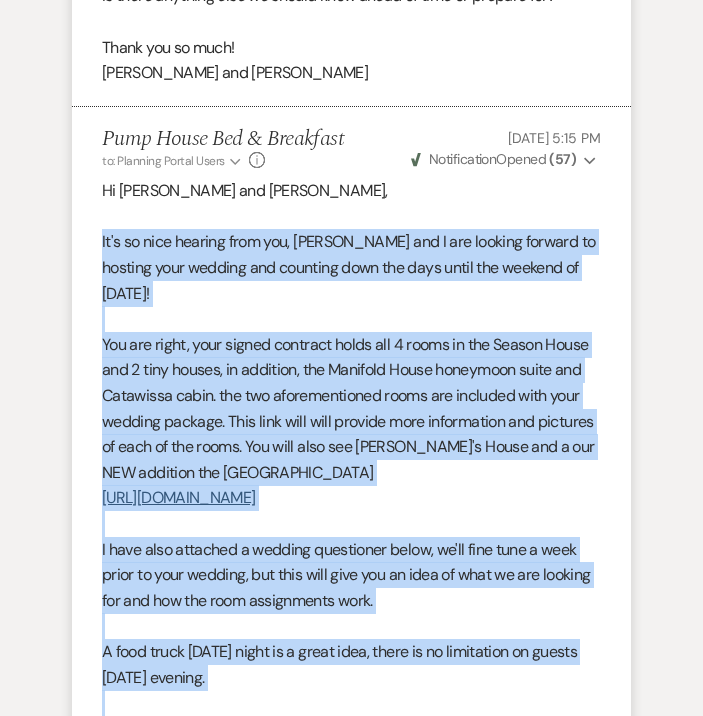 drag, startPoint x: 564, startPoint y: 553, endPoint x: 98, endPoint y: 244, distance: 559.1395 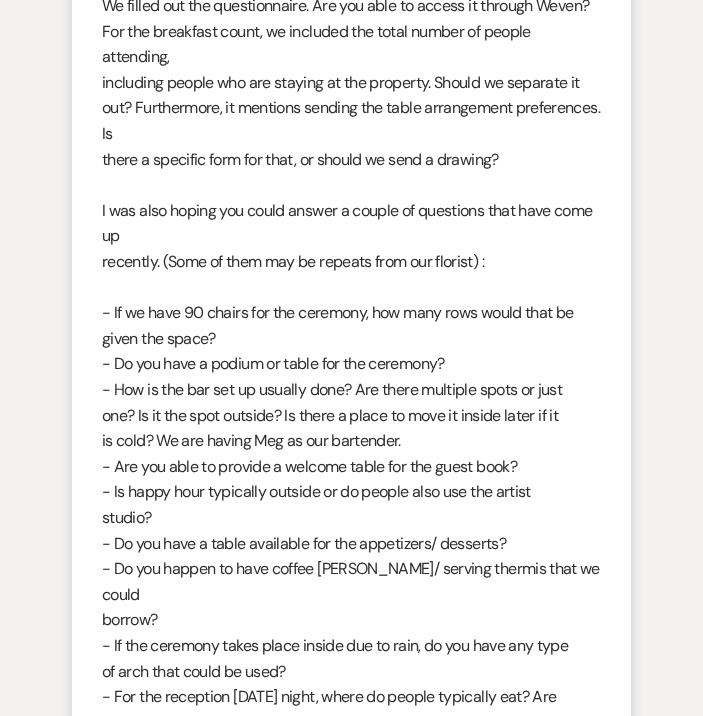 scroll, scrollTop: 7614, scrollLeft: 0, axis: vertical 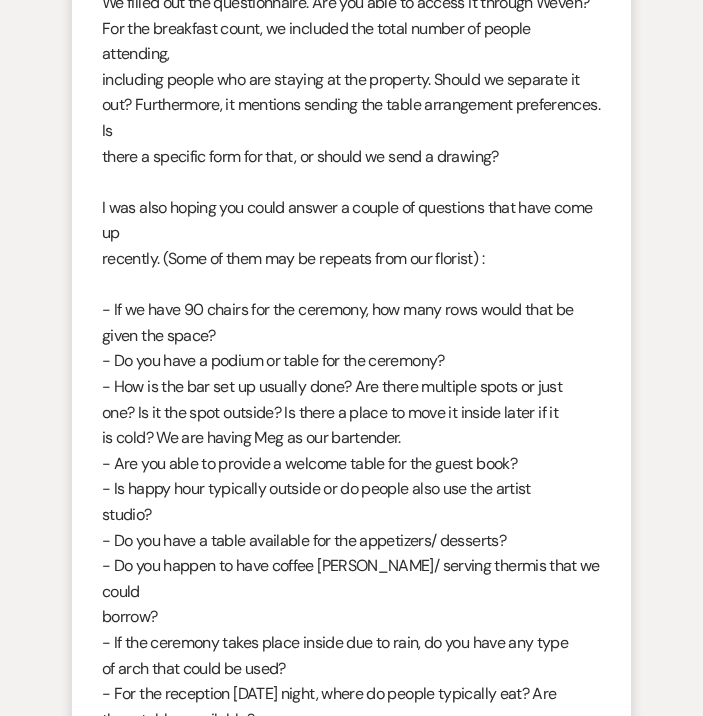 drag, startPoint x: 102, startPoint y: 115, endPoint x: 391, endPoint y: 546, distance: 518.9239 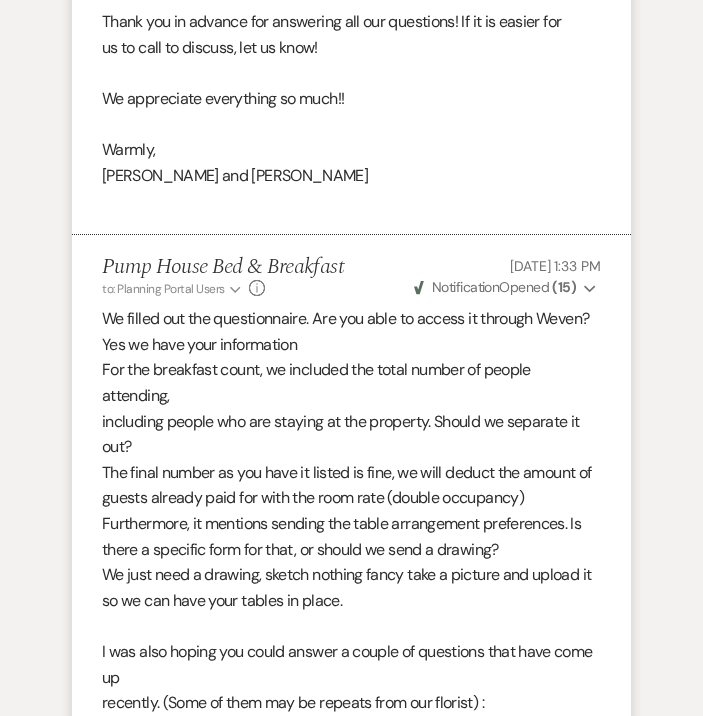 scroll, scrollTop: 8416, scrollLeft: 0, axis: vertical 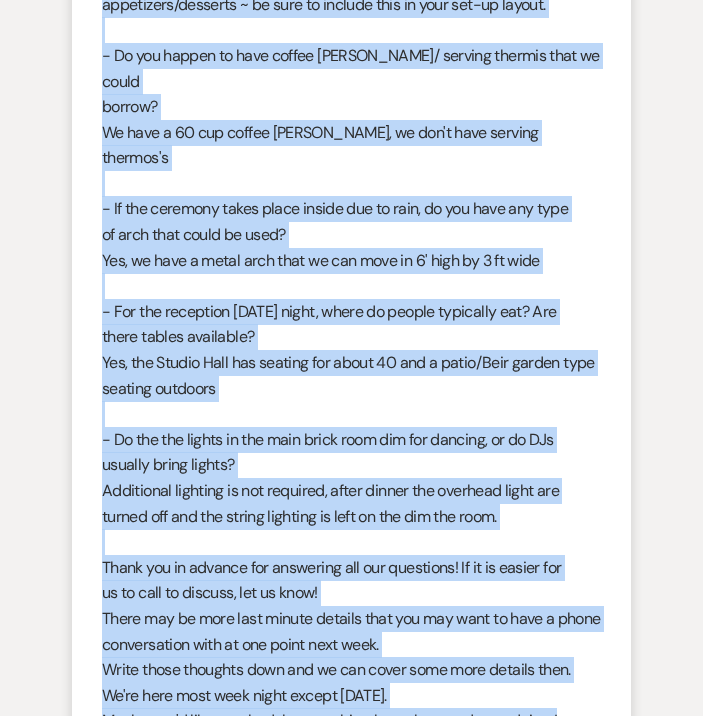 drag, startPoint x: 100, startPoint y: 146, endPoint x: 570, endPoint y: 448, distance: 558.66266 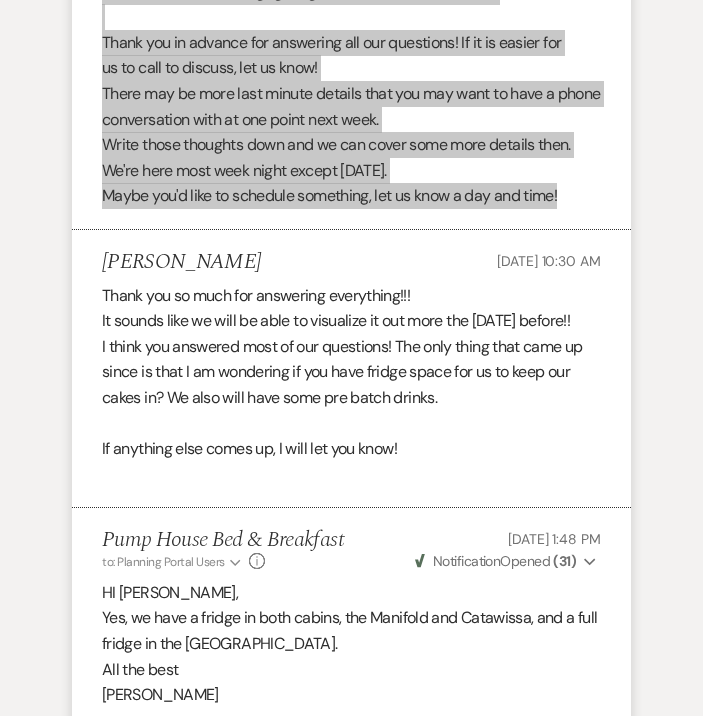 scroll, scrollTop: 10356, scrollLeft: 0, axis: vertical 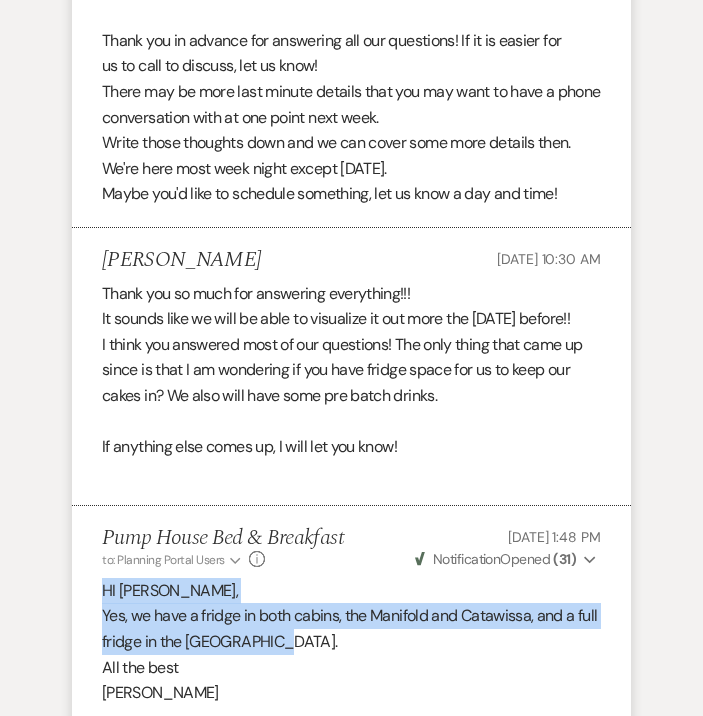 drag, startPoint x: 274, startPoint y: 375, endPoint x: 102, endPoint y: 321, distance: 180.27756 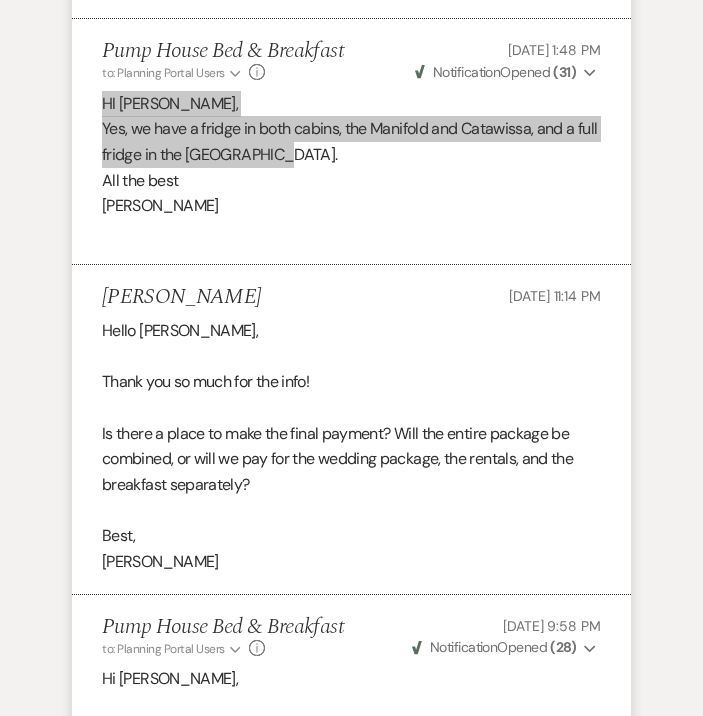 scroll, scrollTop: 10845, scrollLeft: 0, axis: vertical 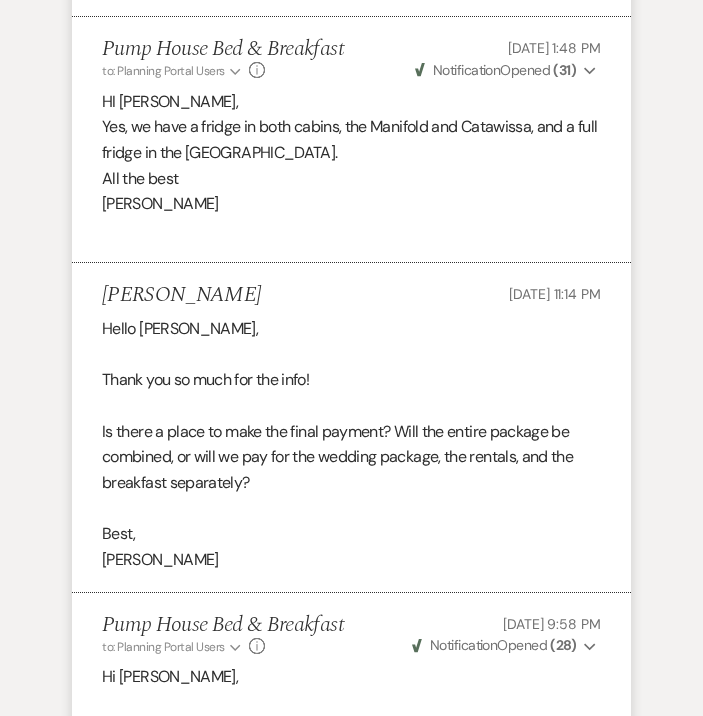 drag, startPoint x: 277, startPoint y: 222, endPoint x: 2, endPoint y: 568, distance: 441.97397 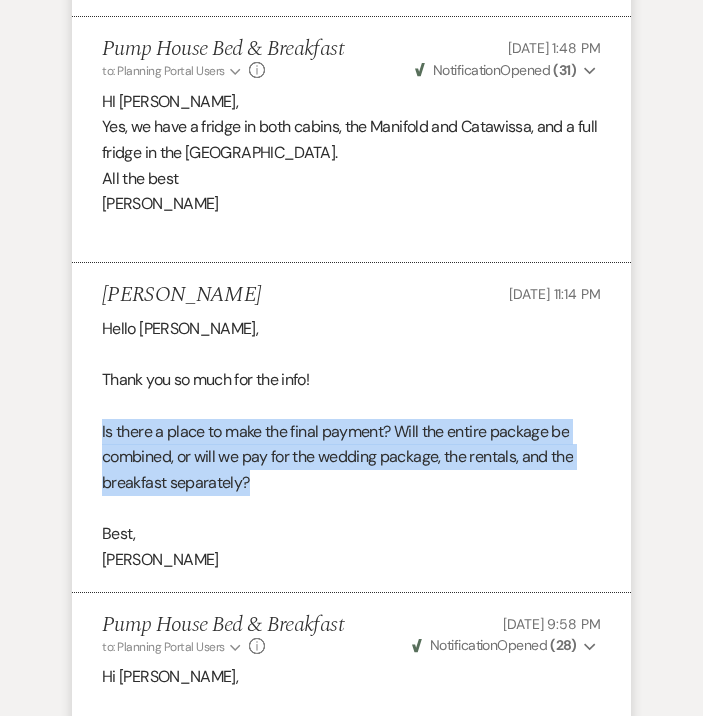 drag, startPoint x: 99, startPoint y: 153, endPoint x: 267, endPoint y: 217, distance: 179.77763 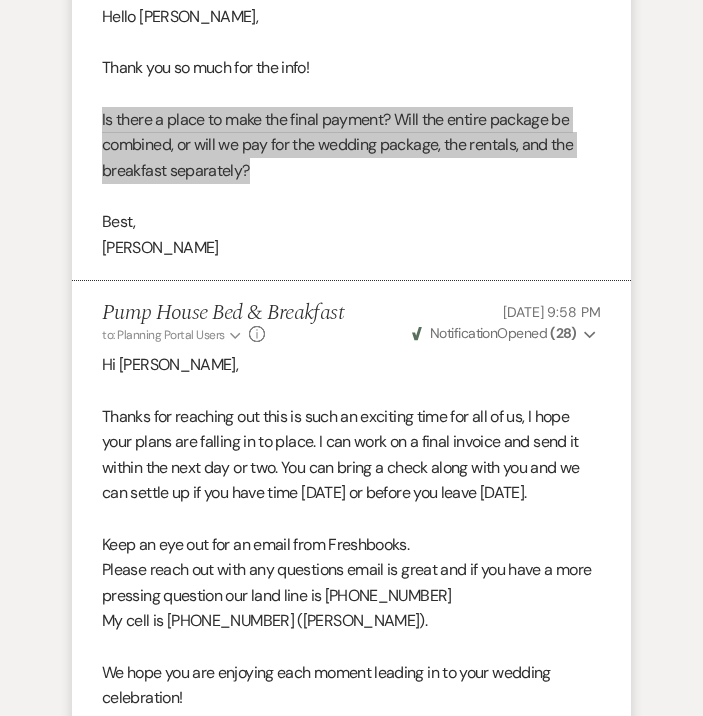 scroll, scrollTop: 11153, scrollLeft: 0, axis: vertical 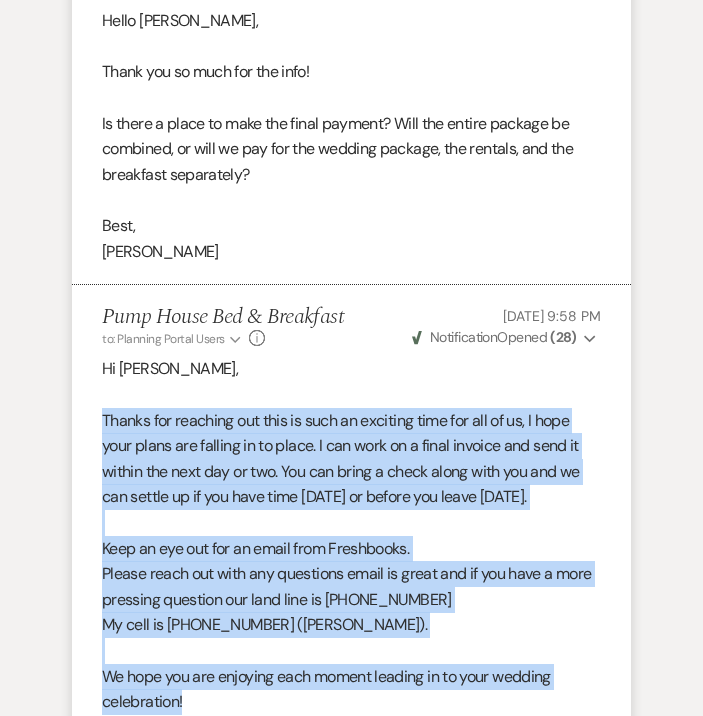 drag, startPoint x: 215, startPoint y: 423, endPoint x: 80, endPoint y: 158, distance: 297.40546 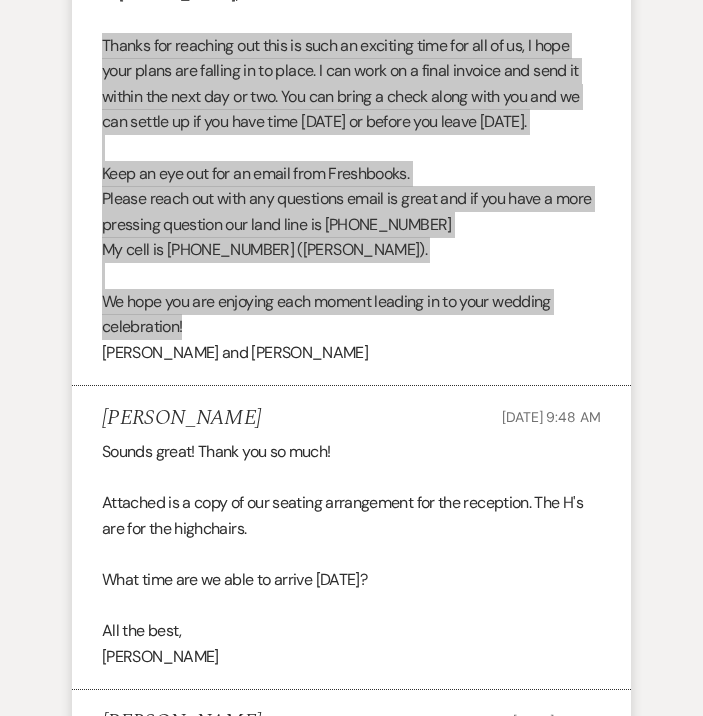 scroll, scrollTop: 11507, scrollLeft: 0, axis: vertical 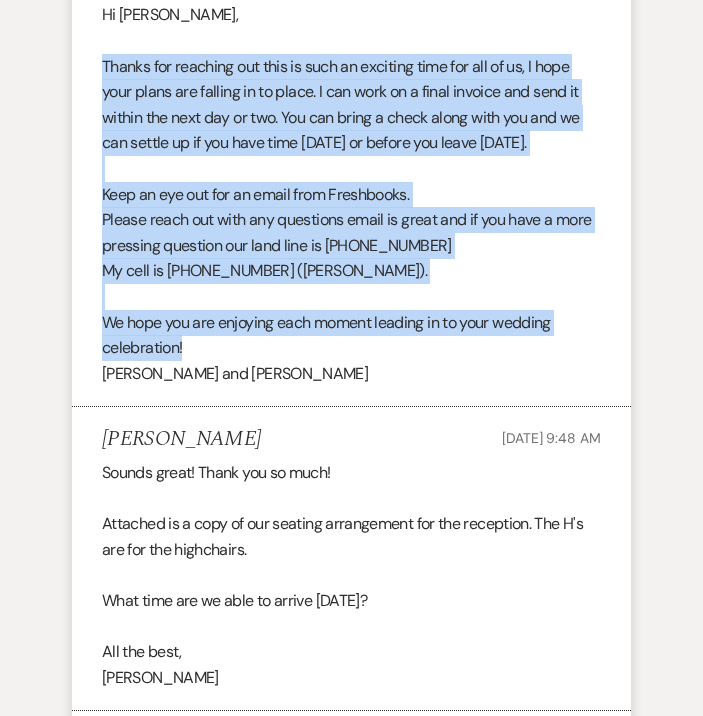 drag, startPoint x: 411, startPoint y: 321, endPoint x: 279, endPoint y: 326, distance: 132.09467 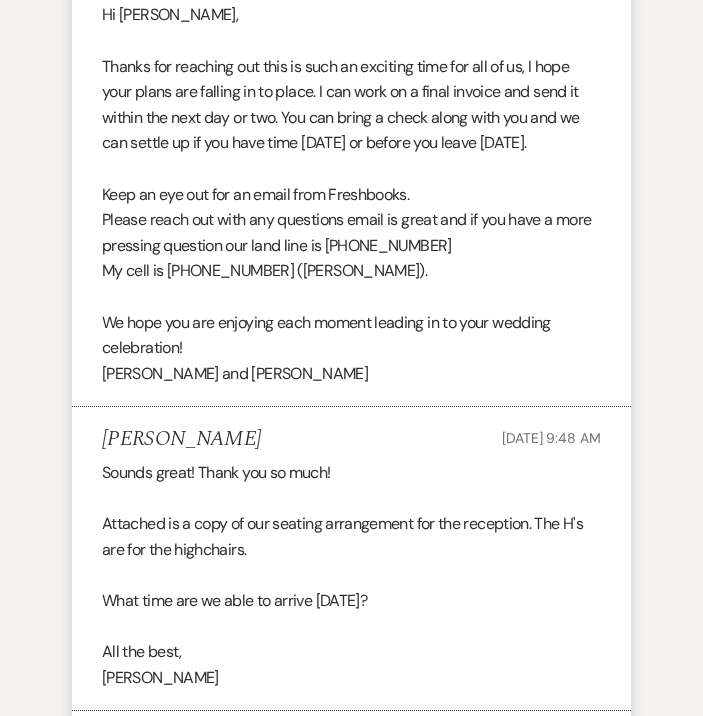 drag, startPoint x: 408, startPoint y: 325, endPoint x: 94, endPoint y: 320, distance: 314.0398 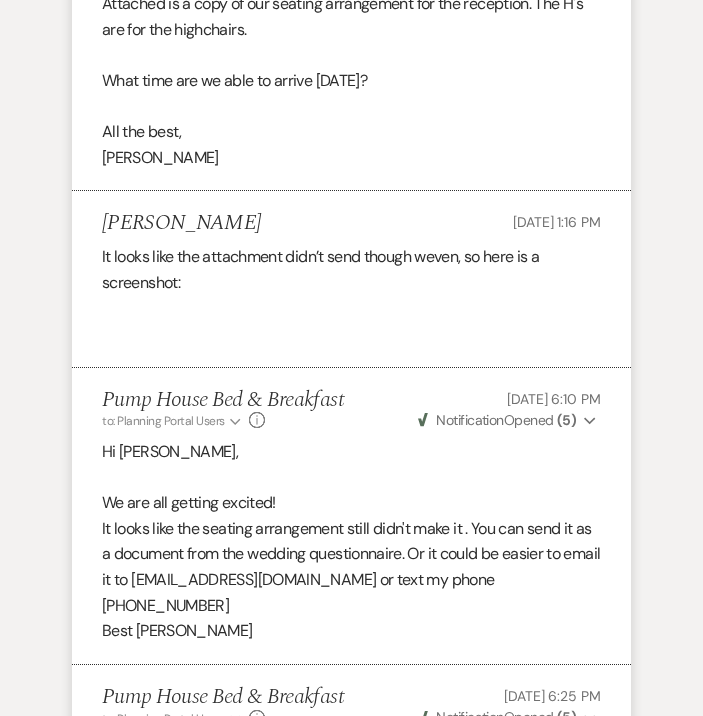 scroll, scrollTop: 12033, scrollLeft: 0, axis: vertical 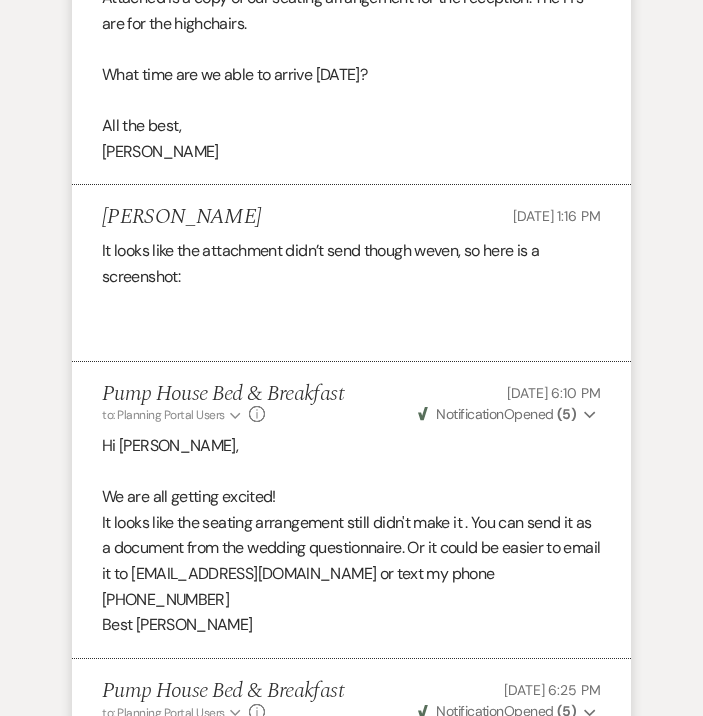 click on "You can come as early as you want [DATE]." at bounding box center (351, 743) 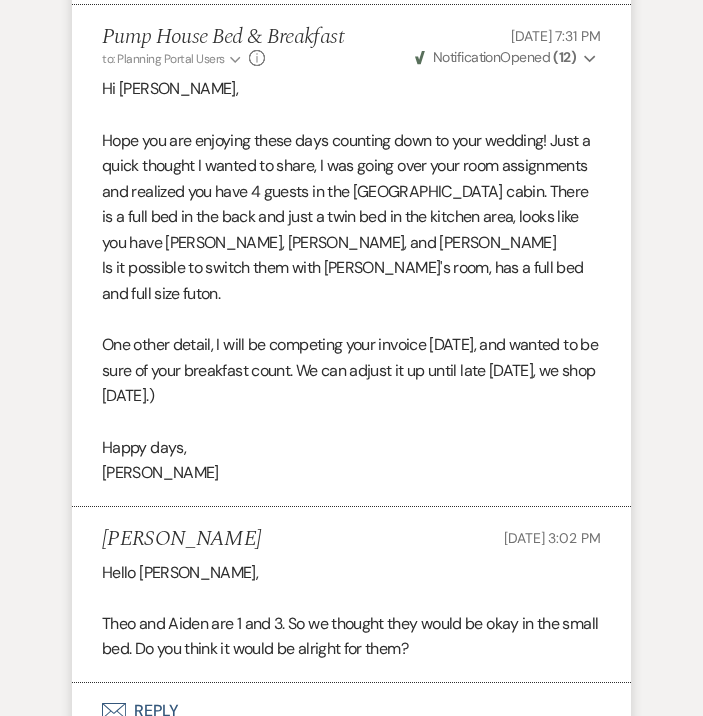 scroll, scrollTop: 12876, scrollLeft: 0, axis: vertical 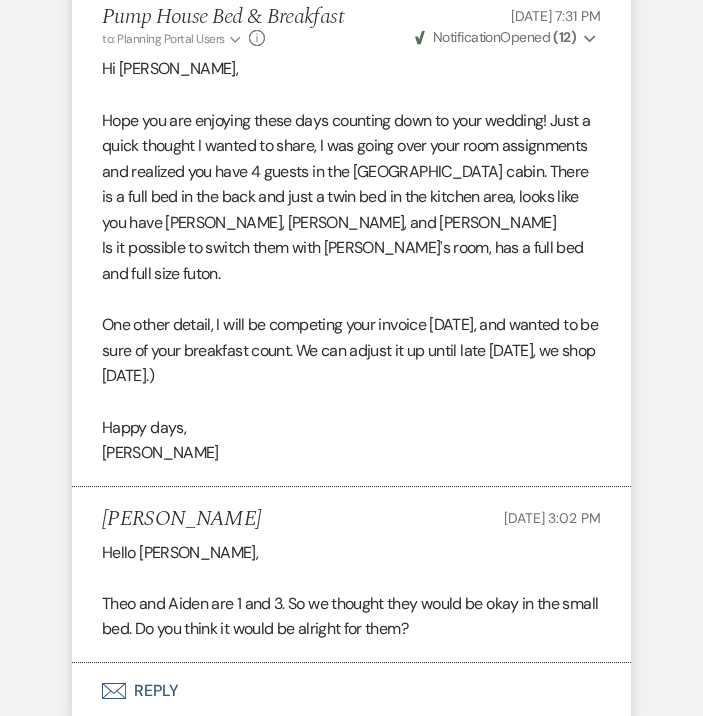 click on "31 messages" at bounding box center [170, 796] 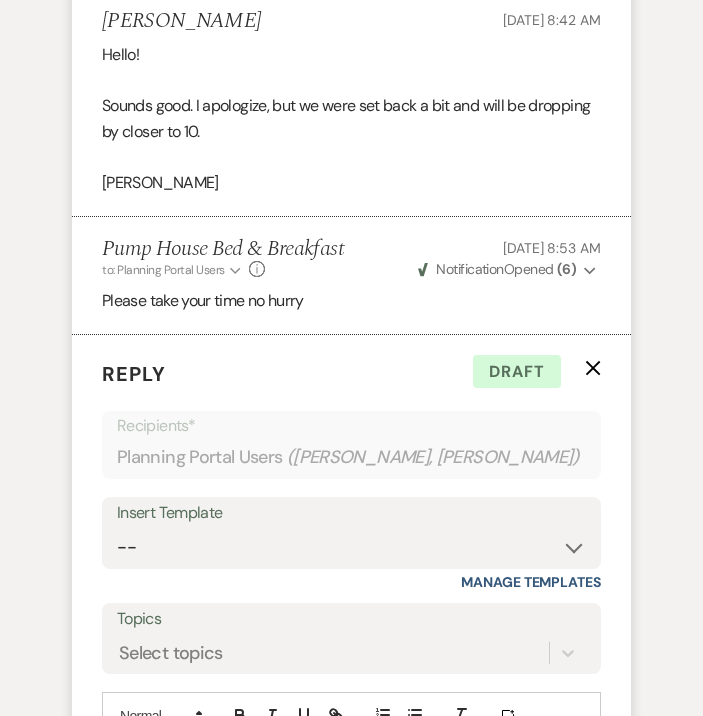 scroll, scrollTop: 25057, scrollLeft: 0, axis: vertical 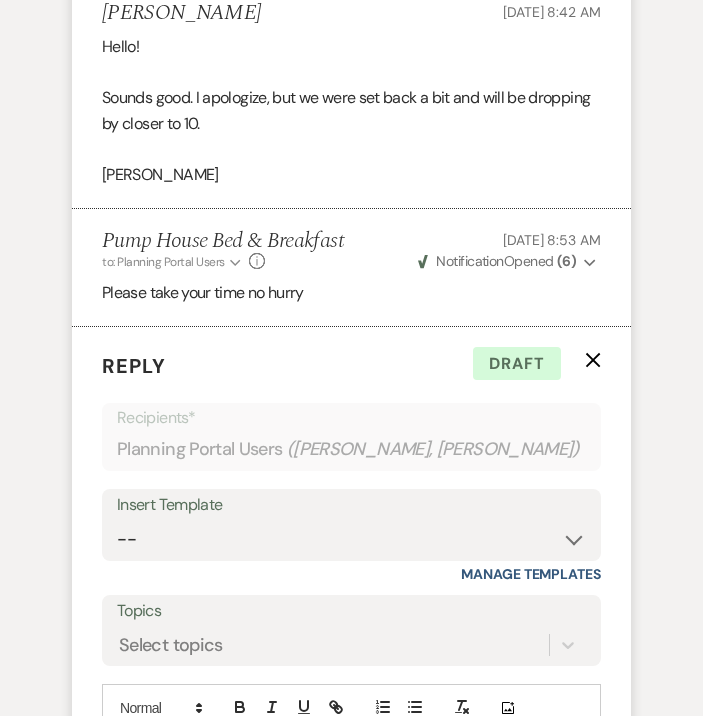 click on "X" 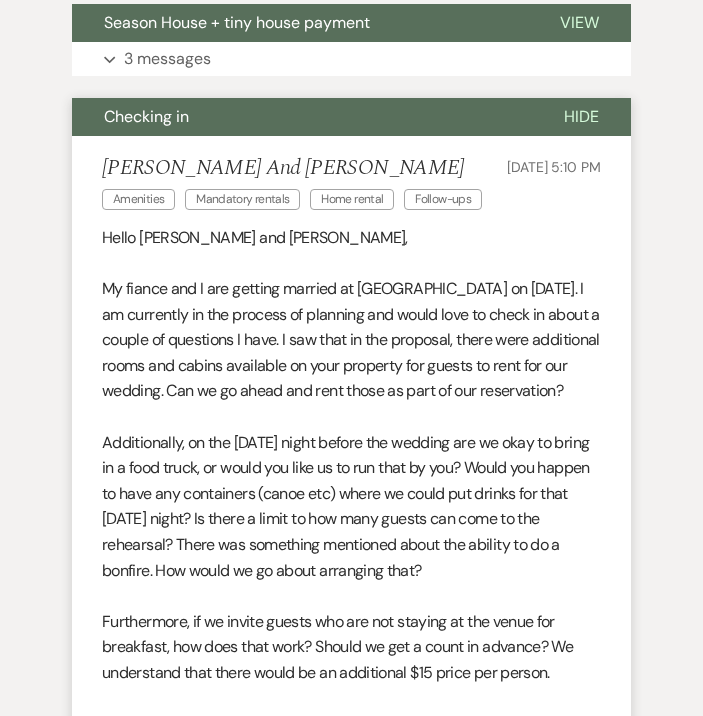 scroll, scrollTop: 0, scrollLeft: 0, axis: both 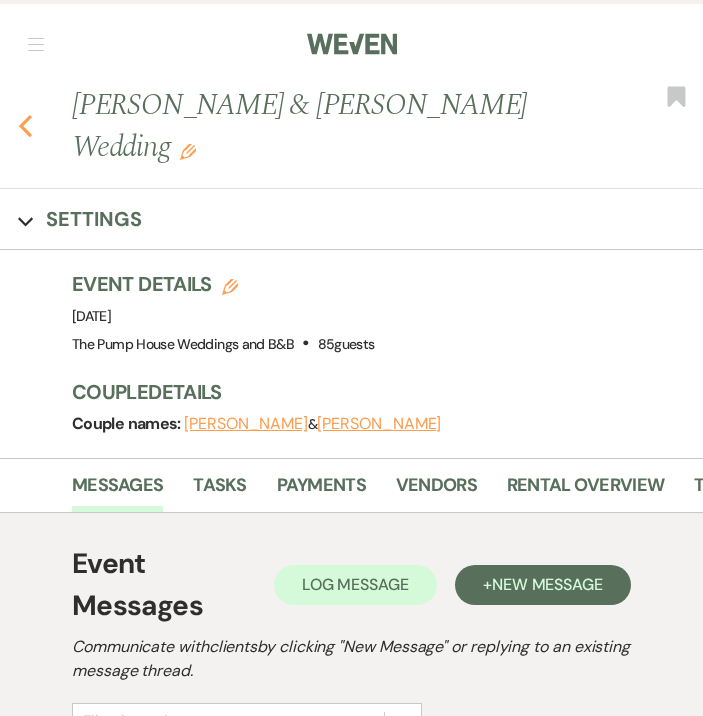 click 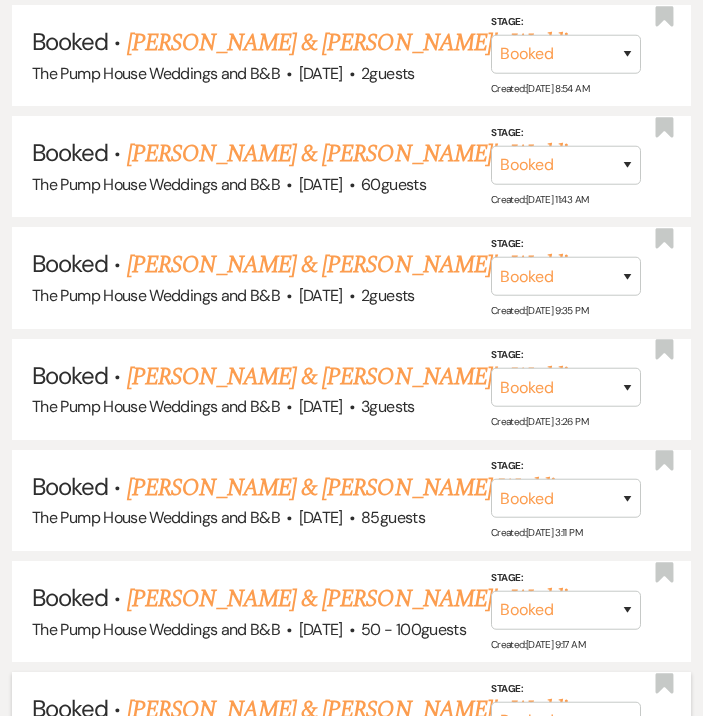 scroll, scrollTop: 8733, scrollLeft: 0, axis: vertical 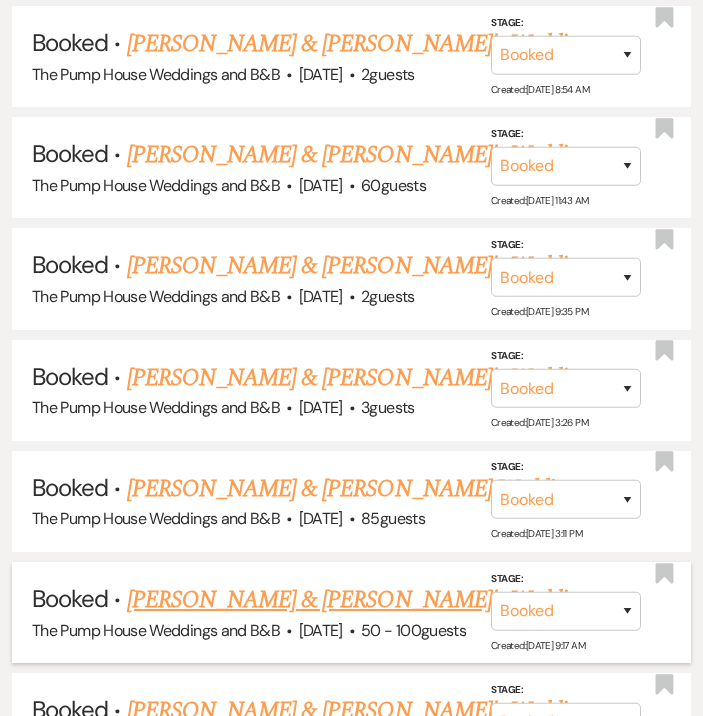 click on "Booked · [PERSON_NAME] & [PERSON_NAME]'s Wedding The Pump House Weddings and B&B · [DATE] · 50 - 100  guests Stage: Booked Lost Created:  [DATE] 9:17 AM Bookmark" at bounding box center (351, 612) 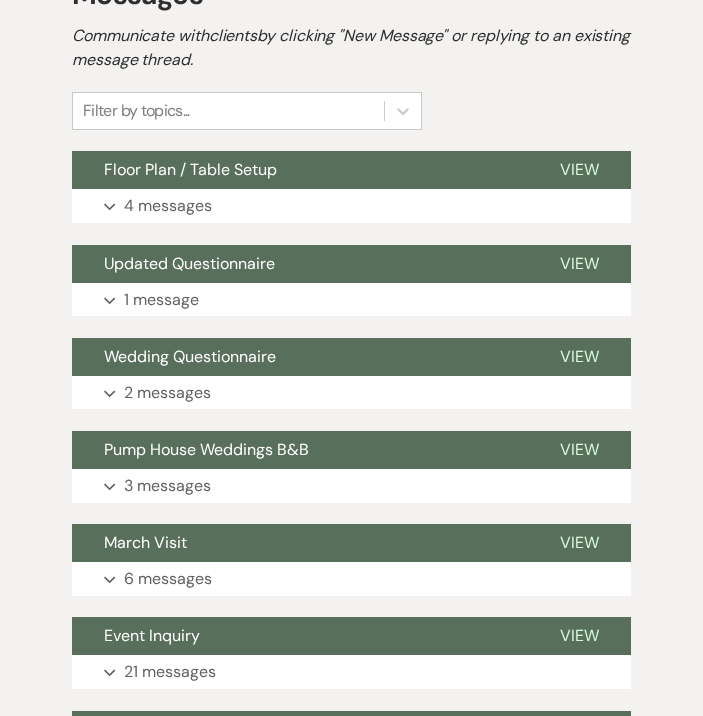 scroll, scrollTop: 621, scrollLeft: 0, axis: vertical 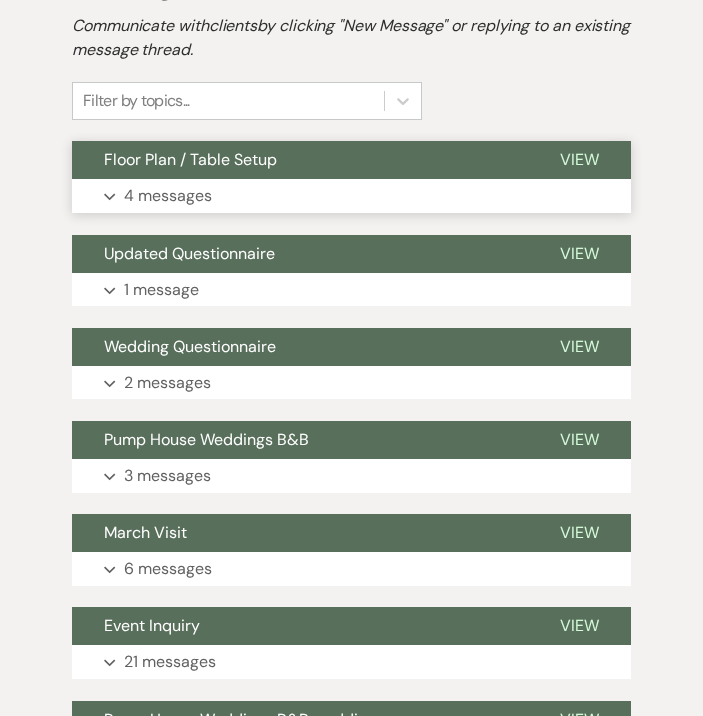 click on "4 messages" at bounding box center [168, 196] 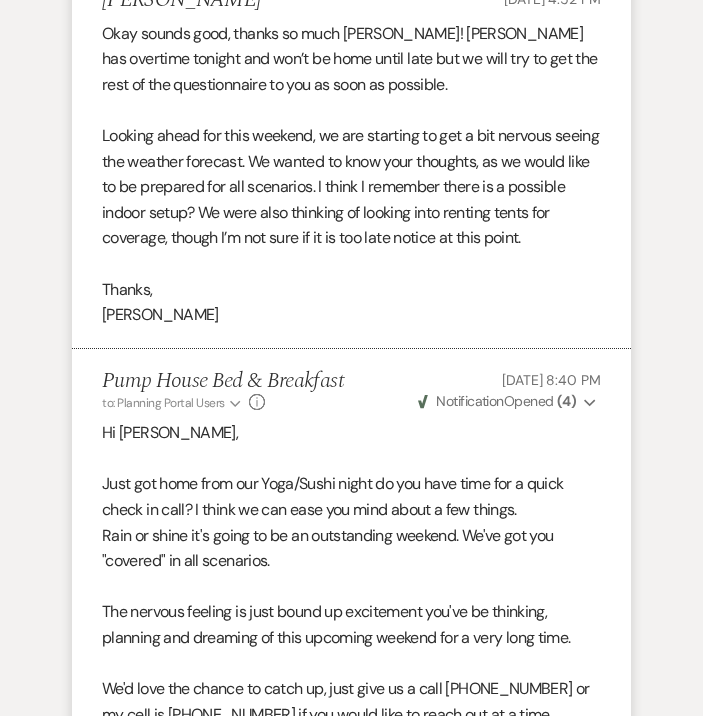 scroll, scrollTop: 1340, scrollLeft: 0, axis: vertical 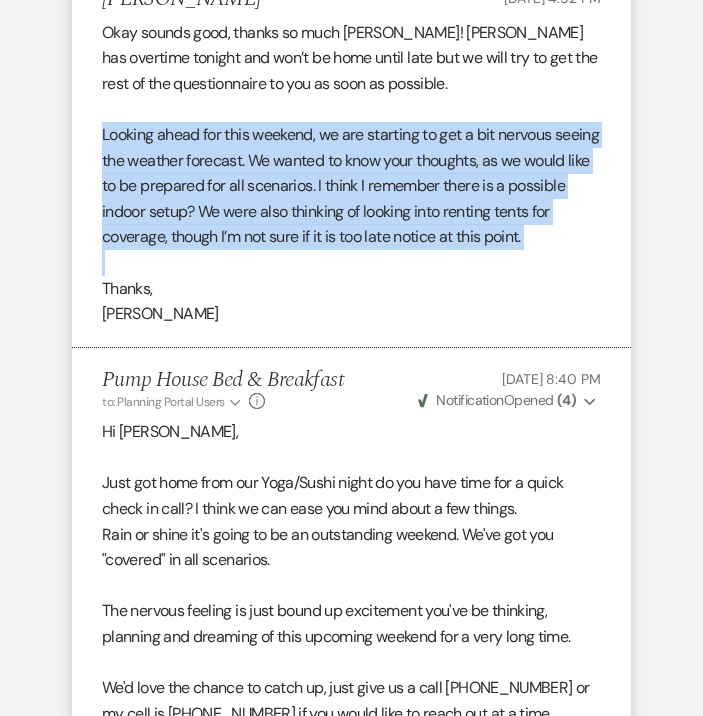 drag, startPoint x: 101, startPoint y: 132, endPoint x: 558, endPoint y: 252, distance: 472.49234 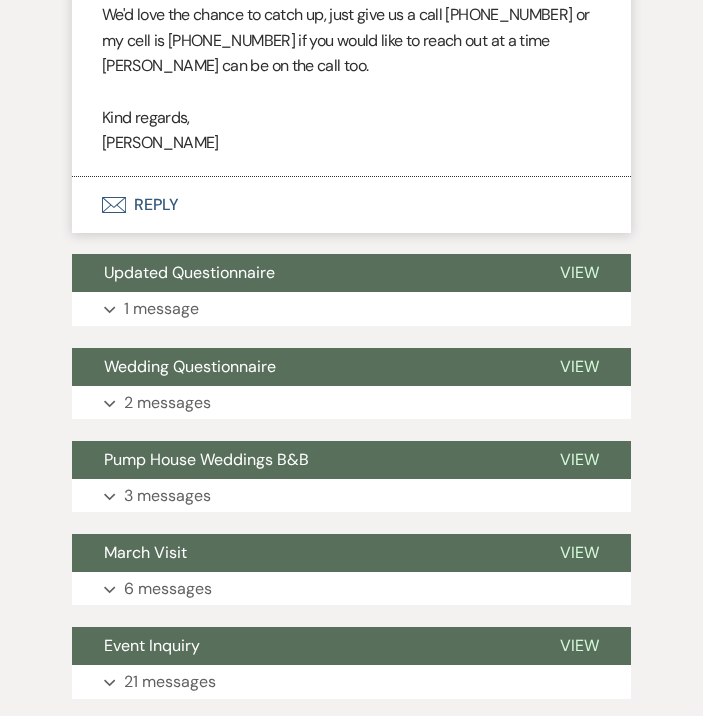 scroll, scrollTop: 2015, scrollLeft: 0, axis: vertical 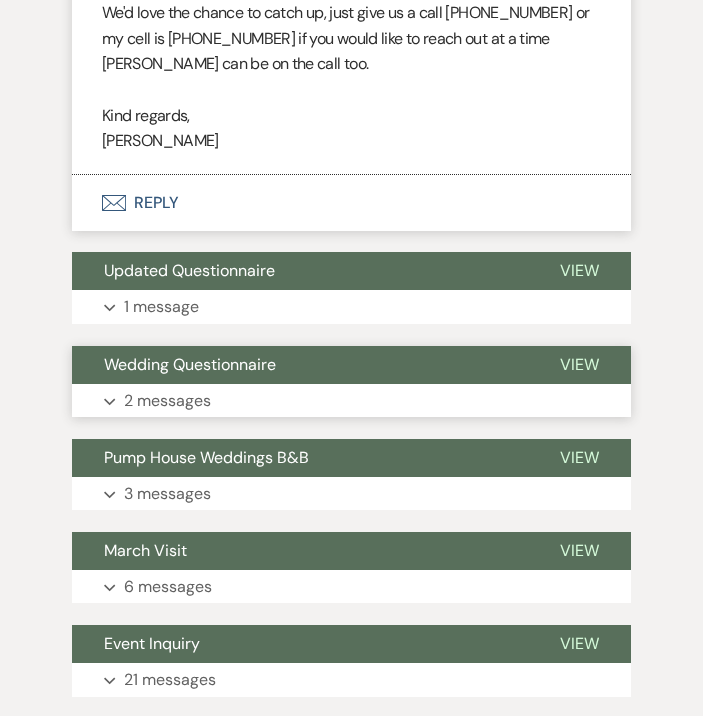 click on "2 messages" at bounding box center [167, 401] 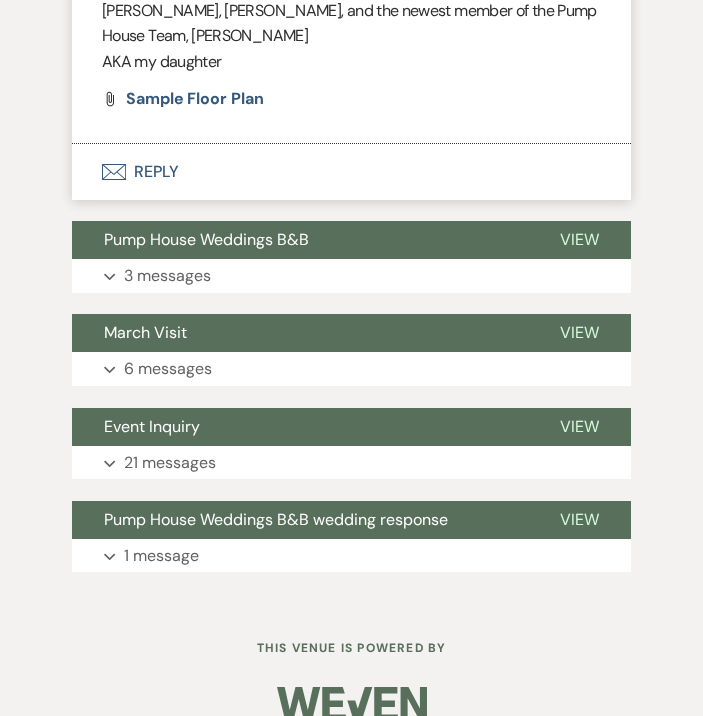 scroll, scrollTop: 3180, scrollLeft: 0, axis: vertical 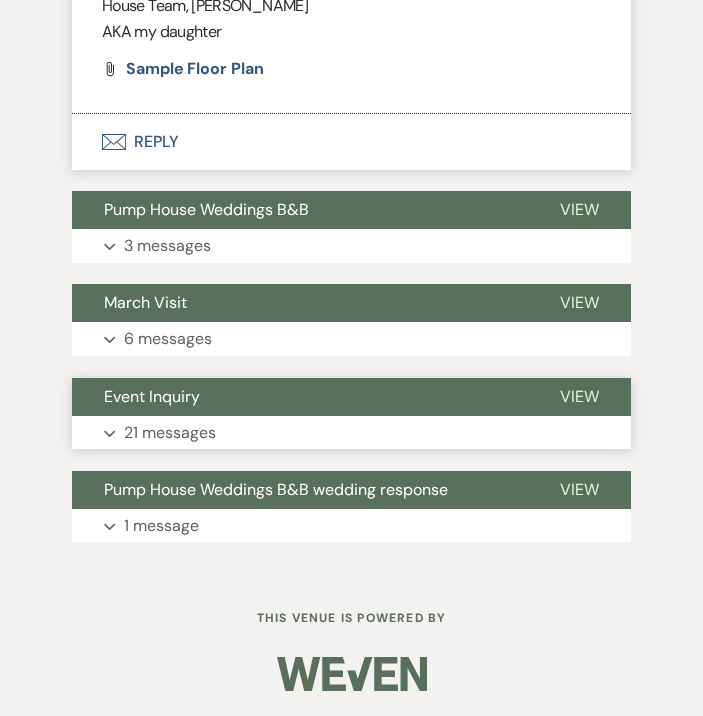 click on "21 messages" at bounding box center (170, 433) 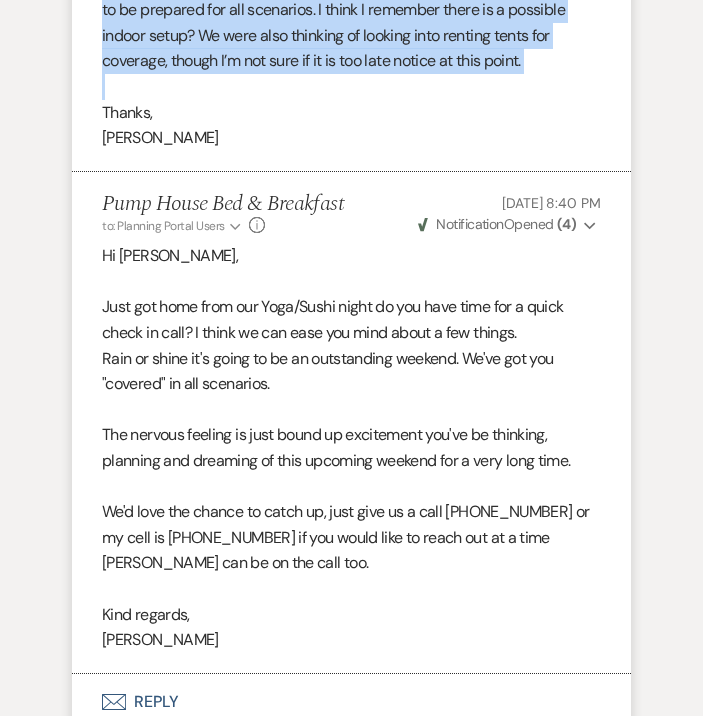 scroll, scrollTop: 0, scrollLeft: 0, axis: both 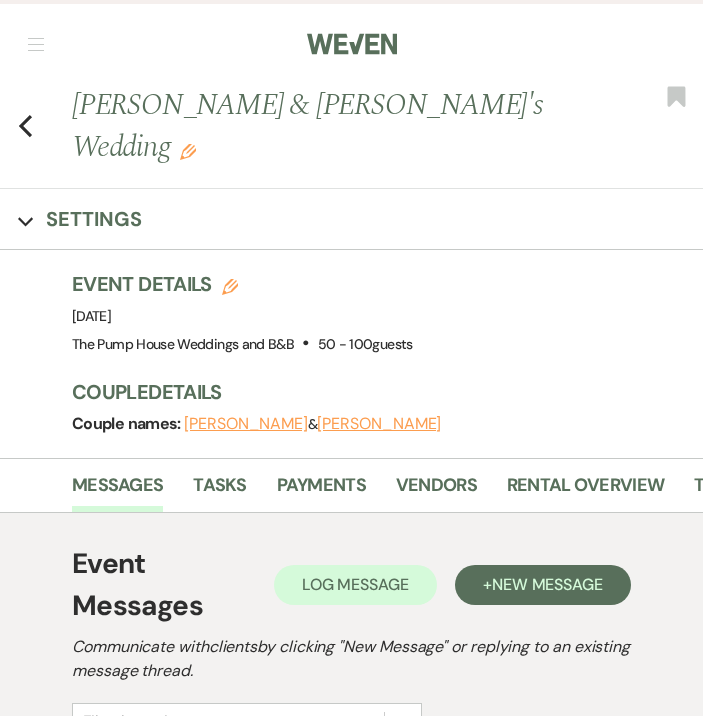 click on "Previous [PERSON_NAME] & [PERSON_NAME]'s Wedding Edit Bookmark" at bounding box center (346, 136) 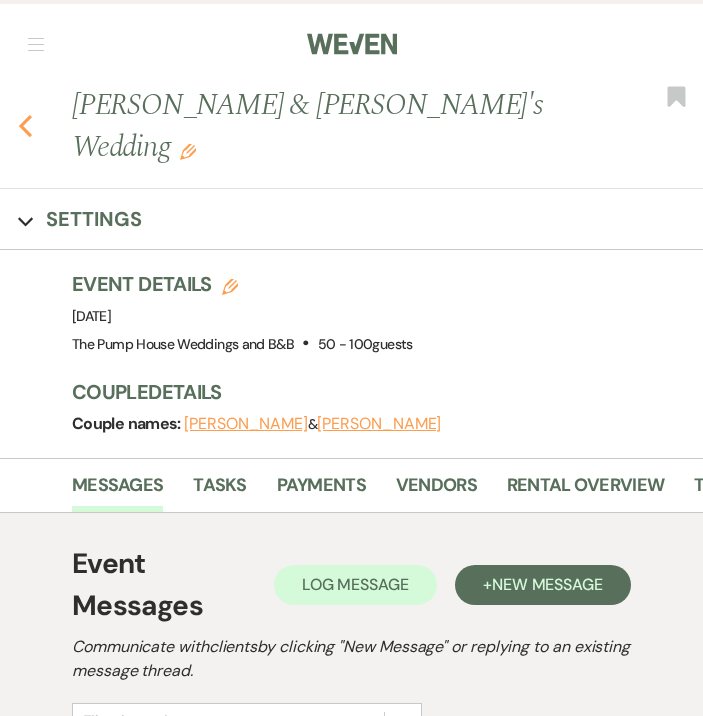 click 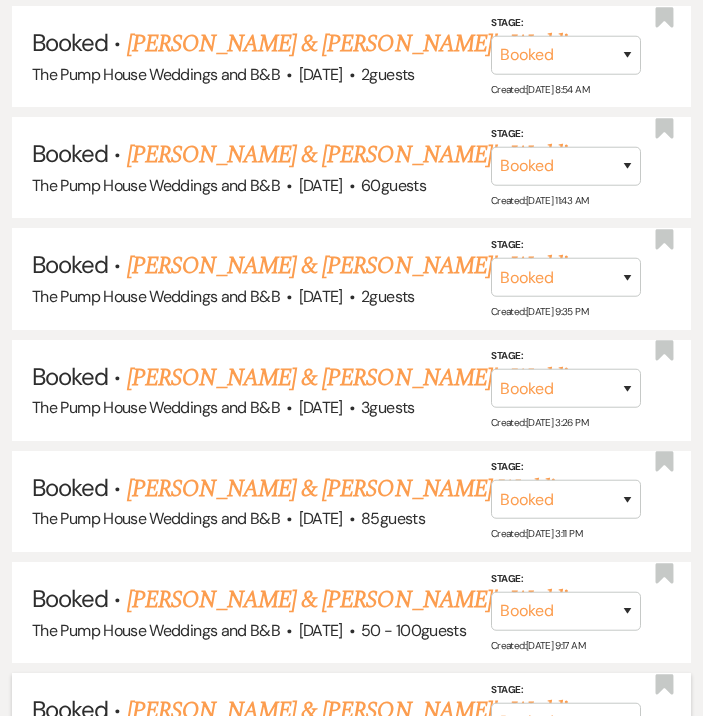scroll, scrollTop: 8769, scrollLeft: 0, axis: vertical 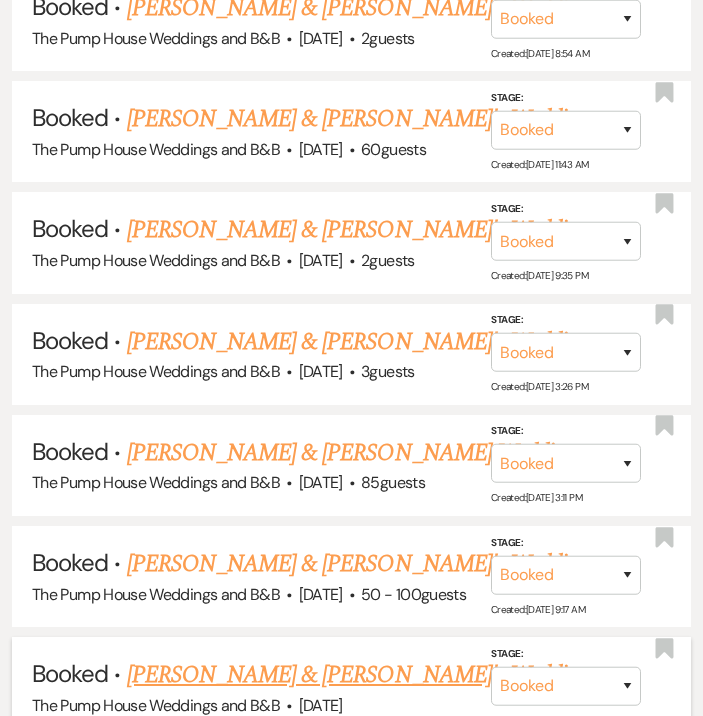 click on "[PERSON_NAME] & [PERSON_NAME]'s Wedding" at bounding box center (358, 675) 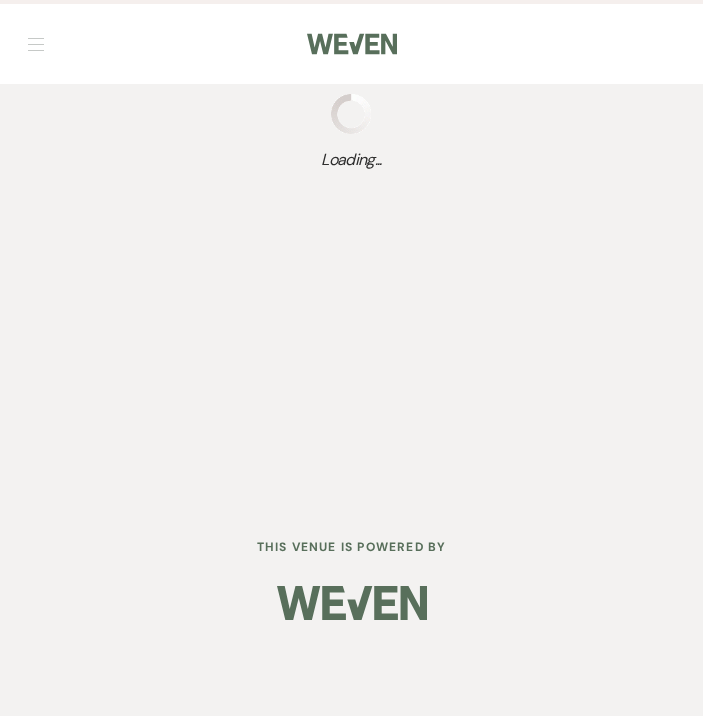 scroll, scrollTop: 0, scrollLeft: 0, axis: both 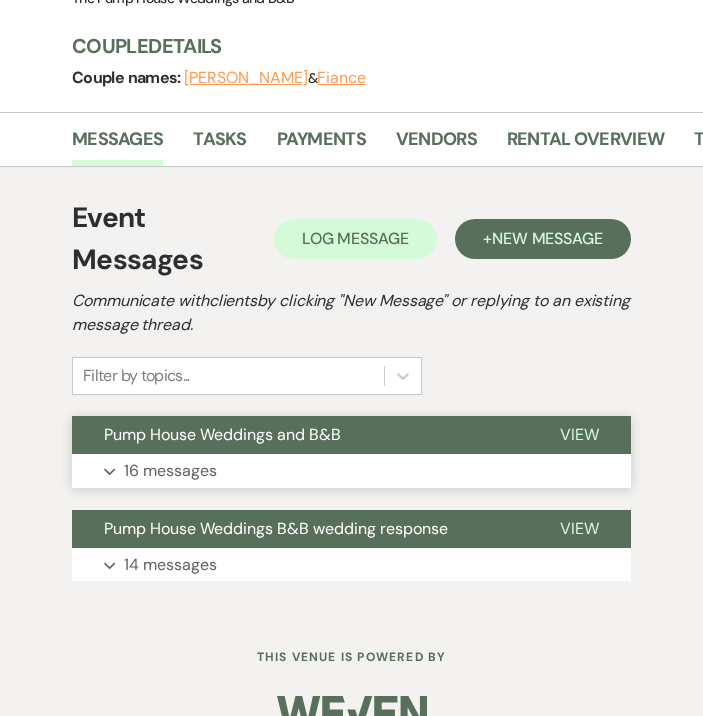 click on "16 messages" at bounding box center (170, 471) 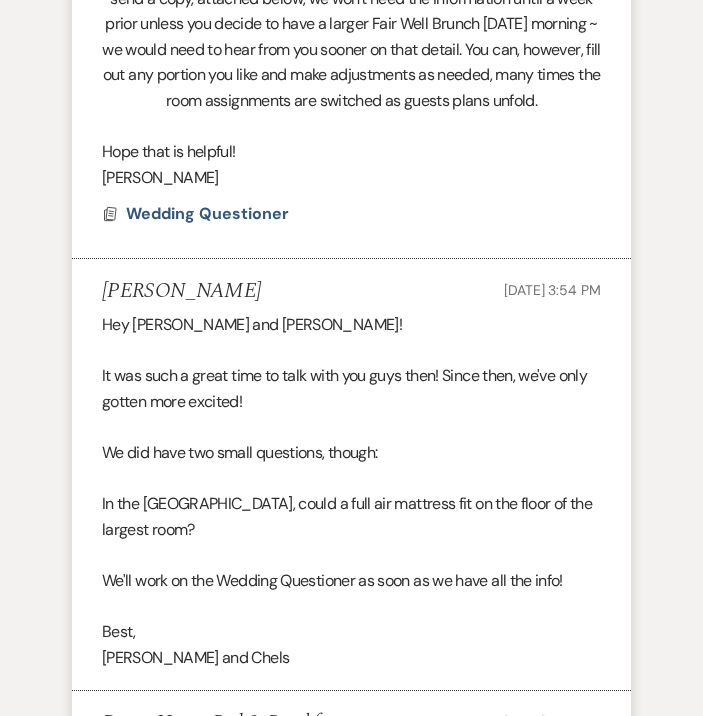 scroll, scrollTop: 1098, scrollLeft: 0, axis: vertical 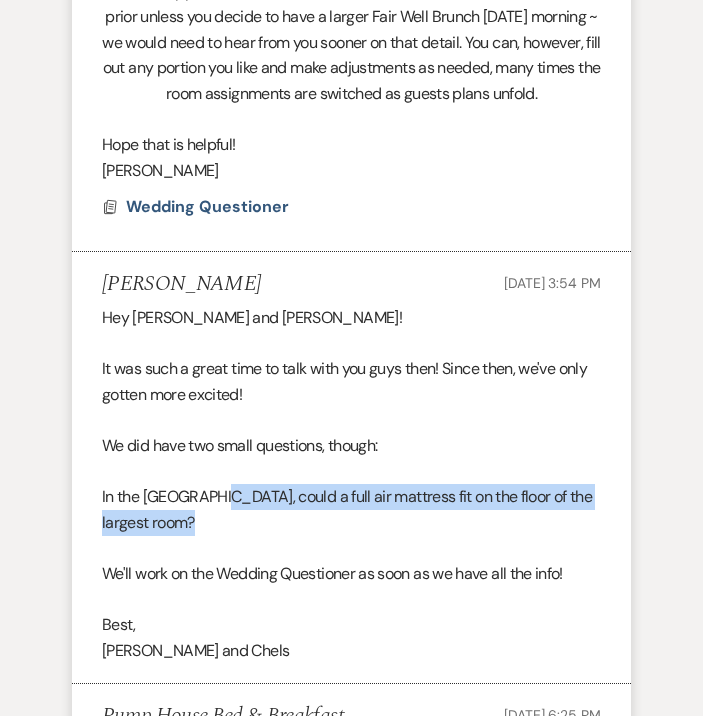drag, startPoint x: 237, startPoint y: 477, endPoint x: 213, endPoint y: 467, distance: 26 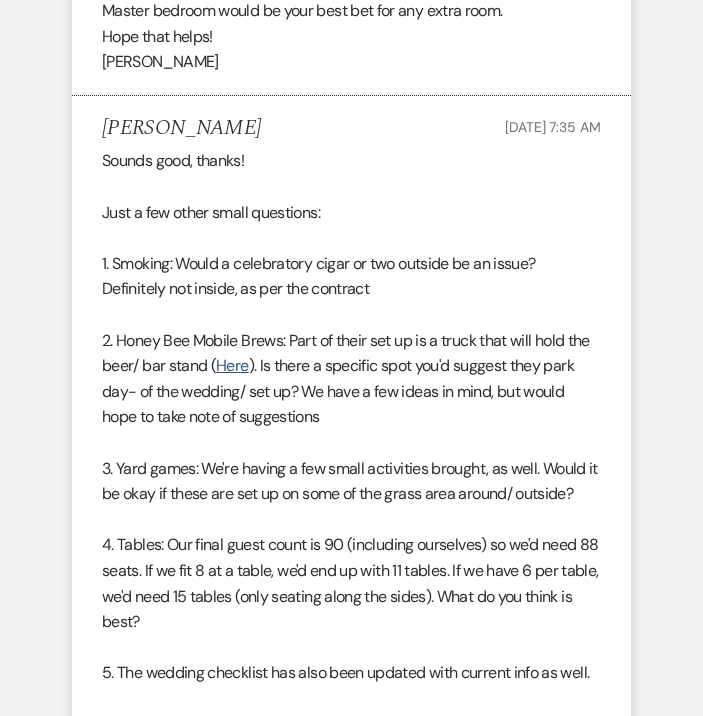 scroll, scrollTop: 2296, scrollLeft: 0, axis: vertical 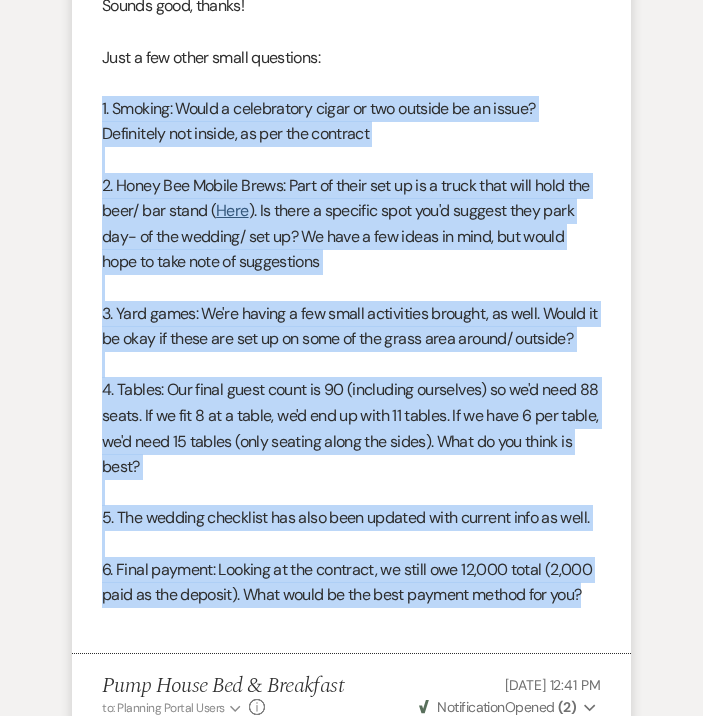 drag, startPoint x: 103, startPoint y: 203, endPoint x: 614, endPoint y: 560, distance: 623.3538 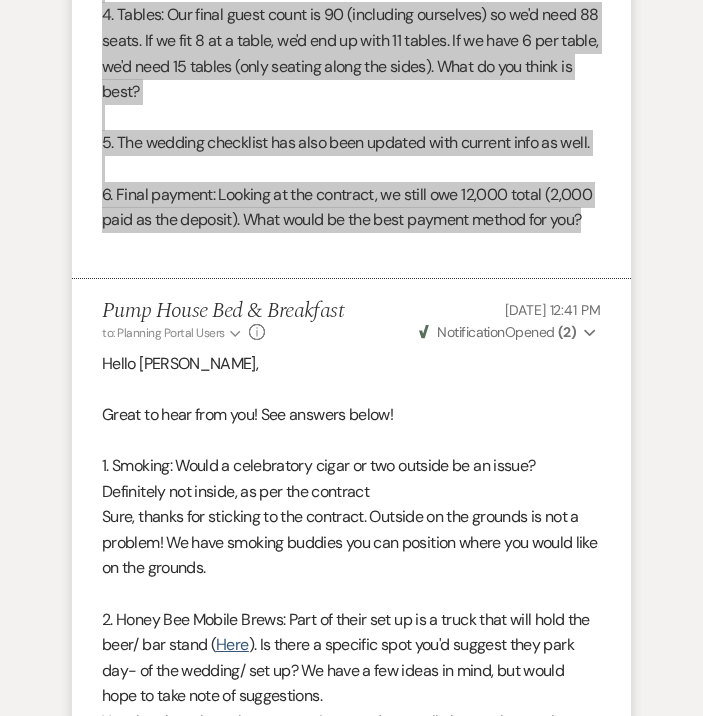 scroll, scrollTop: 3019, scrollLeft: 0, axis: vertical 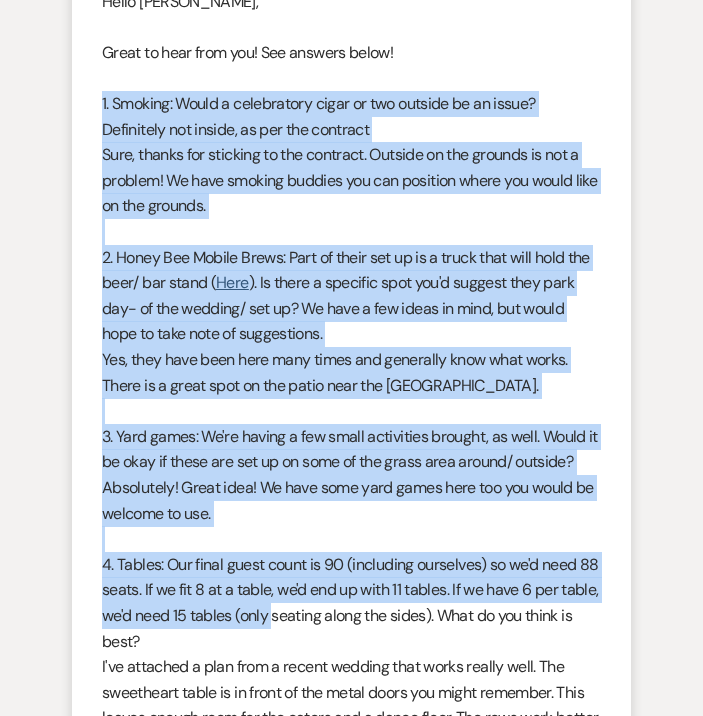 drag, startPoint x: 101, startPoint y: 214, endPoint x: 316, endPoint y: 579, distance: 423.6154 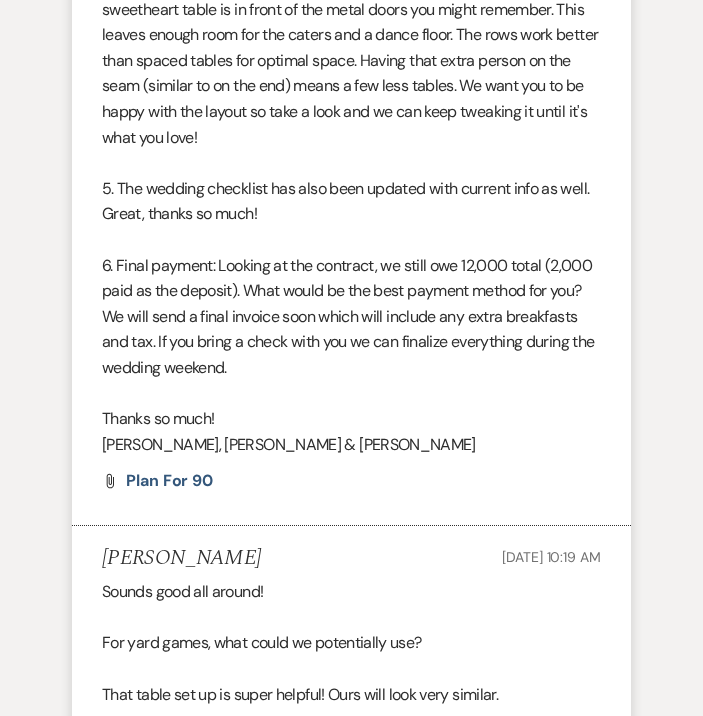 scroll, scrollTop: 3830, scrollLeft: 0, axis: vertical 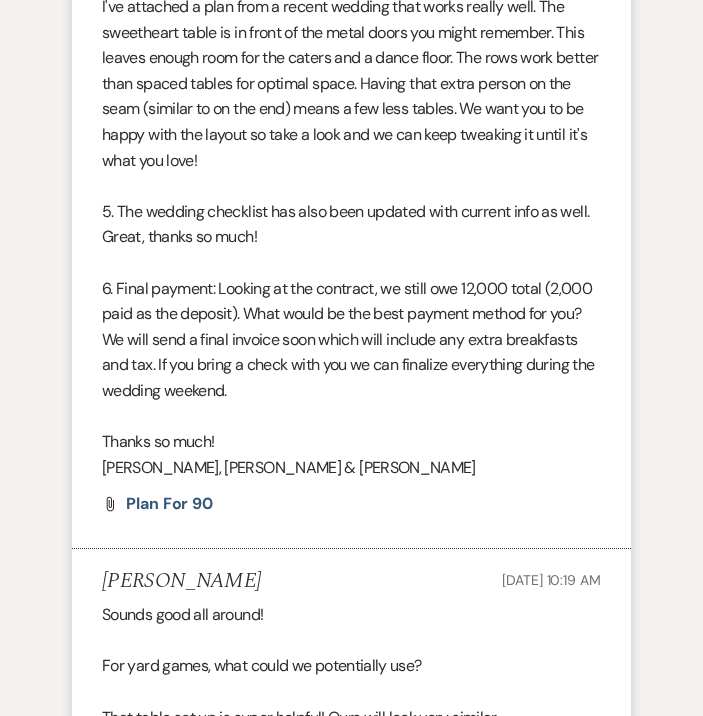 click on "Thanks so much!" at bounding box center (351, 442) 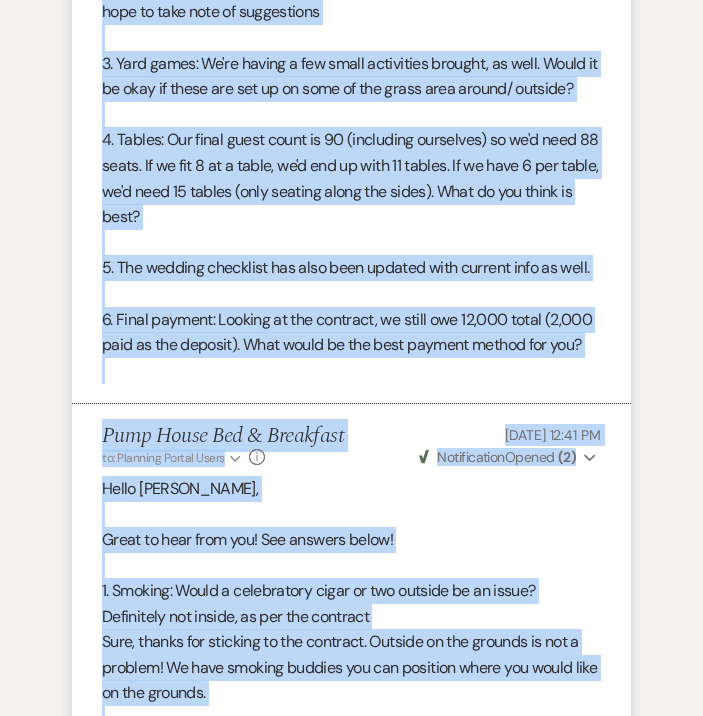 scroll, scrollTop: 2296, scrollLeft: 0, axis: vertical 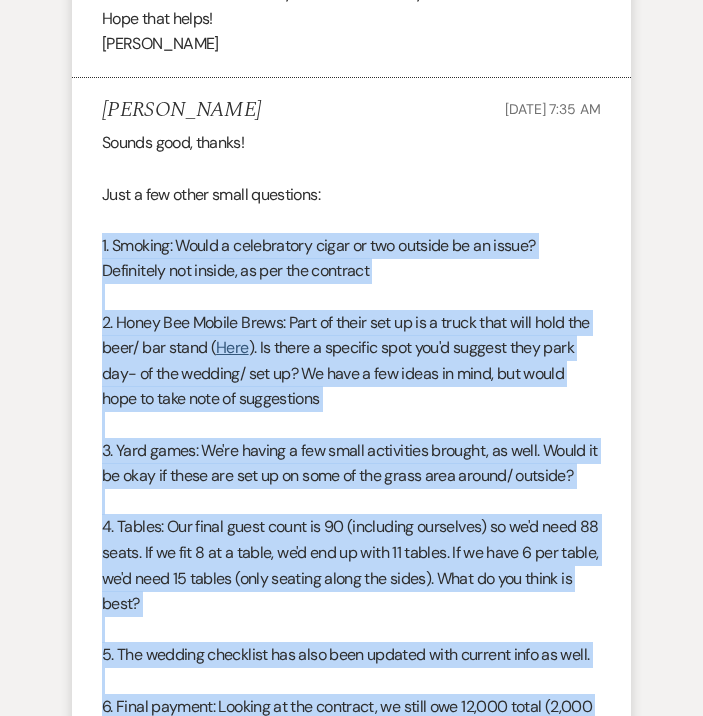 drag, startPoint x: 260, startPoint y: 357, endPoint x: 77, endPoint y: 209, distance: 235.35718 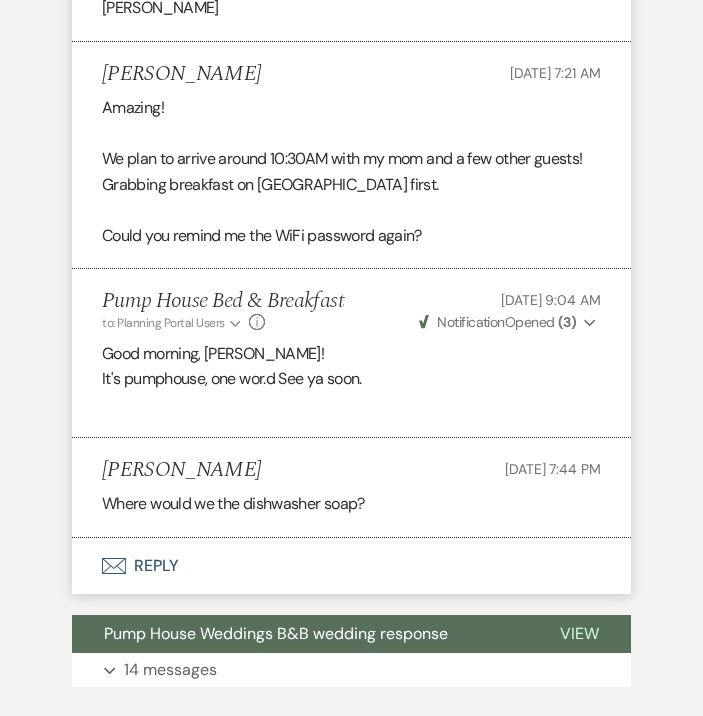 scroll, scrollTop: 6807, scrollLeft: 0, axis: vertical 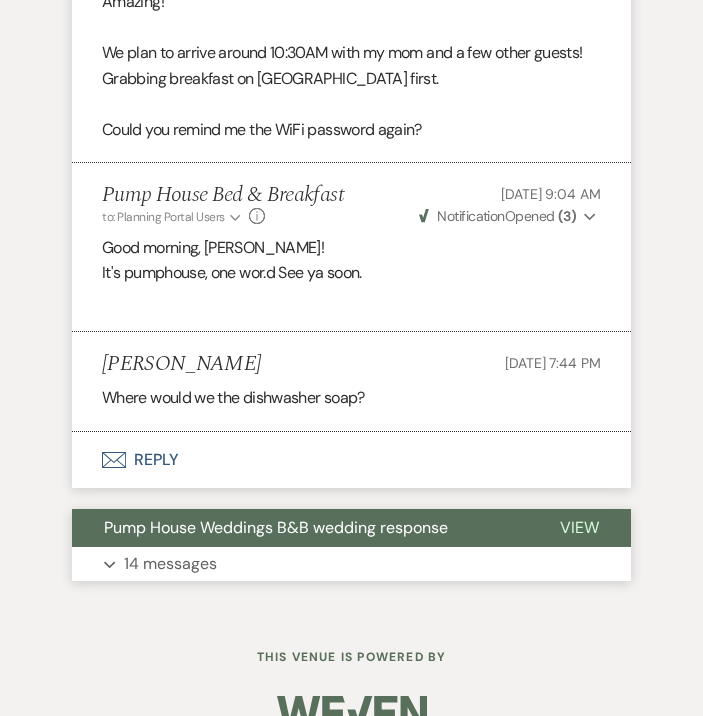 click on "14 messages" at bounding box center (170, 564) 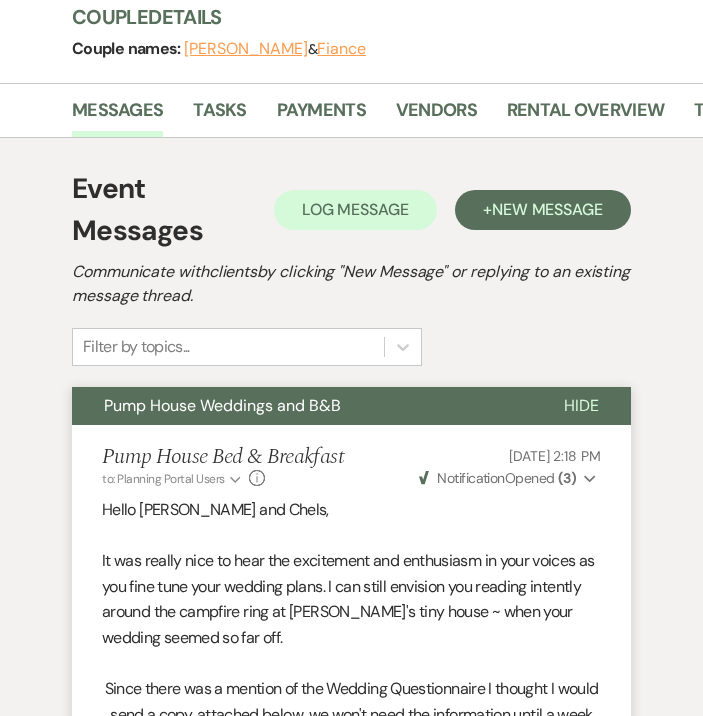 scroll, scrollTop: 0, scrollLeft: 0, axis: both 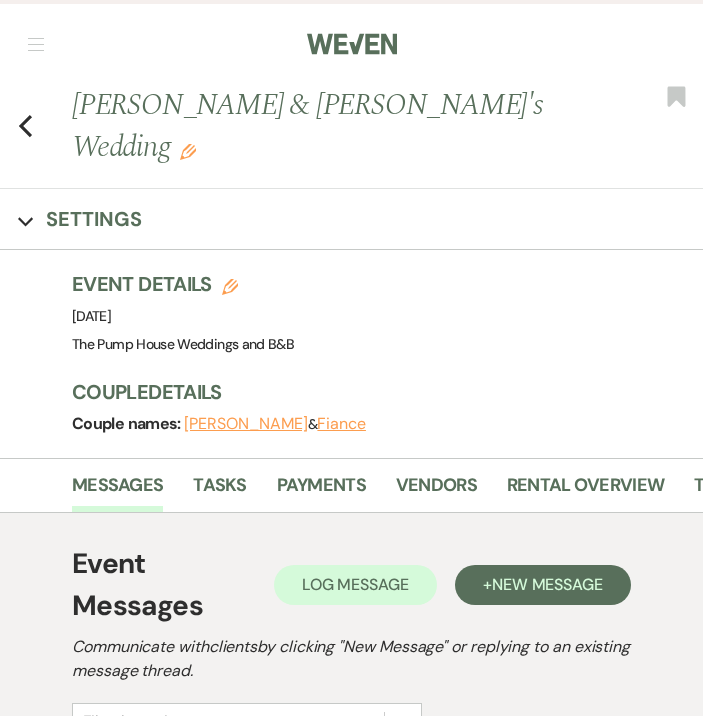 click on "Previous [PERSON_NAME] & [PERSON_NAME]'s Wedding Edit Bookmark" at bounding box center (346, 136) 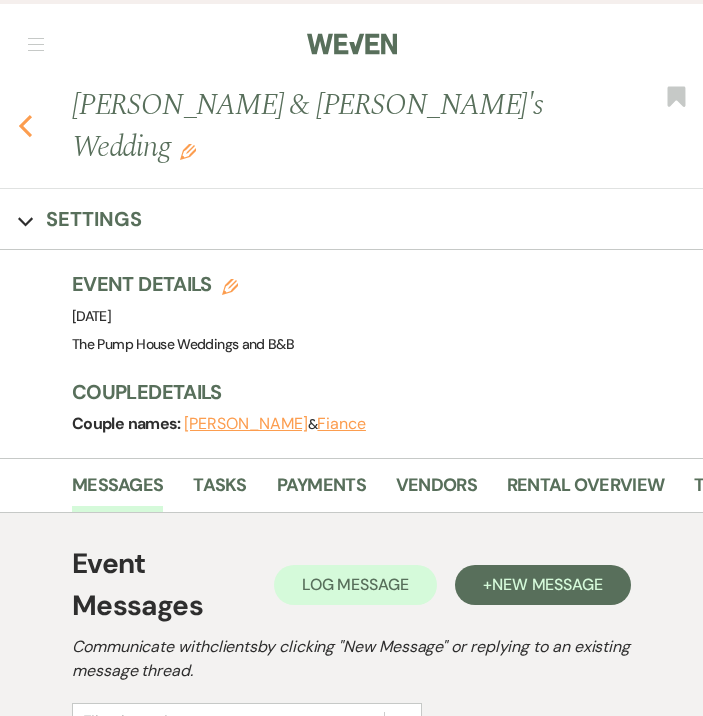 click 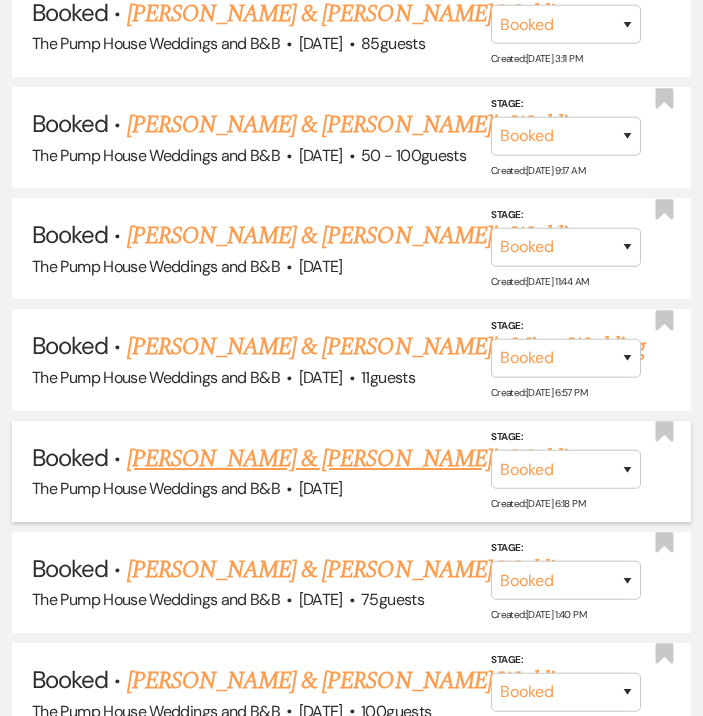 scroll, scrollTop: 9233, scrollLeft: 0, axis: vertical 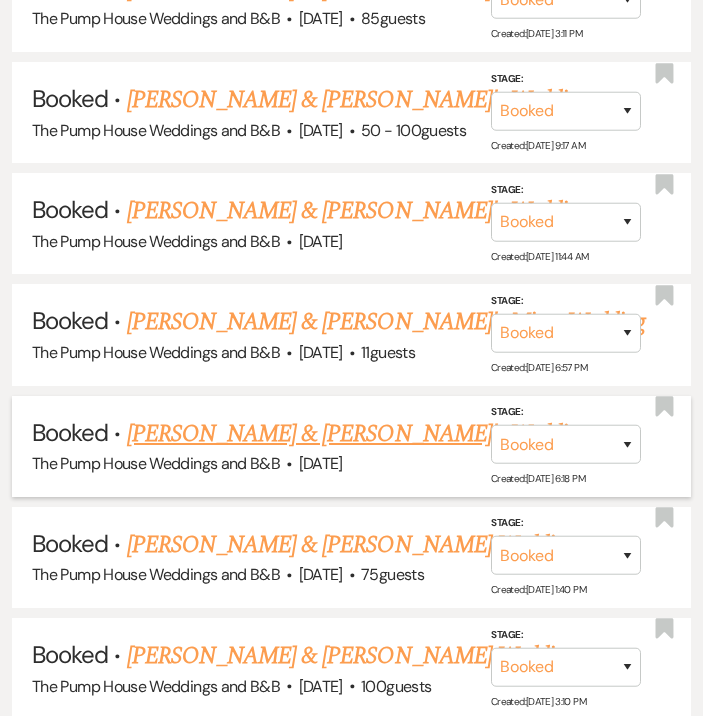 click on "[PERSON_NAME] & [PERSON_NAME]'s Wedding" at bounding box center (358, 434) 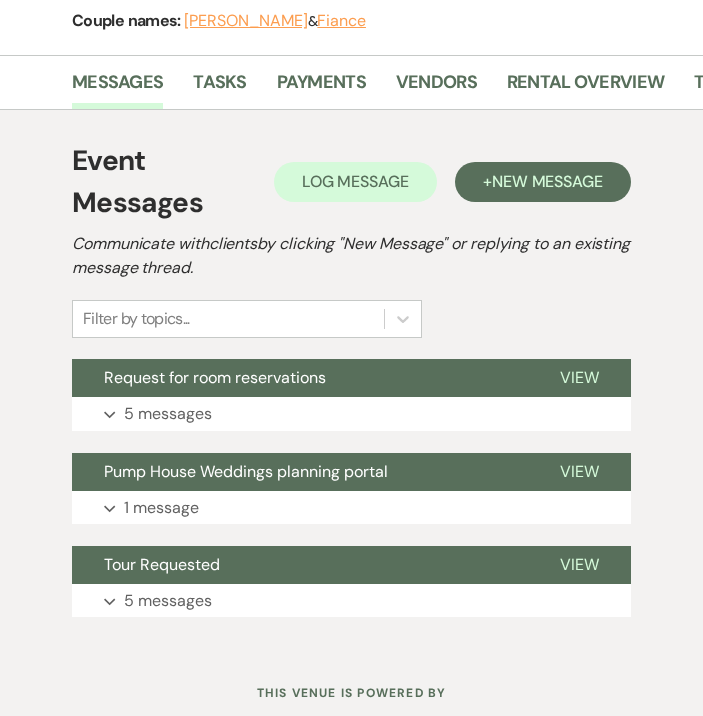 scroll, scrollTop: 439, scrollLeft: 0, axis: vertical 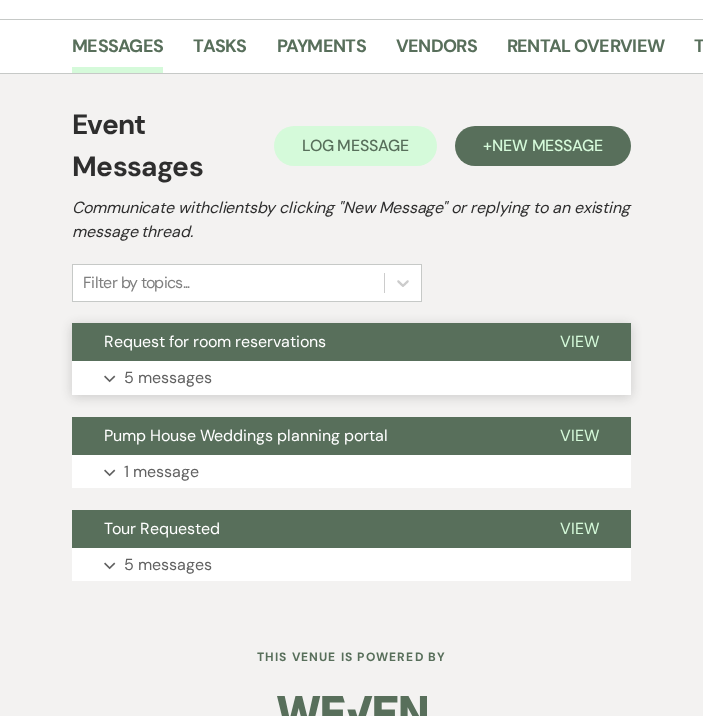 click on "5 messages" at bounding box center [168, 378] 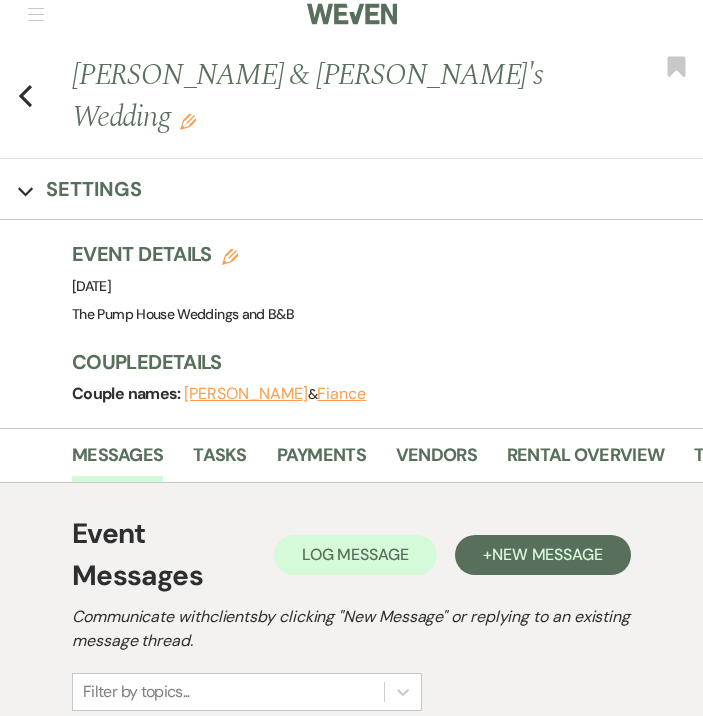 scroll, scrollTop: 0, scrollLeft: 0, axis: both 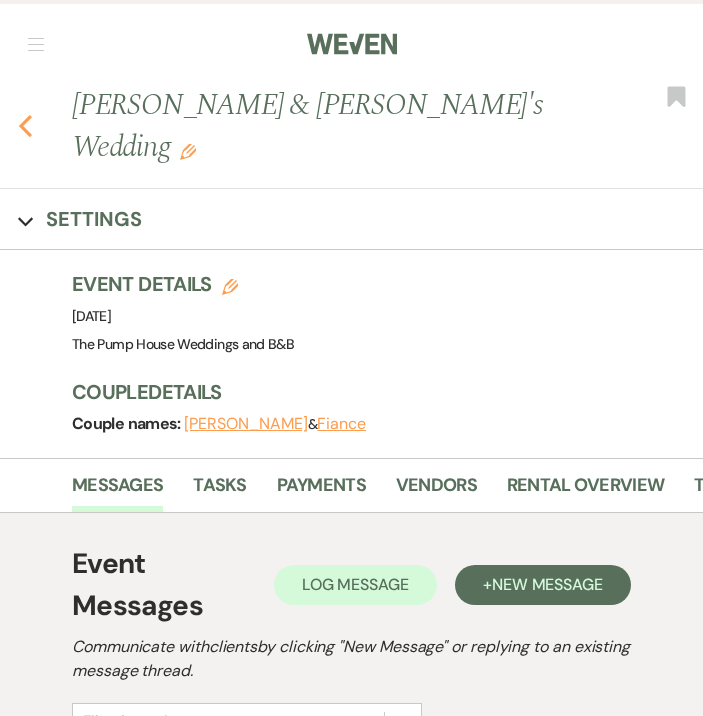 click on "Previous" 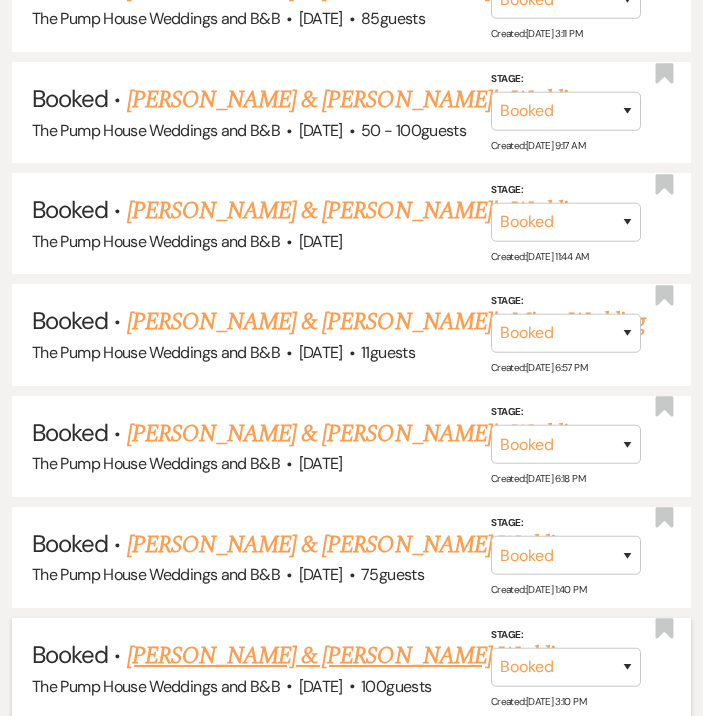 scroll, scrollTop: 9269, scrollLeft: 0, axis: vertical 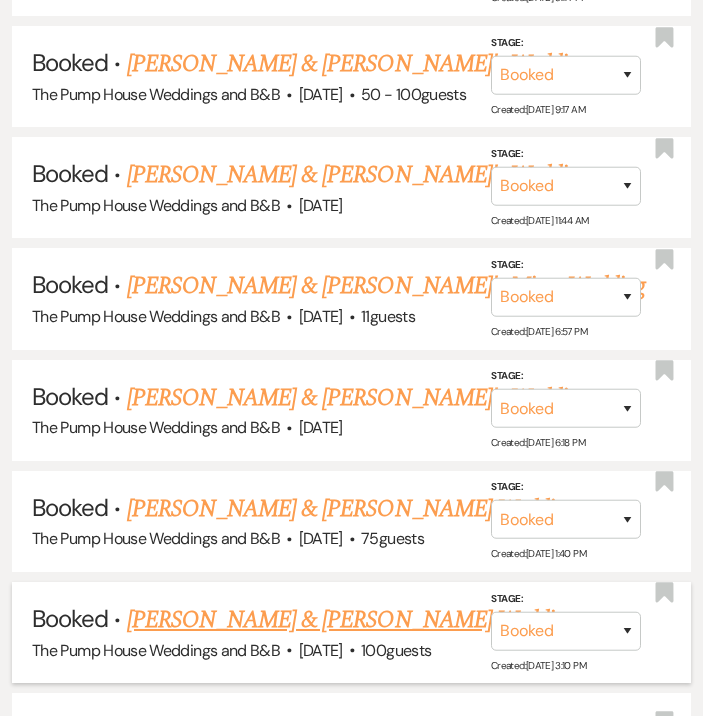 click on "[PERSON_NAME] & [PERSON_NAME] Wedding" at bounding box center (351, 620) 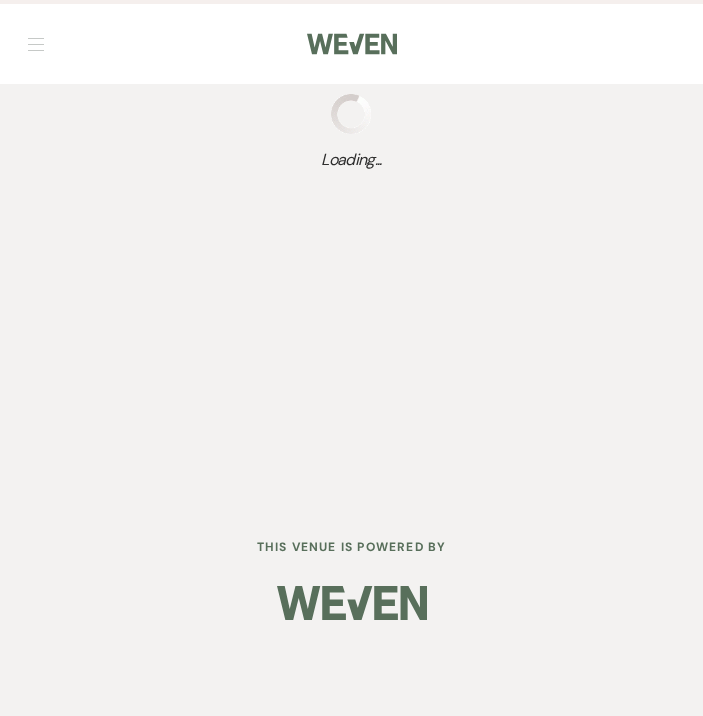scroll, scrollTop: 0, scrollLeft: 0, axis: both 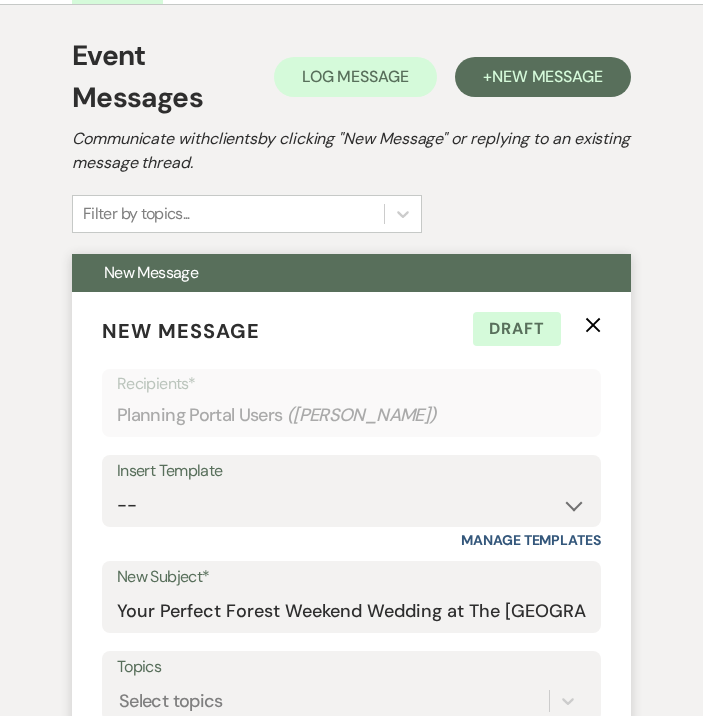 click on "X" 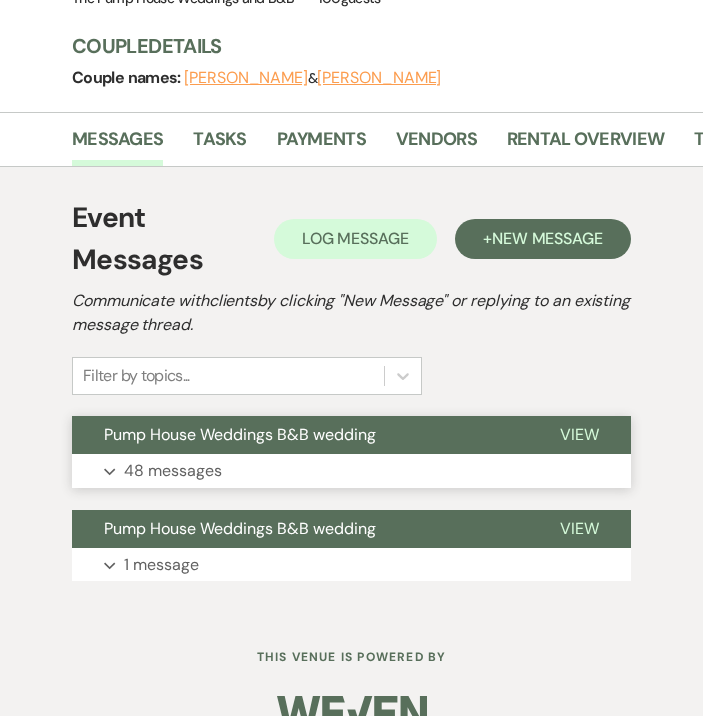 click on "48 messages" at bounding box center [173, 471] 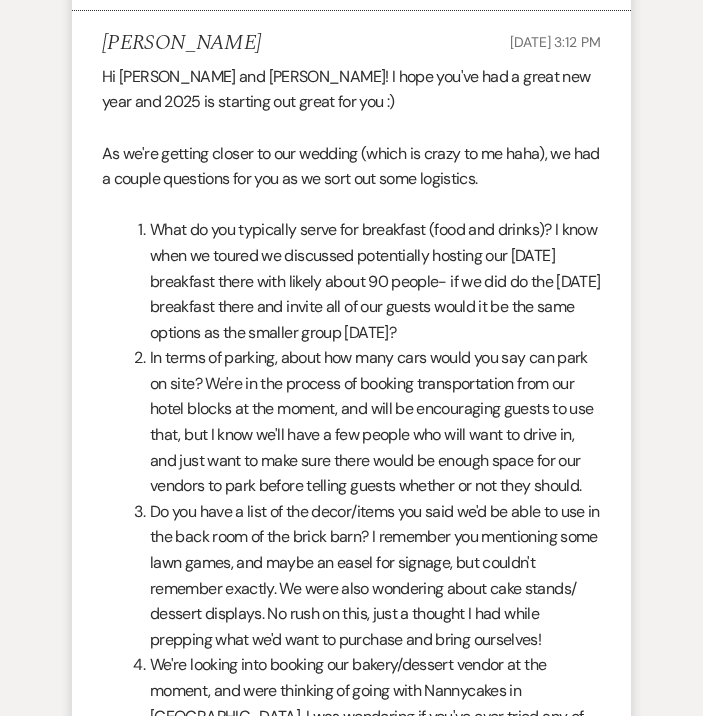 scroll, scrollTop: 2804, scrollLeft: 0, axis: vertical 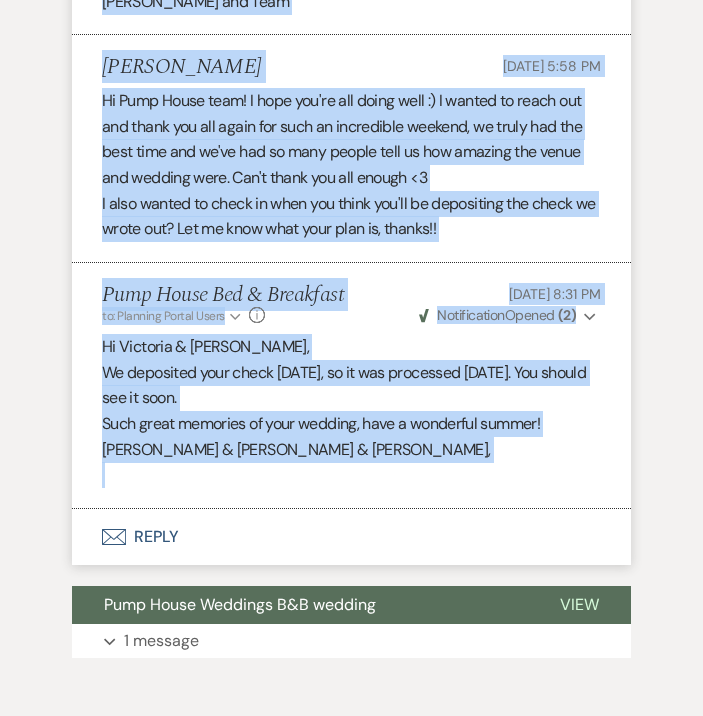 drag, startPoint x: 120, startPoint y: 181, endPoint x: 418, endPoint y: 358, distance: 346.60208 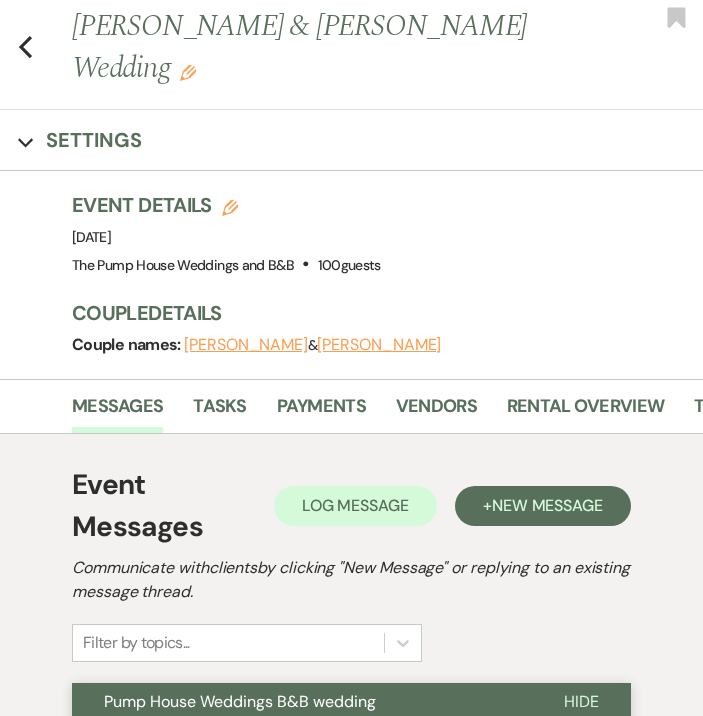 scroll, scrollTop: 0, scrollLeft: 0, axis: both 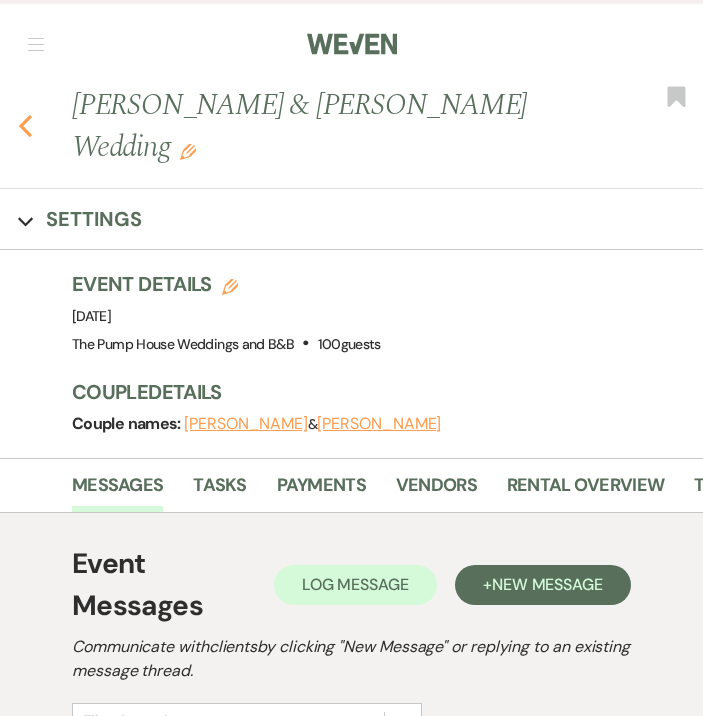 click on "Previous" 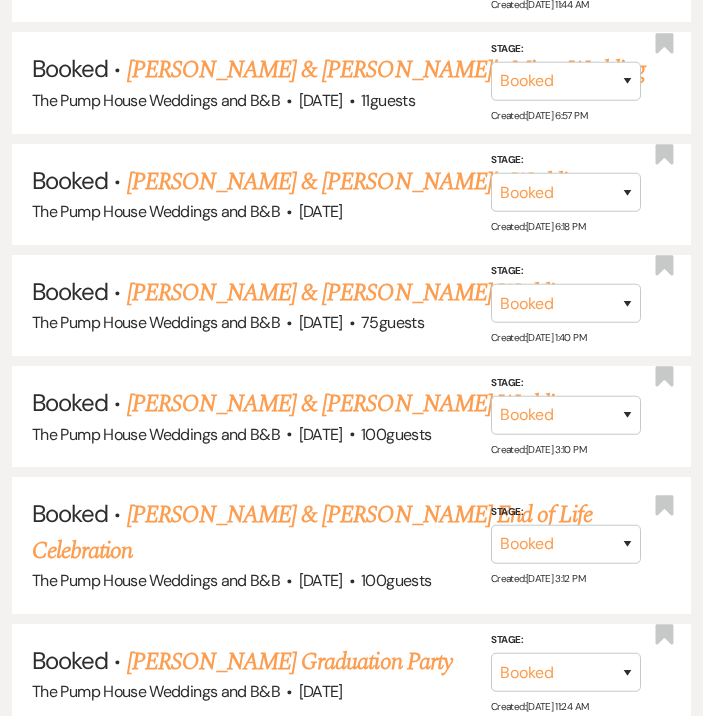 scroll, scrollTop: 9486, scrollLeft: 0, axis: vertical 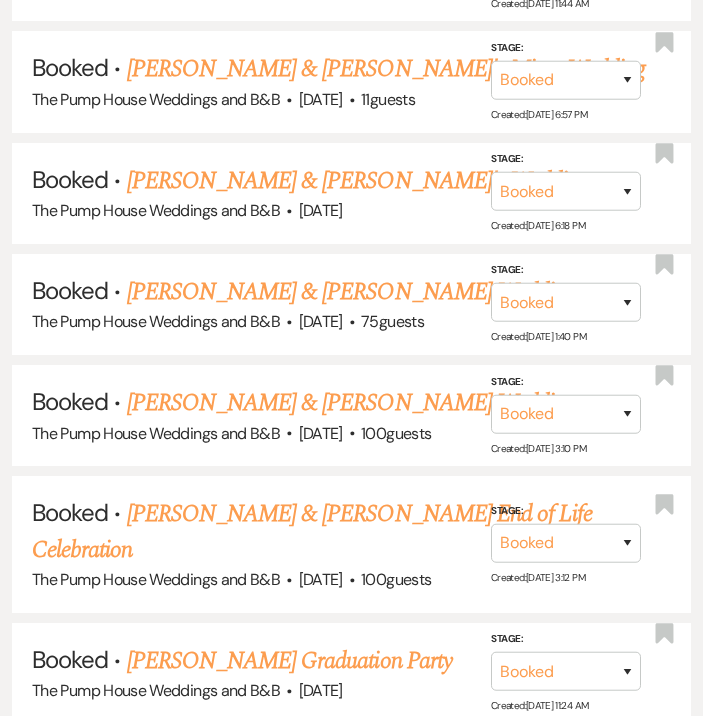 click on "[PERSON_NAME] & [PERSON_NAME] Wedding" at bounding box center [351, 772] 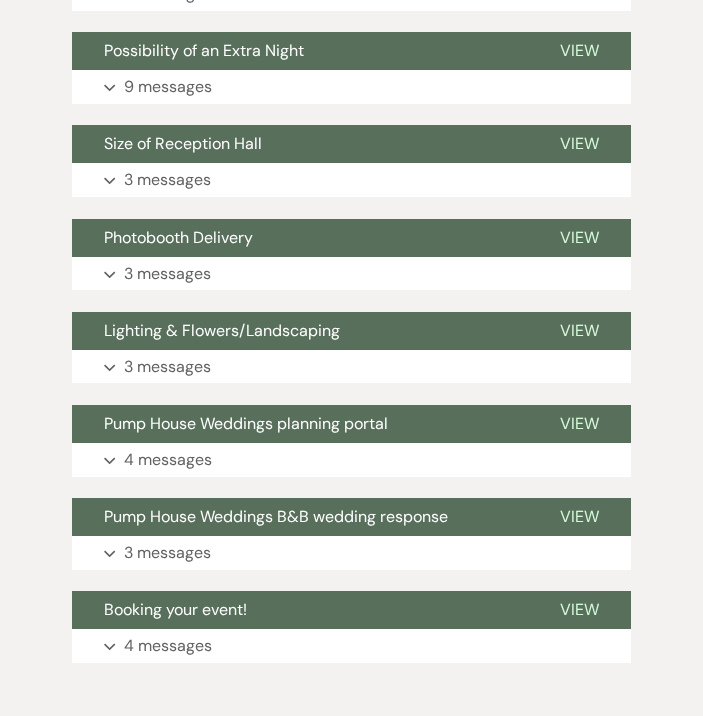 scroll, scrollTop: 1682, scrollLeft: 0, axis: vertical 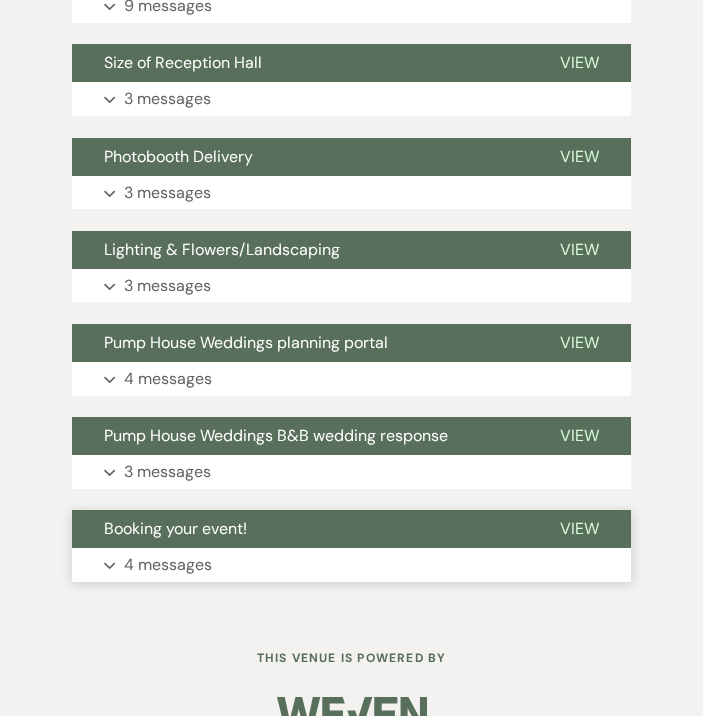 click on "View" at bounding box center (579, 529) 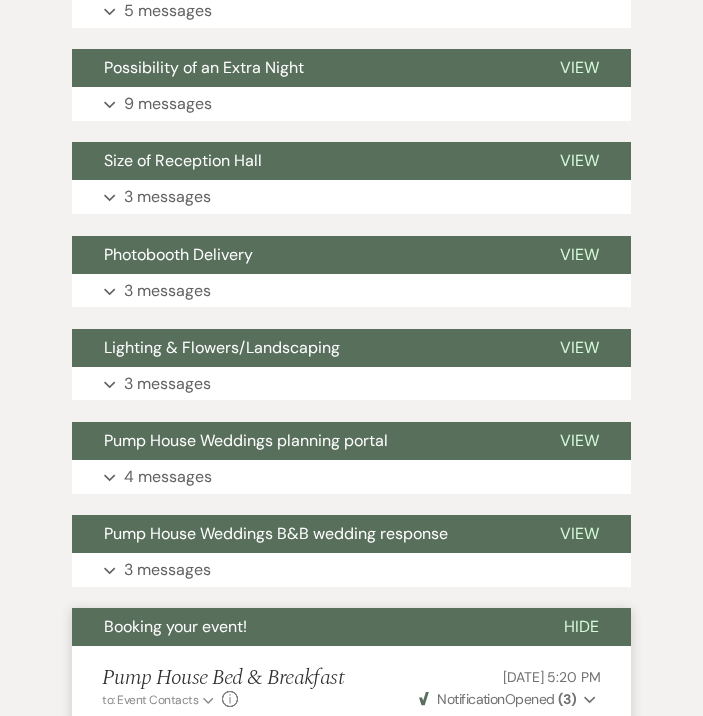 scroll, scrollTop: 1585, scrollLeft: 0, axis: vertical 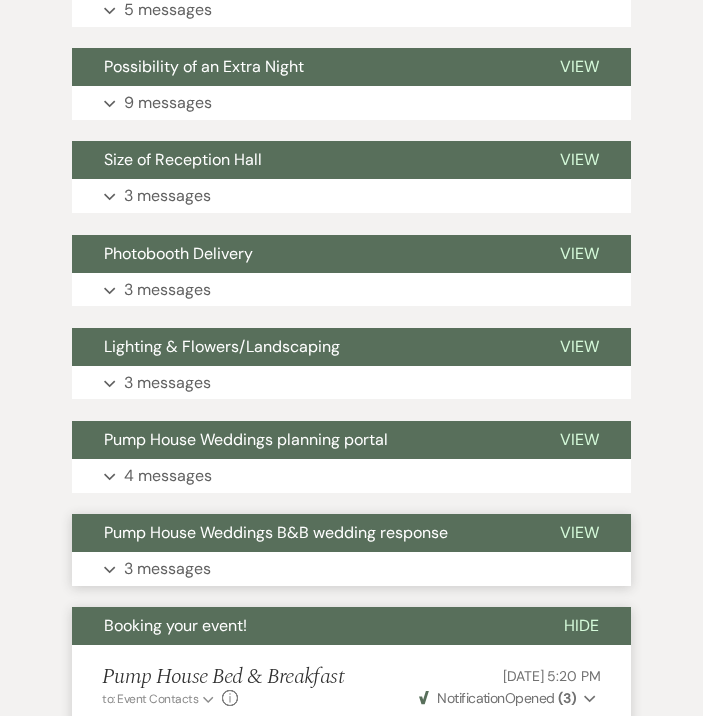 click on "View" at bounding box center (579, 532) 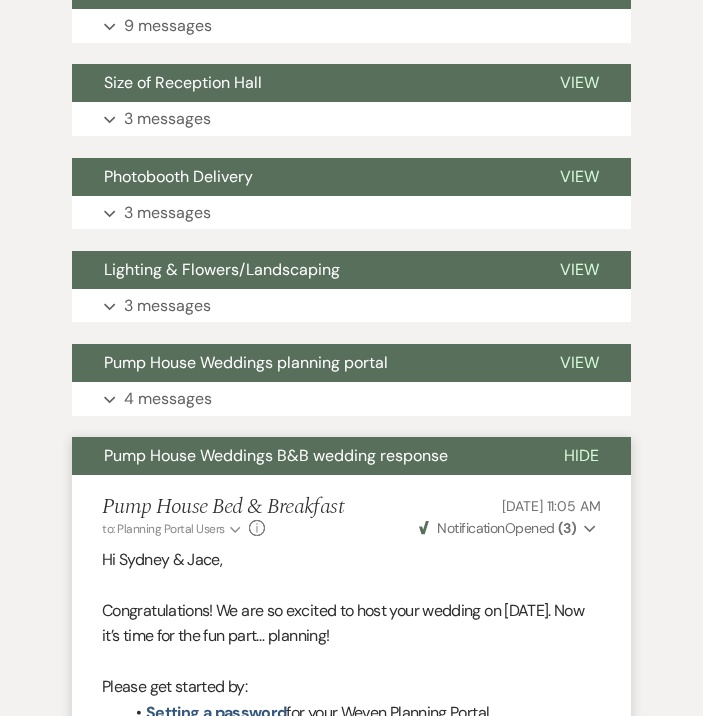 scroll, scrollTop: 1669, scrollLeft: 0, axis: vertical 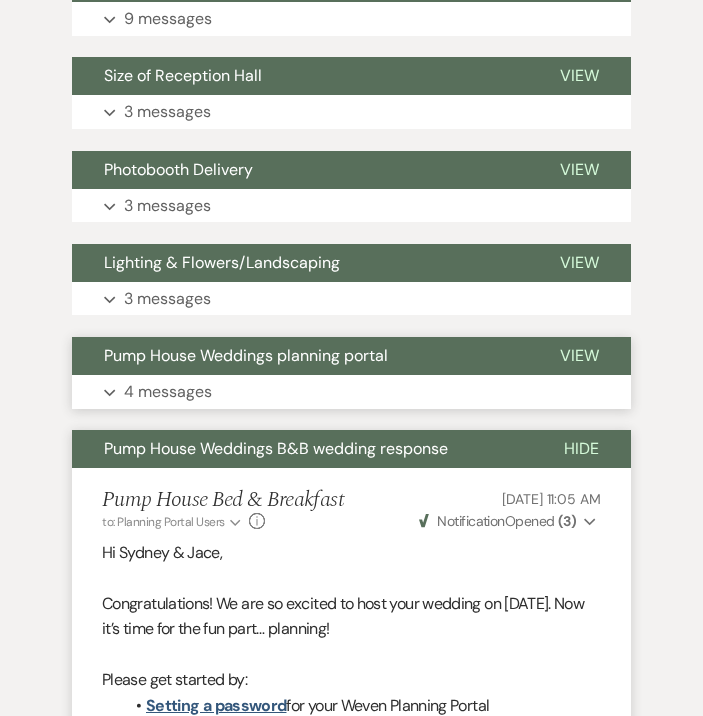 click on "View" at bounding box center [579, 356] 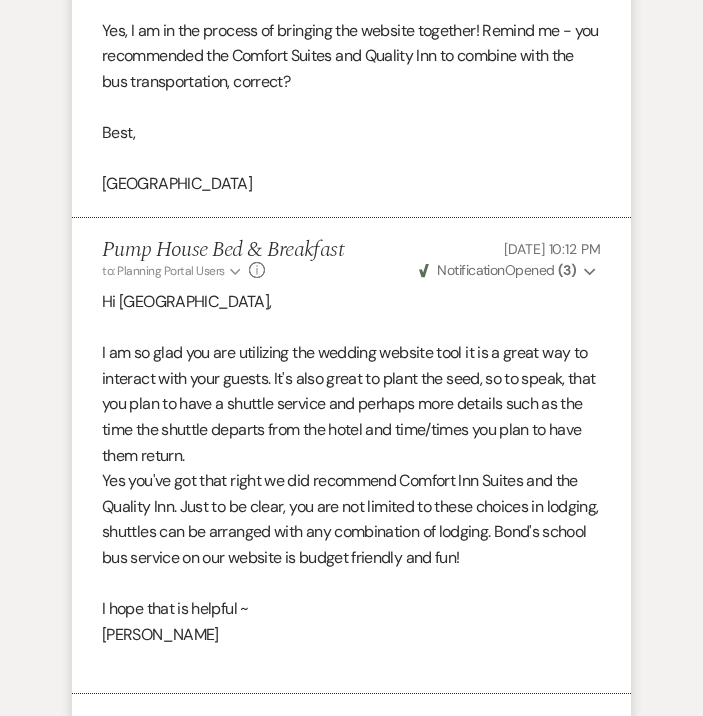 scroll, scrollTop: 2584, scrollLeft: 0, axis: vertical 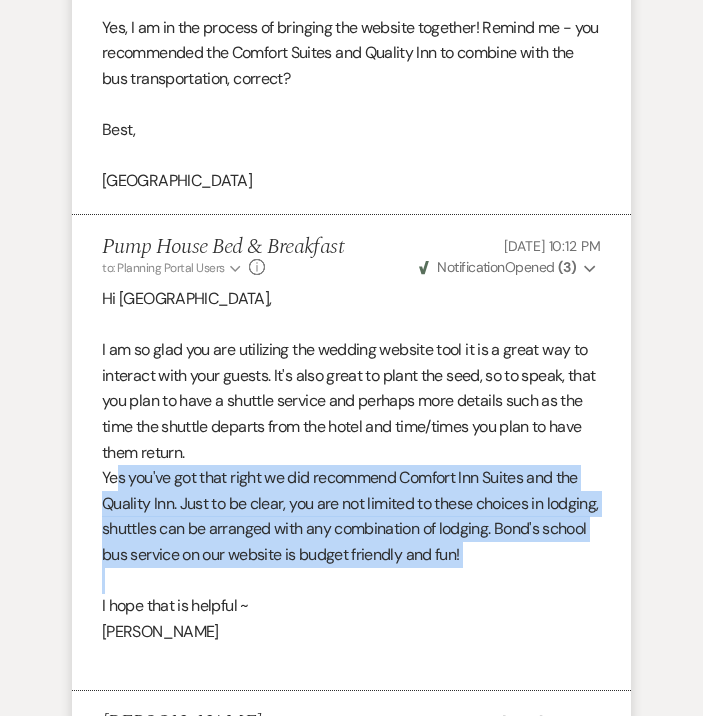 drag, startPoint x: 100, startPoint y: 463, endPoint x: 399, endPoint y: 564, distance: 315.59784 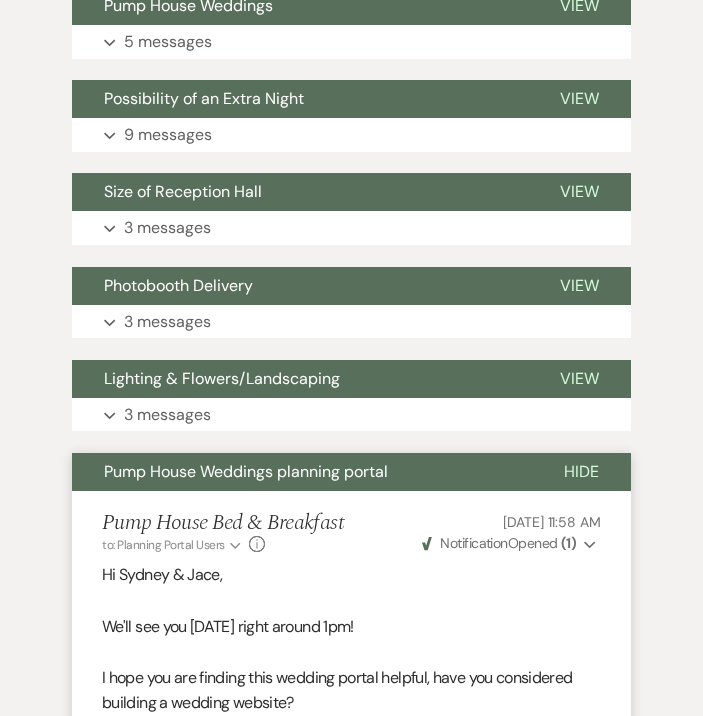 scroll, scrollTop: 1533, scrollLeft: 0, axis: vertical 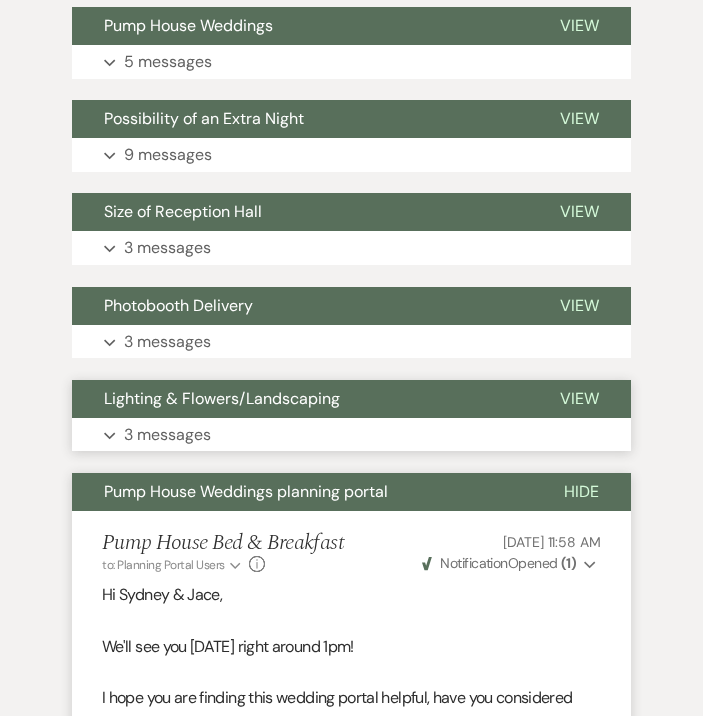 click on "View" at bounding box center [579, 398] 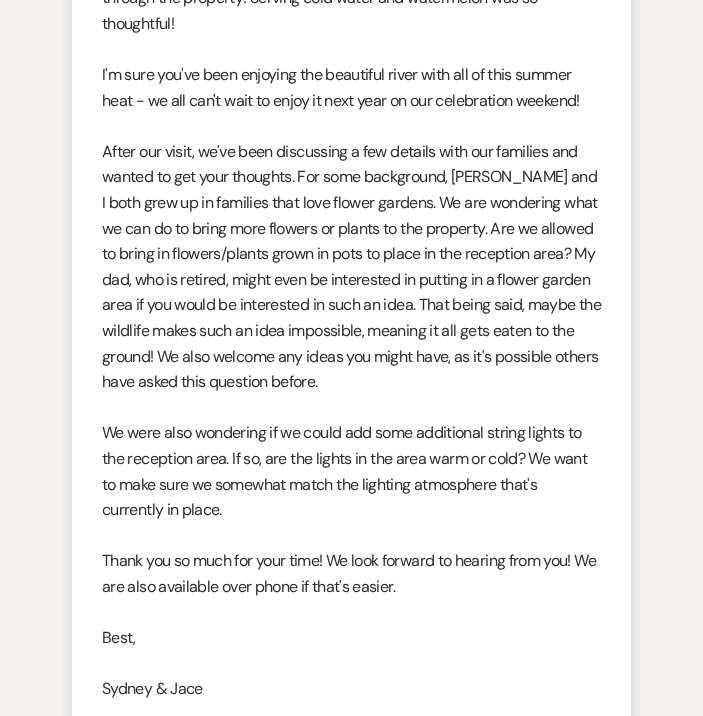 scroll, scrollTop: 1840, scrollLeft: 0, axis: vertical 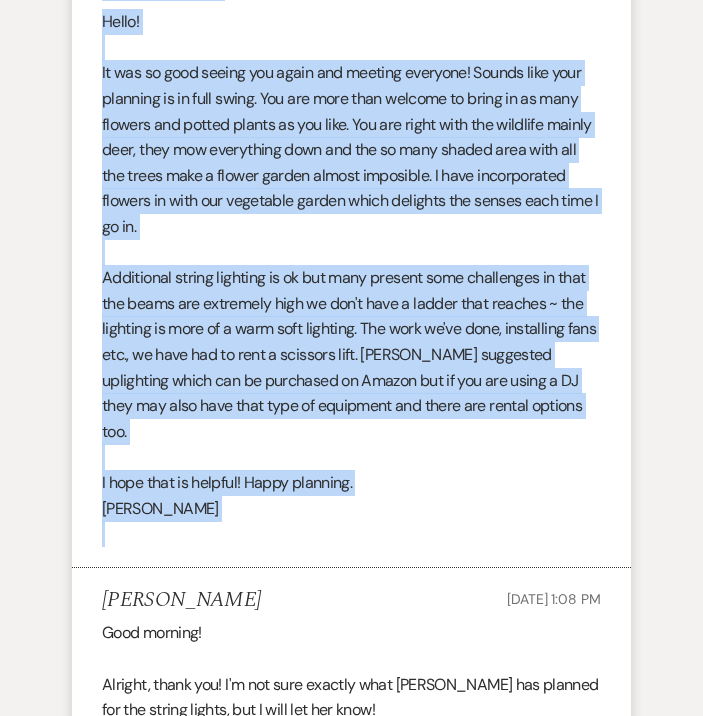 drag, startPoint x: 96, startPoint y: 215, endPoint x: 458, endPoint y: 436, distance: 424.1285 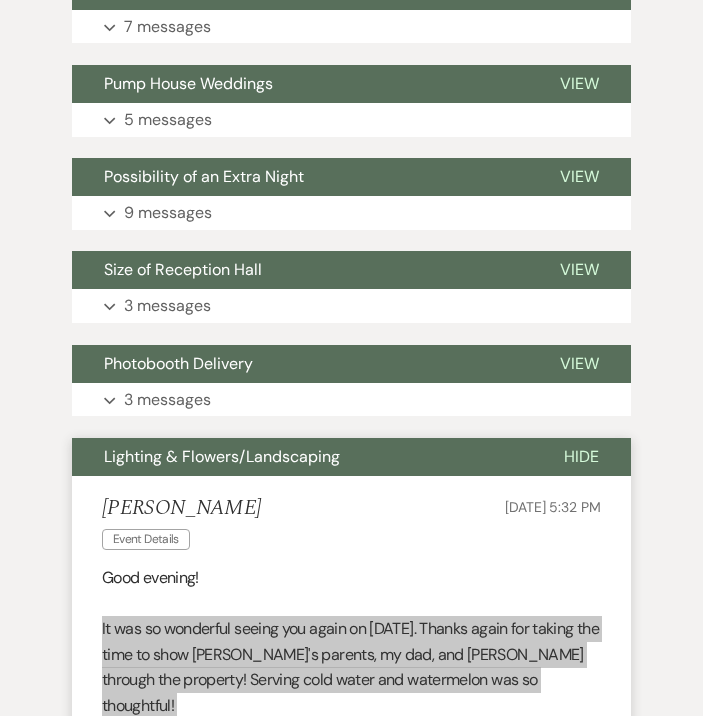 scroll, scrollTop: 1469, scrollLeft: 0, axis: vertical 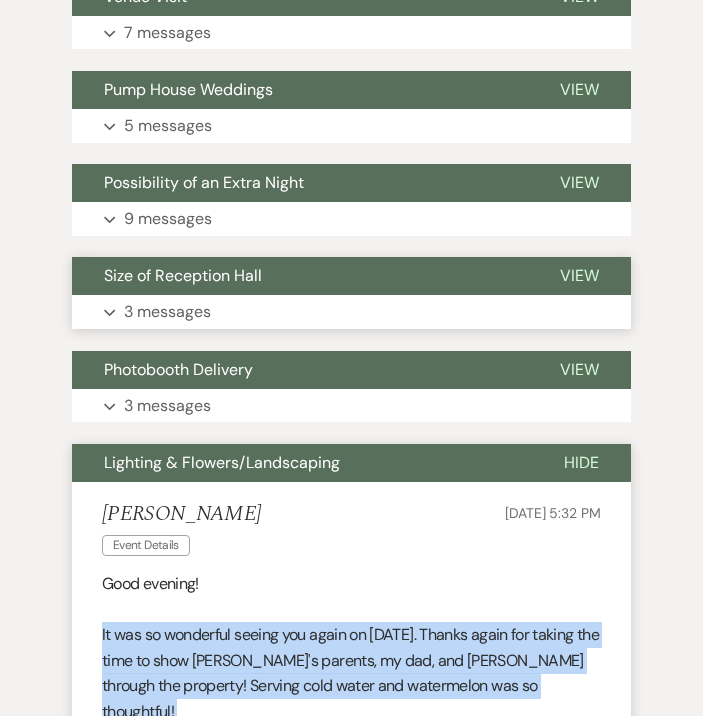 click on "3 messages" at bounding box center [167, 312] 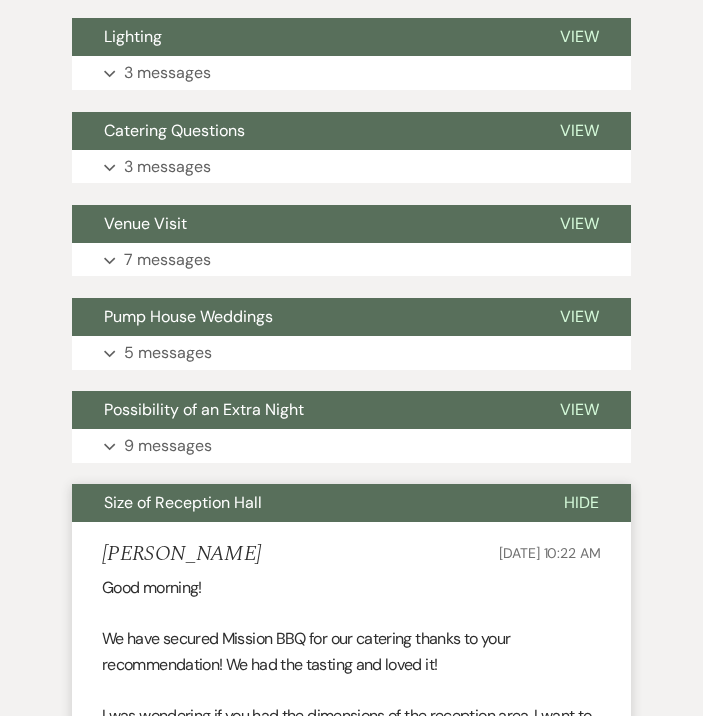 scroll, scrollTop: 1203, scrollLeft: 0, axis: vertical 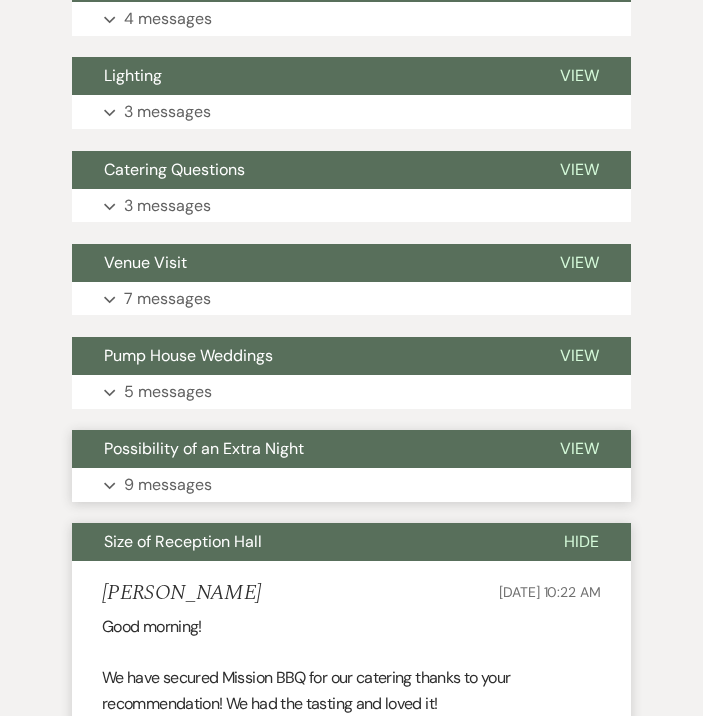 click on "9 messages" at bounding box center [168, 485] 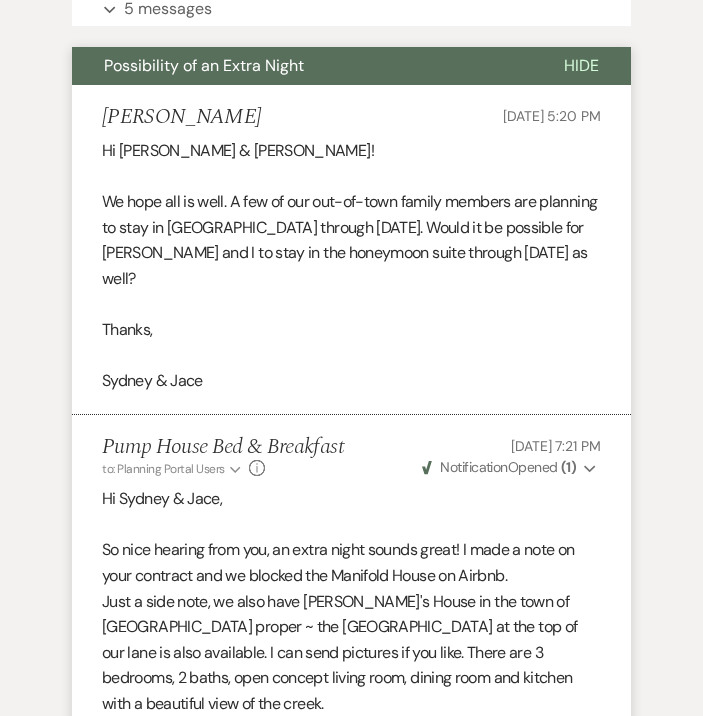 scroll, scrollTop: 1580, scrollLeft: 0, axis: vertical 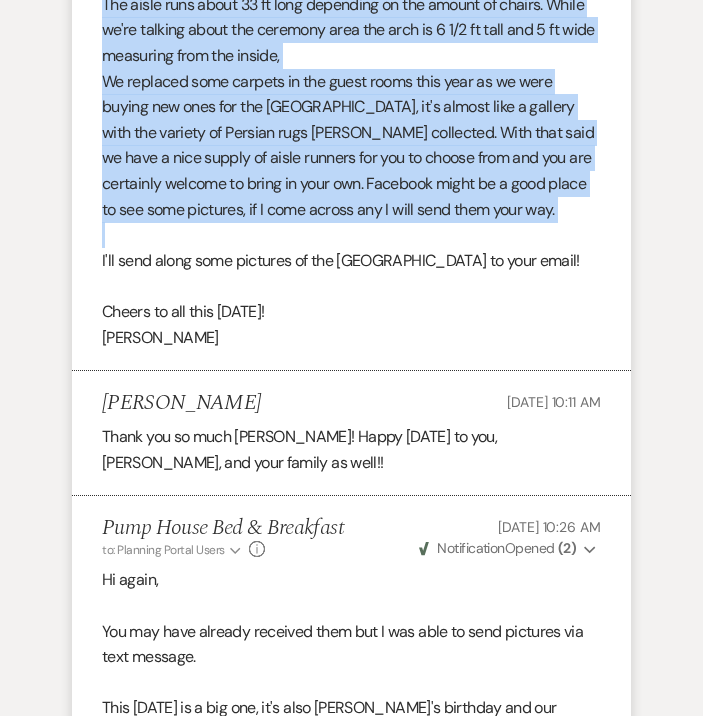drag, startPoint x: 102, startPoint y: 165, endPoint x: 569, endPoint y: 168, distance: 467.00964 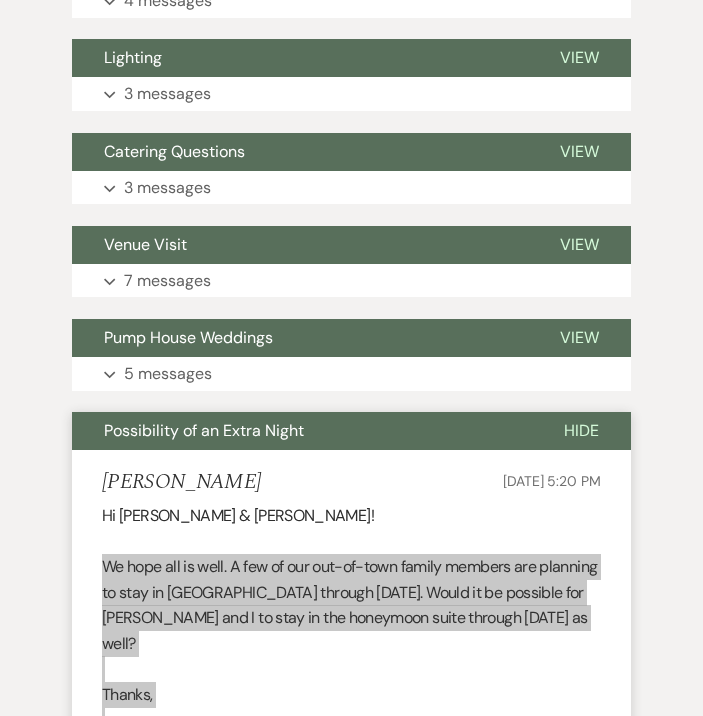 scroll, scrollTop: 1209, scrollLeft: 0, axis: vertical 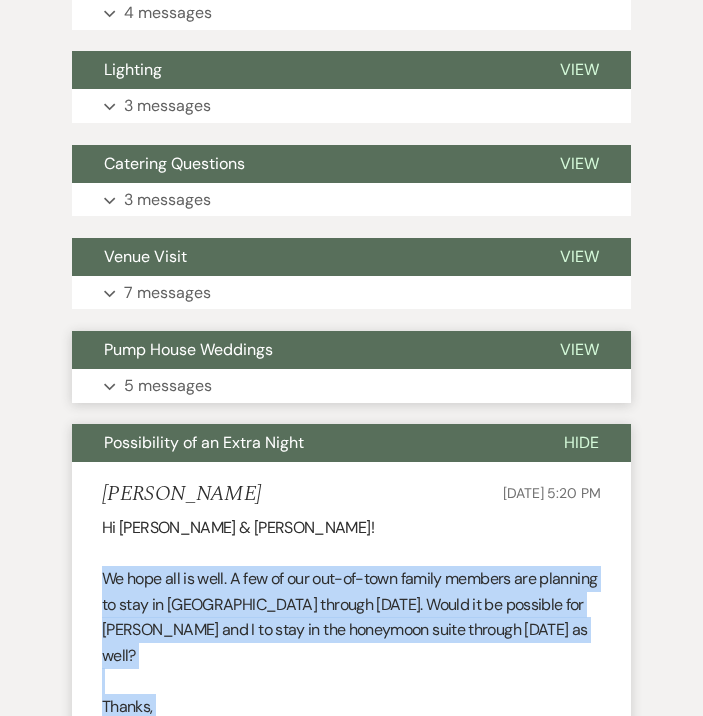 click on "5 messages" at bounding box center (168, 386) 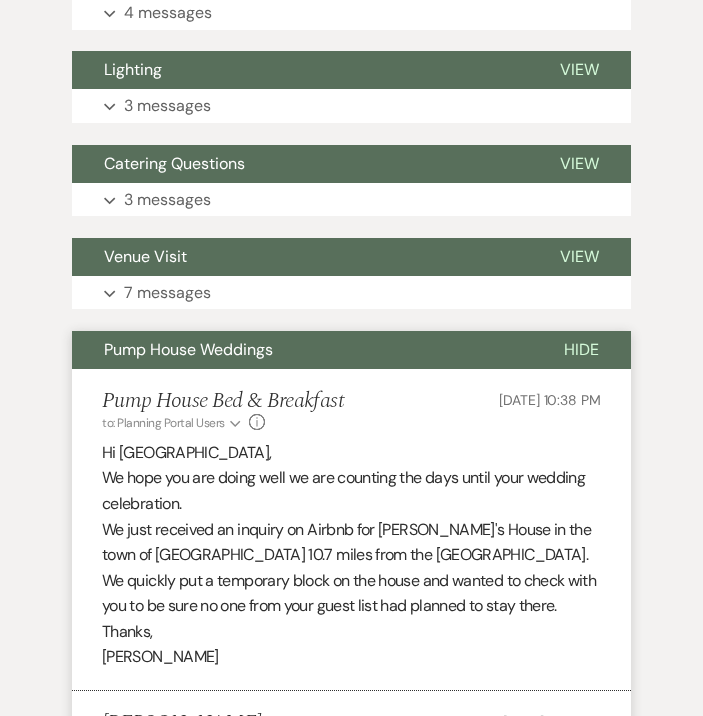 click on "Pump House Bed & Breakfast to: Planning Portal Users Expand Info [DATE] 10:38 PM Hi [GEOGRAPHIC_DATA], We hope you are doing well we are counting the days until your wedding celebration. We just received an inquiry on Airbnb for [PERSON_NAME]'s House in the town of [GEOGRAPHIC_DATA] 10.7 miles from the [GEOGRAPHIC_DATA]. We quickly put a temporary block on the house and wanted to check with you to be sure no one from your guest list had planned to stay there. Thanks, [PERSON_NAME]" at bounding box center [351, 530] 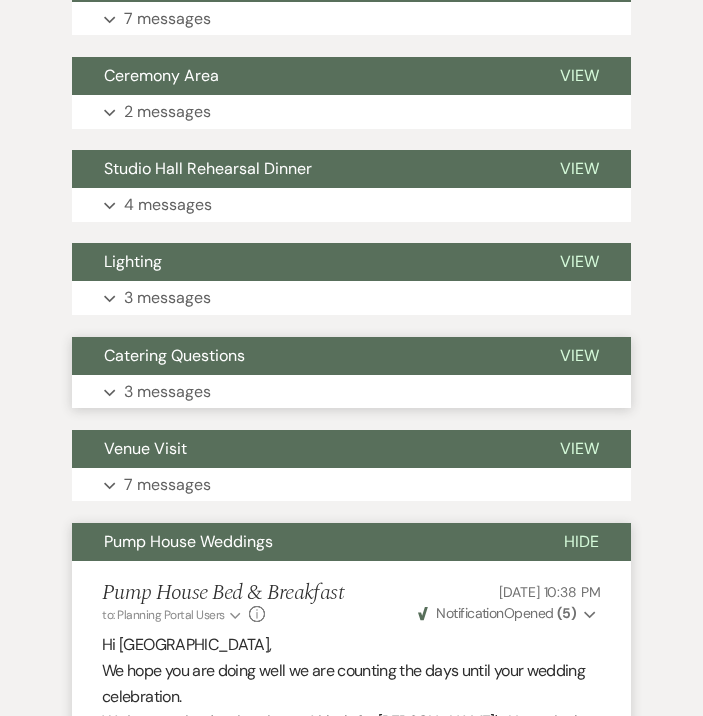 scroll, scrollTop: 1001, scrollLeft: 0, axis: vertical 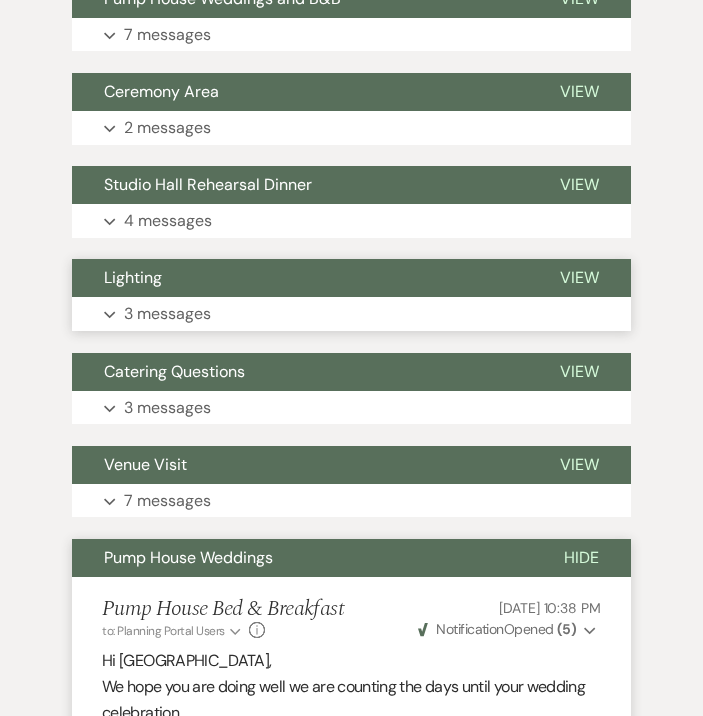 click on "3 messages" at bounding box center [167, 314] 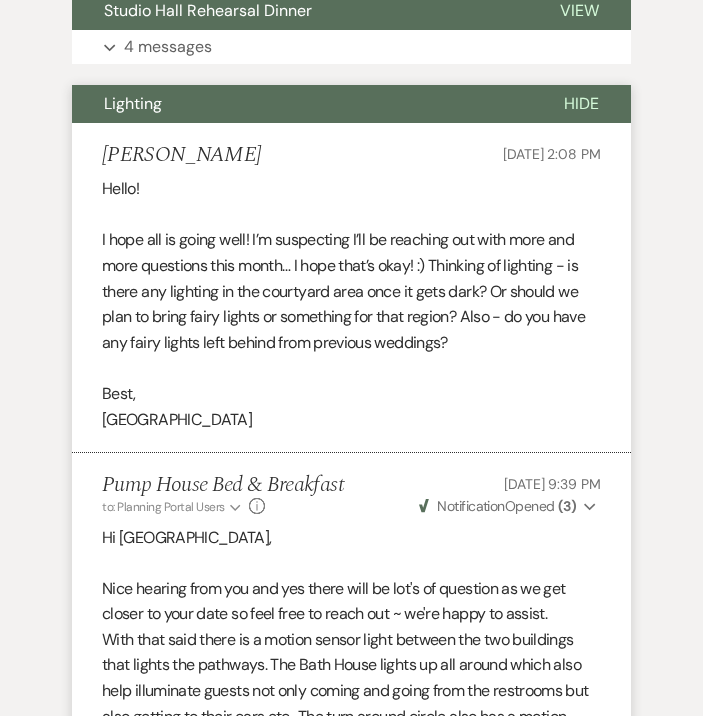 scroll, scrollTop: 1181, scrollLeft: 0, axis: vertical 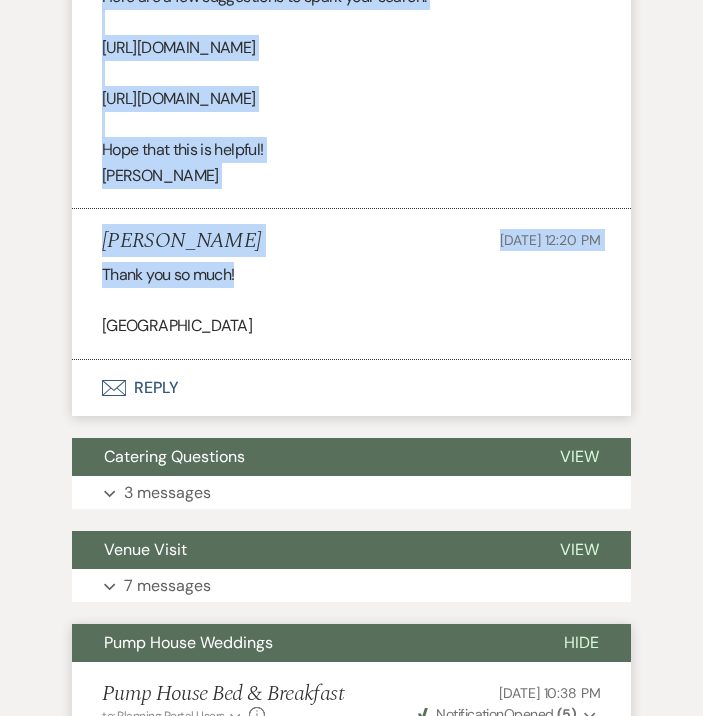 drag, startPoint x: 99, startPoint y: 196, endPoint x: 285, endPoint y: 422, distance: 292.69778 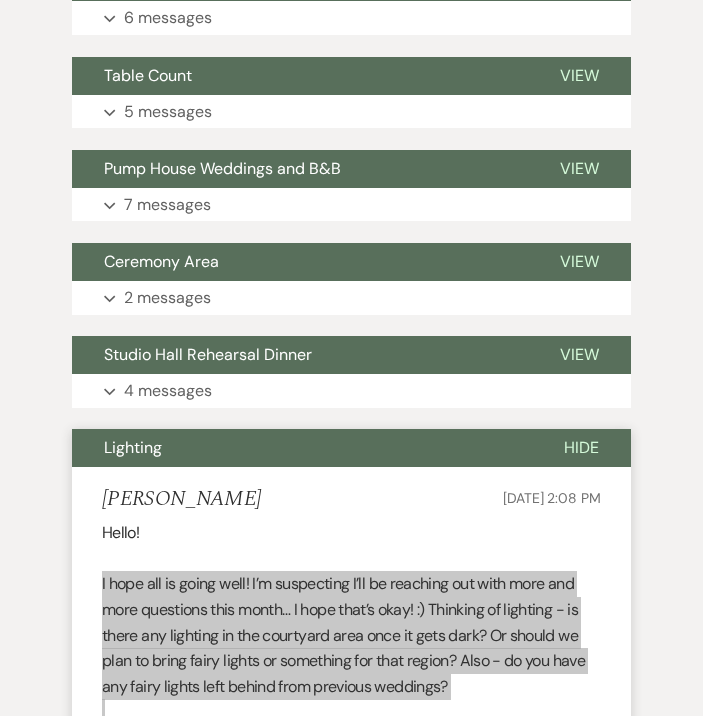 scroll, scrollTop: 812, scrollLeft: 0, axis: vertical 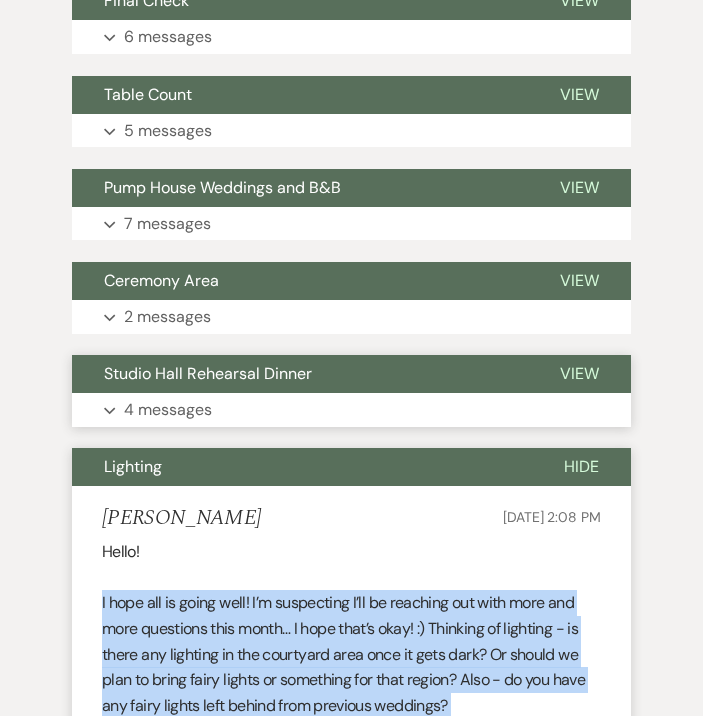 click on "4 messages" at bounding box center [168, 410] 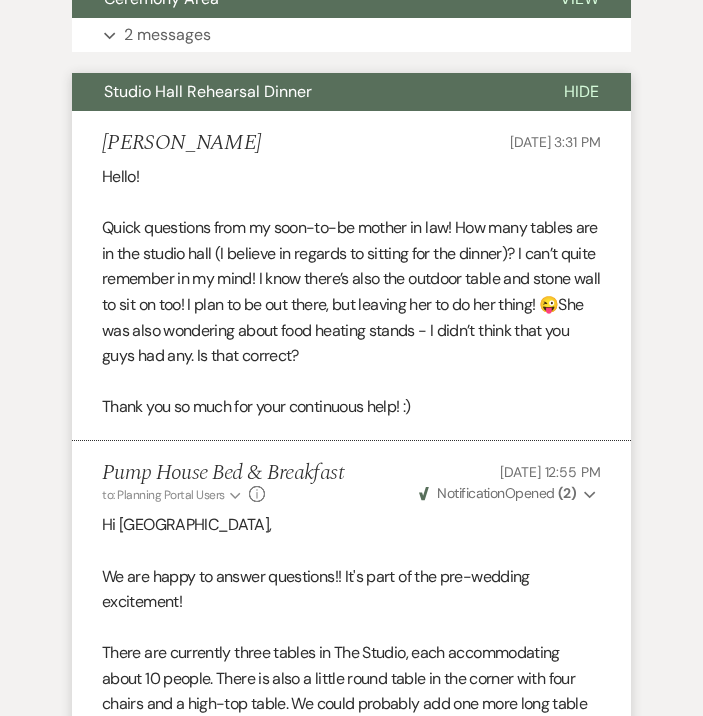 scroll, scrollTop: 1093, scrollLeft: 0, axis: vertical 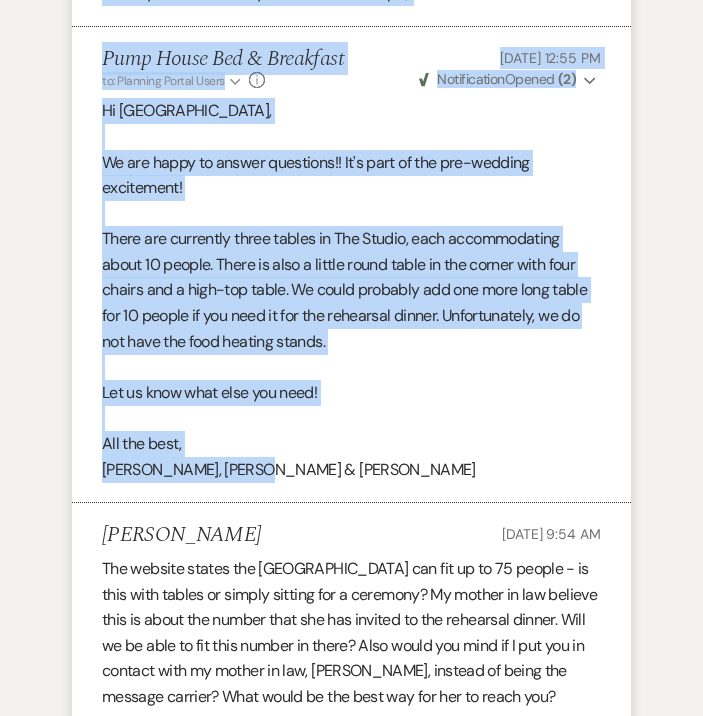 drag, startPoint x: 102, startPoint y: 188, endPoint x: 350, endPoint y: 434, distance: 349.3136 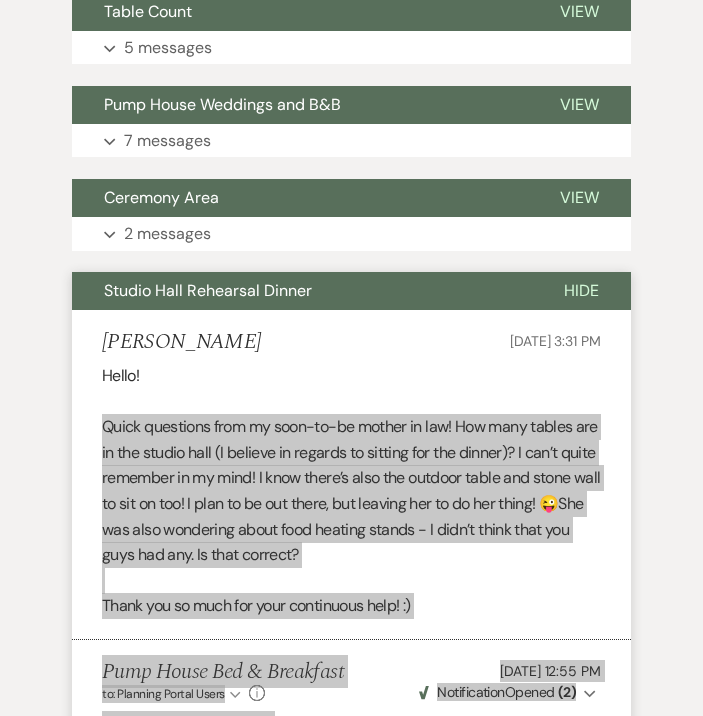 scroll, scrollTop: 557, scrollLeft: 0, axis: vertical 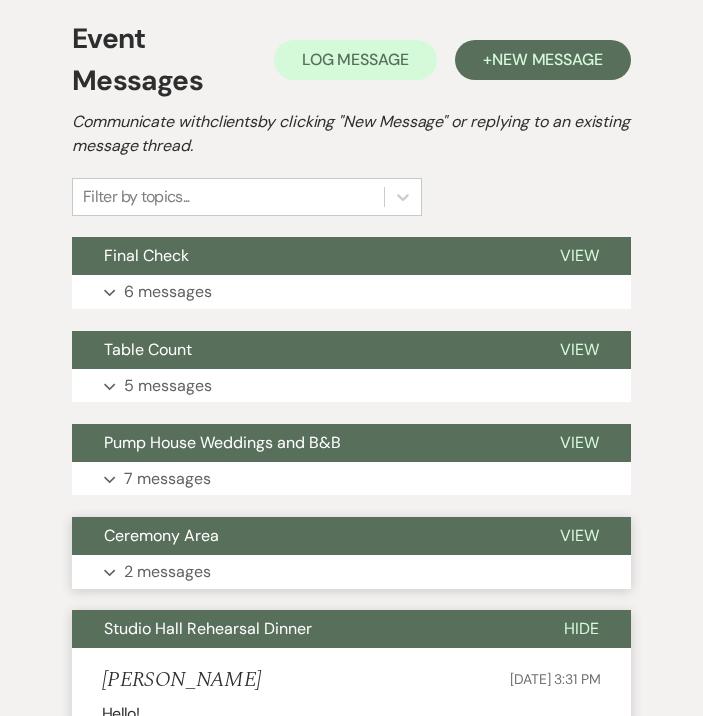 click on "2 messages" at bounding box center (167, 572) 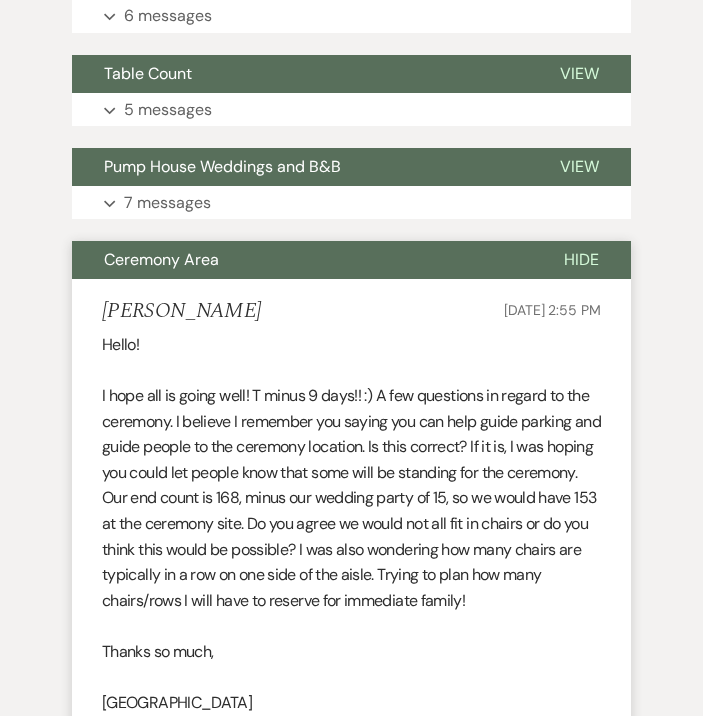 scroll, scrollTop: 859, scrollLeft: 0, axis: vertical 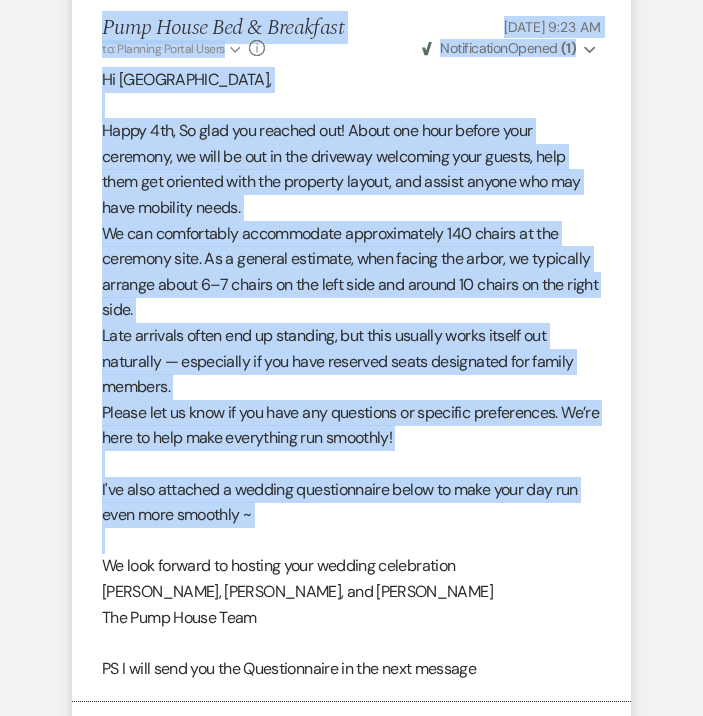 drag, startPoint x: 99, startPoint y: 324, endPoint x: 375, endPoint y: 492, distance: 323.1099 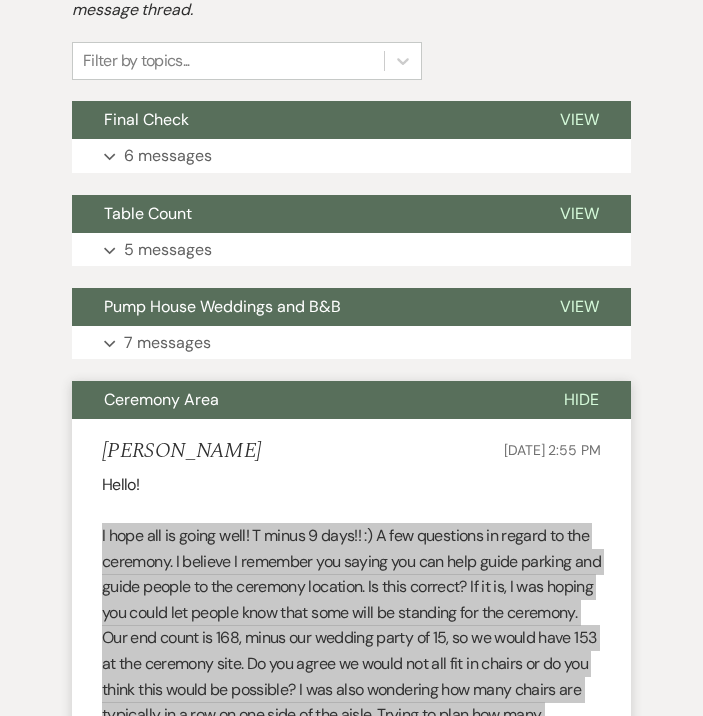 scroll, scrollTop: 691, scrollLeft: 0, axis: vertical 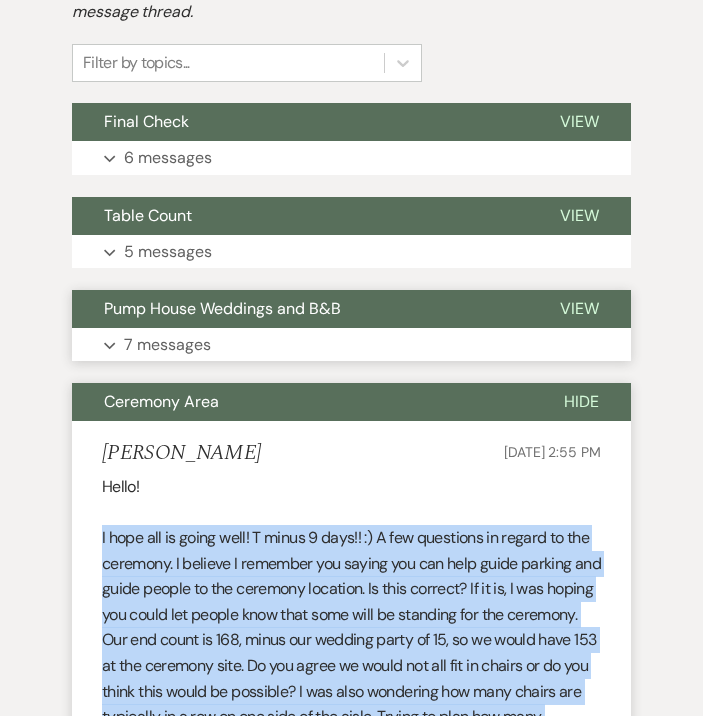 click on "7 messages" at bounding box center [167, 345] 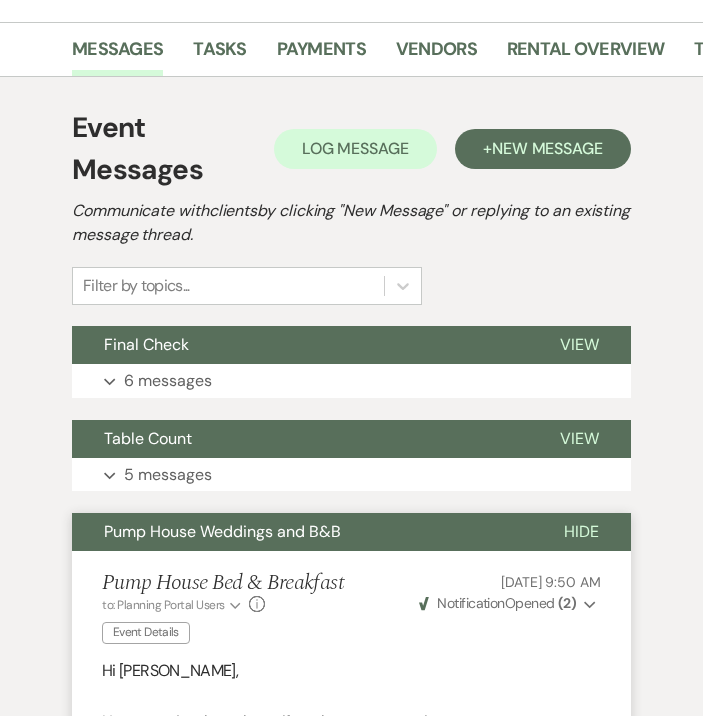 scroll, scrollTop: 465, scrollLeft: 0, axis: vertical 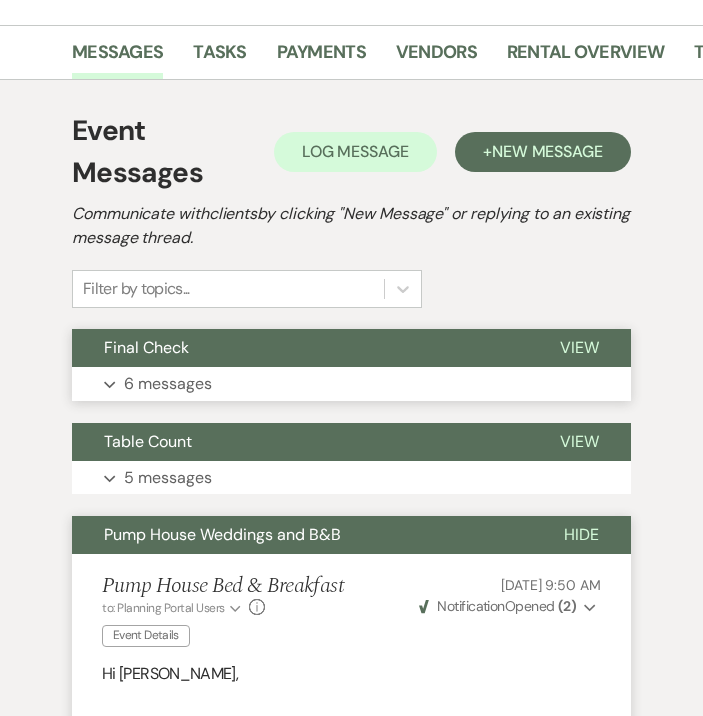 click on "6 messages" at bounding box center (168, 384) 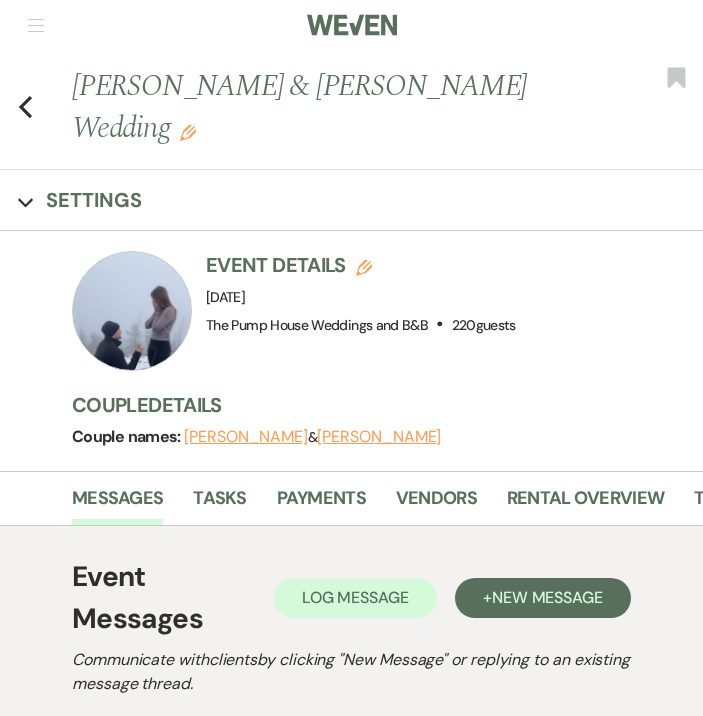 scroll, scrollTop: 0, scrollLeft: 0, axis: both 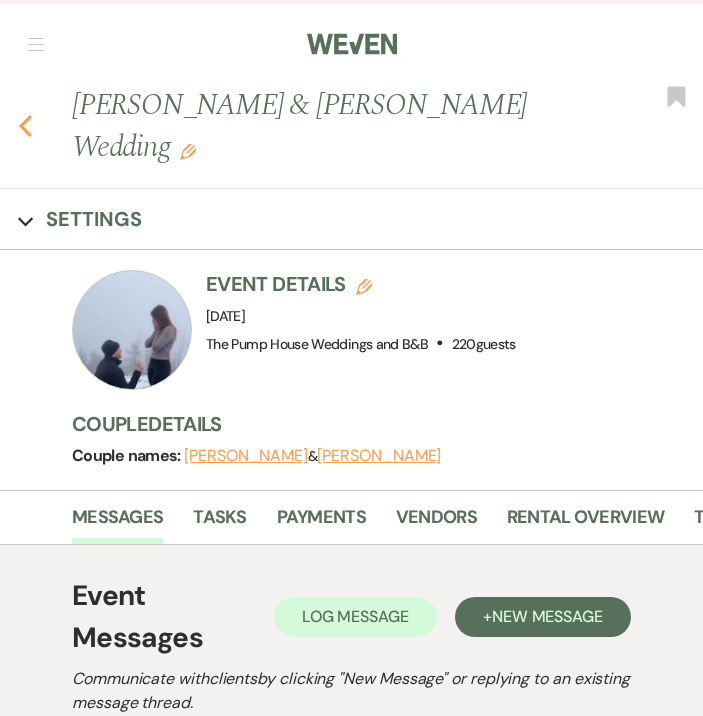 click on "Previous" 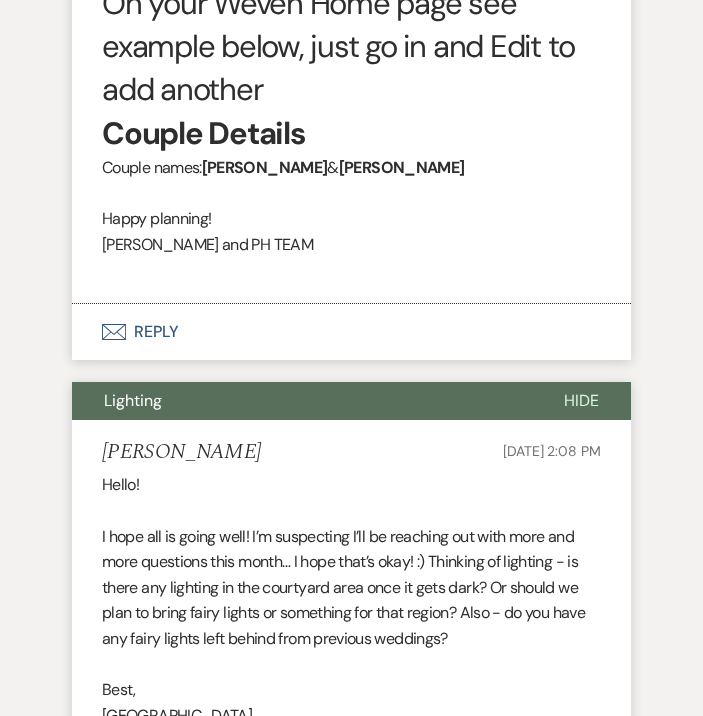 select on "7" 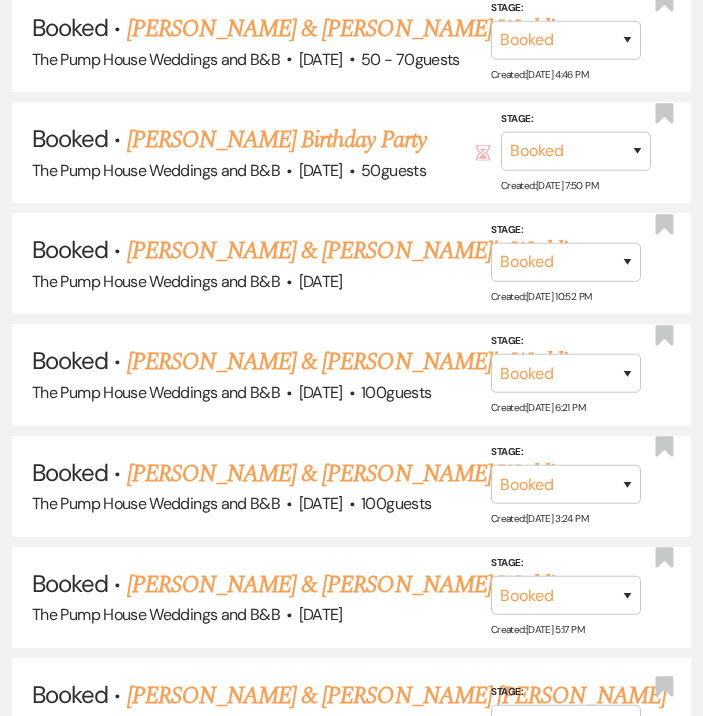 scroll, scrollTop: 1129, scrollLeft: 0, axis: vertical 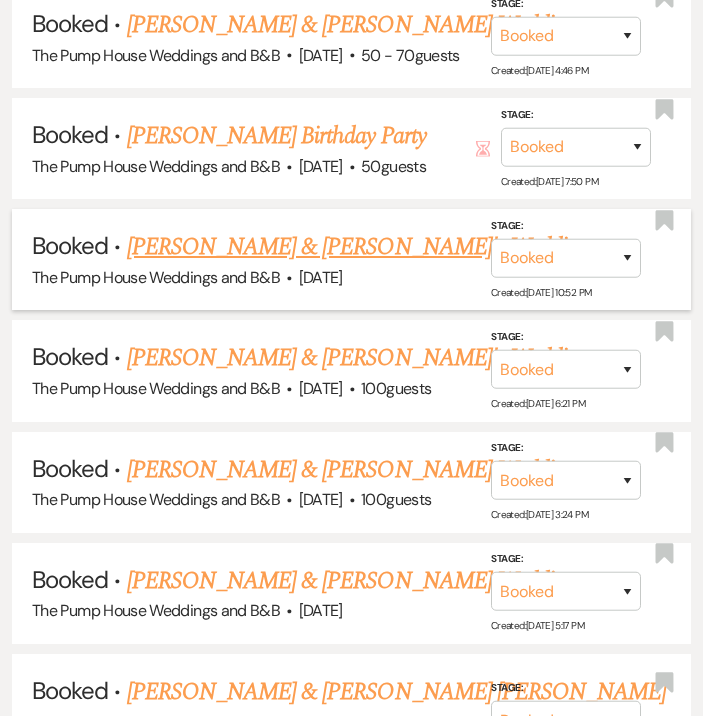 click on "[PERSON_NAME] & [PERSON_NAME]'s Wedding" at bounding box center [358, 247] 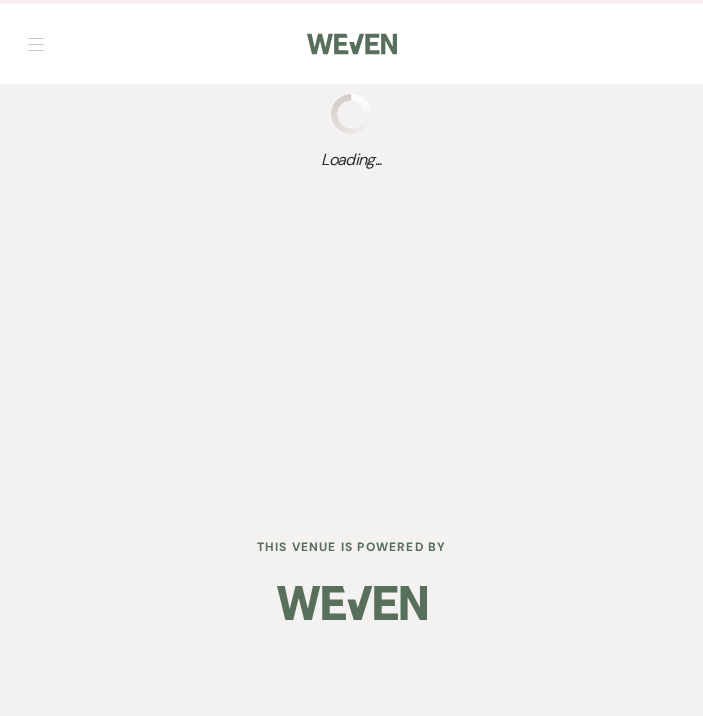 scroll, scrollTop: 0, scrollLeft: 0, axis: both 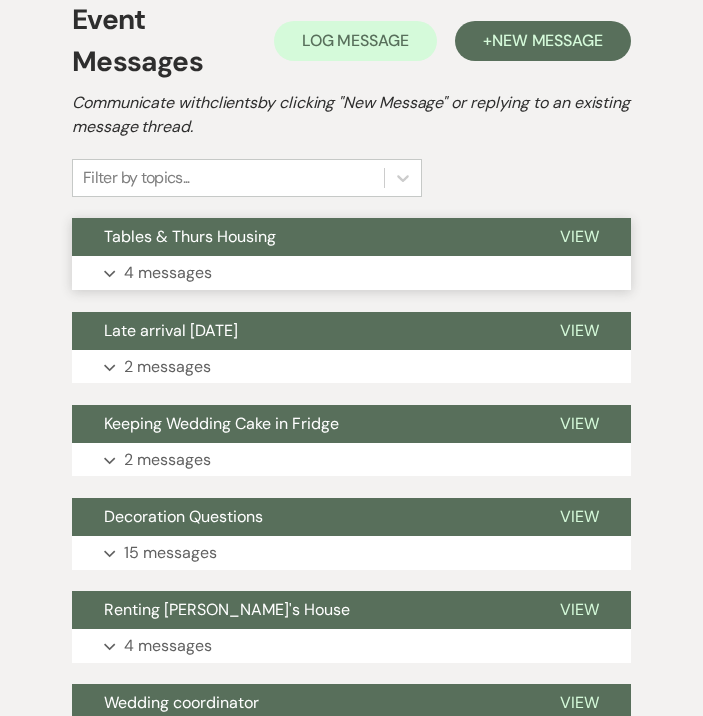 click on "View" at bounding box center [579, 236] 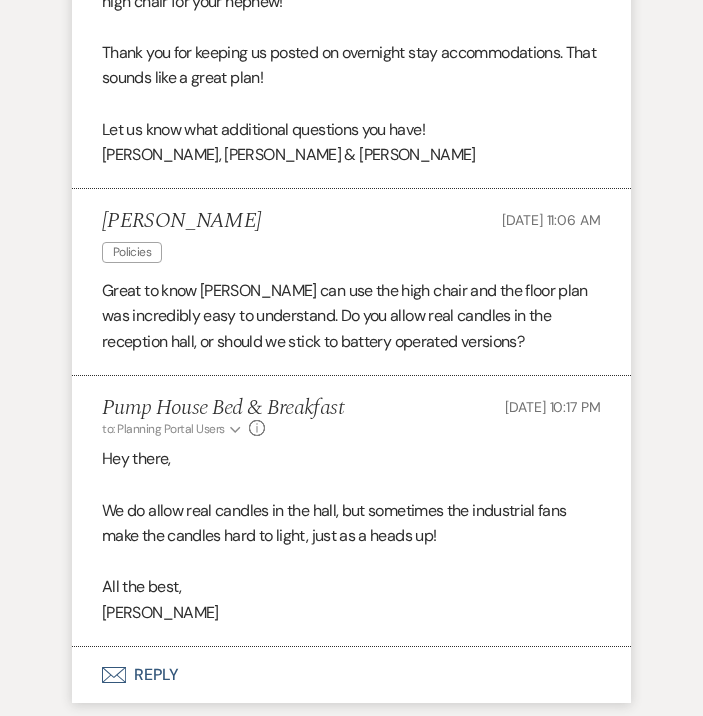 scroll, scrollTop: 1902, scrollLeft: 0, axis: vertical 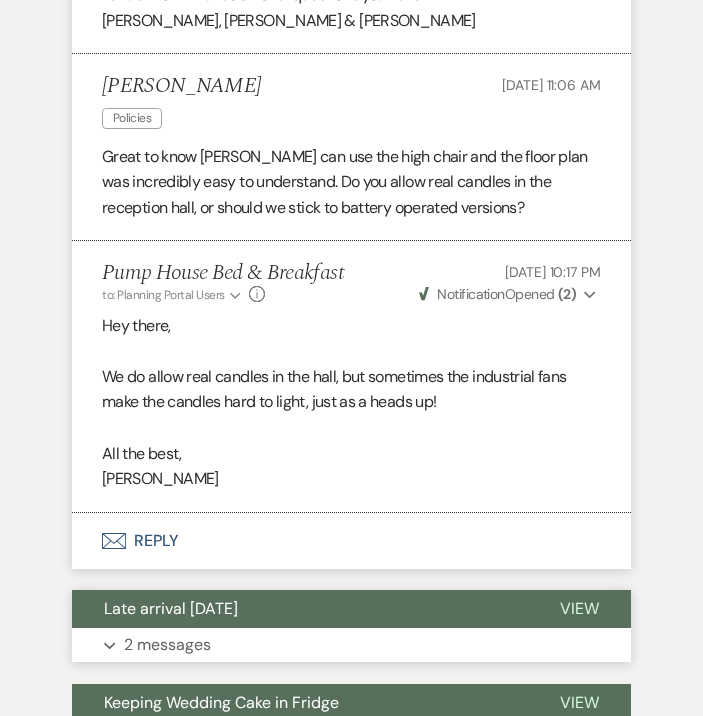 click on "View" at bounding box center (579, 608) 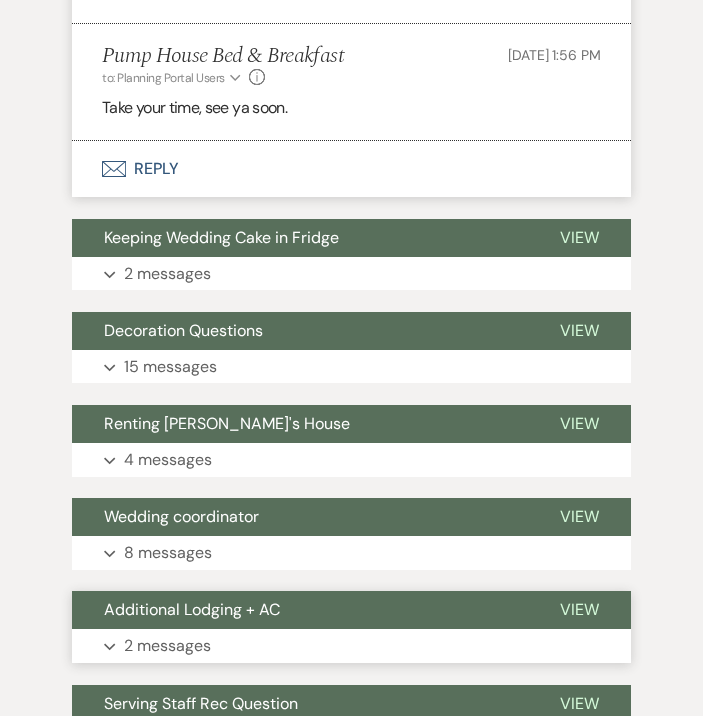 scroll, scrollTop: 2818, scrollLeft: 0, axis: vertical 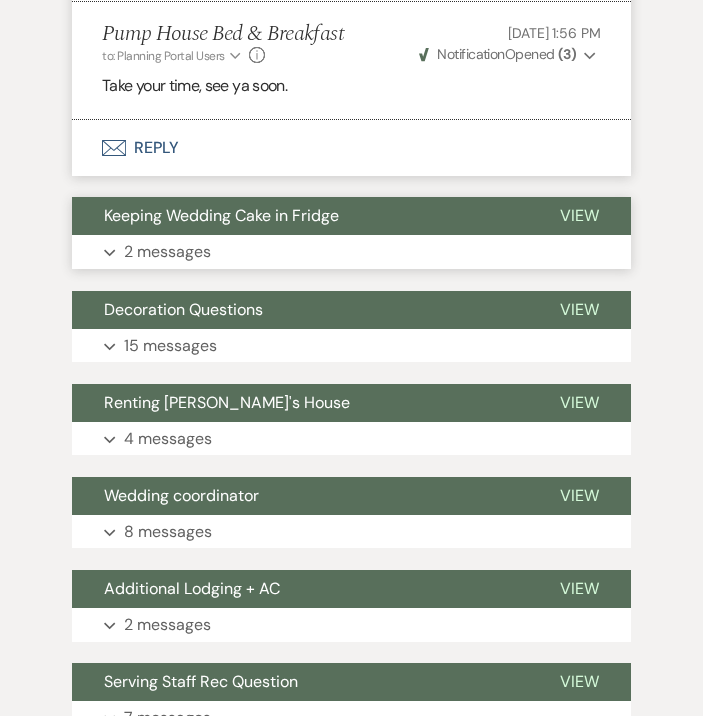 click on "View" at bounding box center (579, 215) 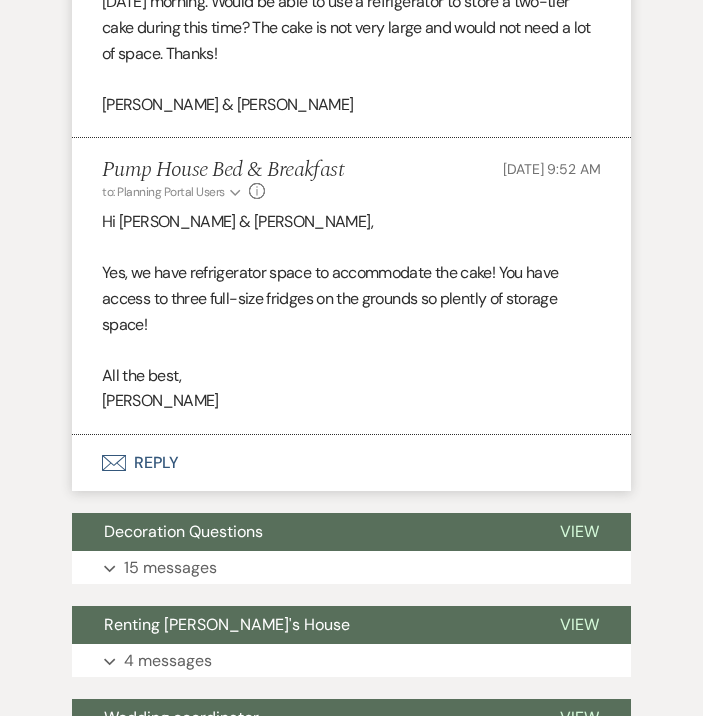 scroll, scrollTop: 3330, scrollLeft: 0, axis: vertical 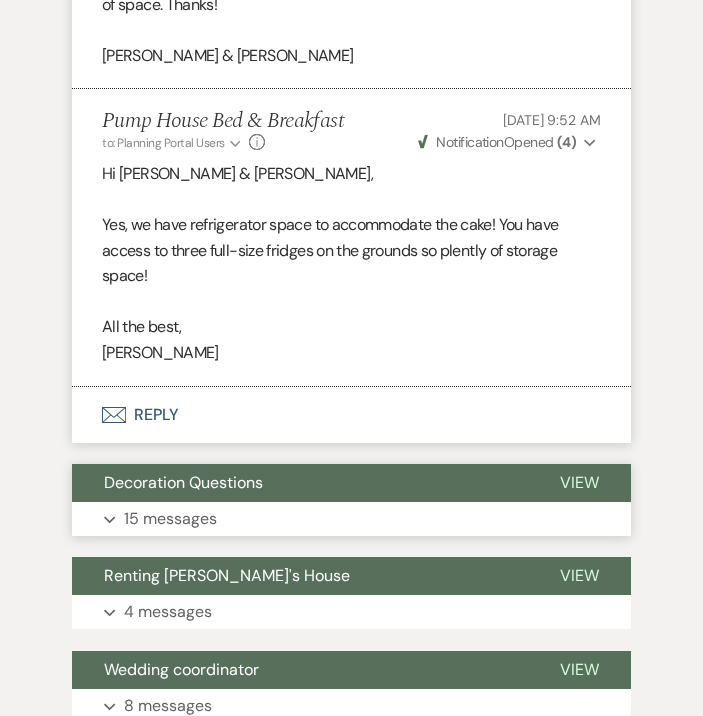 click on "View" at bounding box center [579, 482] 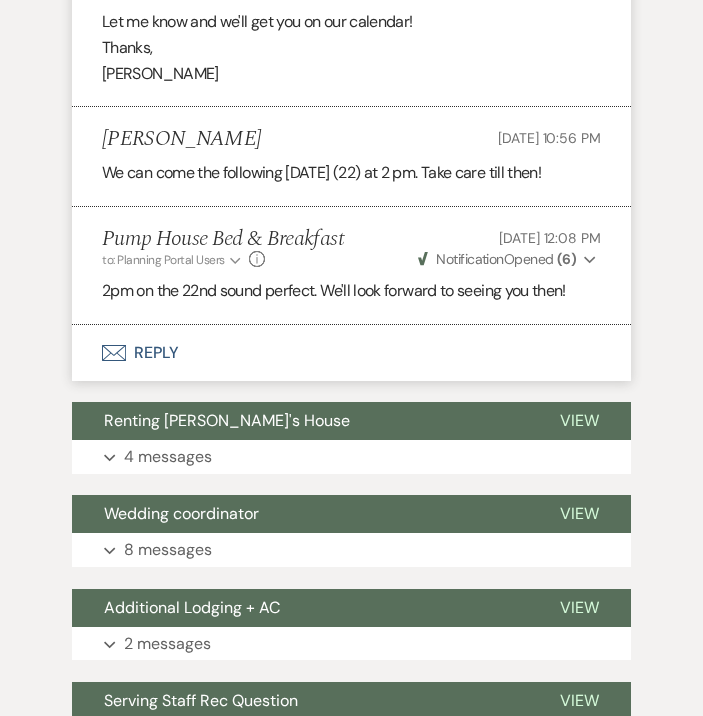 scroll, scrollTop: 8863, scrollLeft: 0, axis: vertical 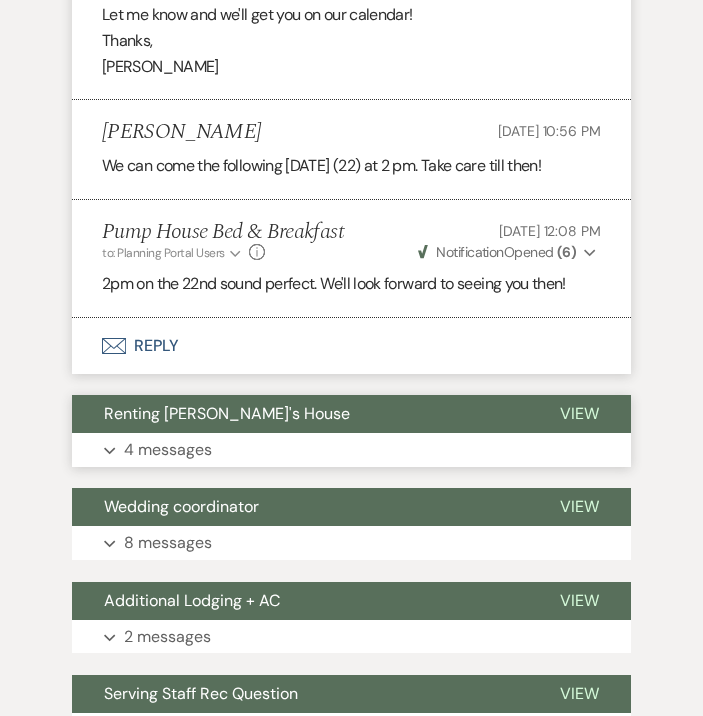 click on "View" at bounding box center [579, 413] 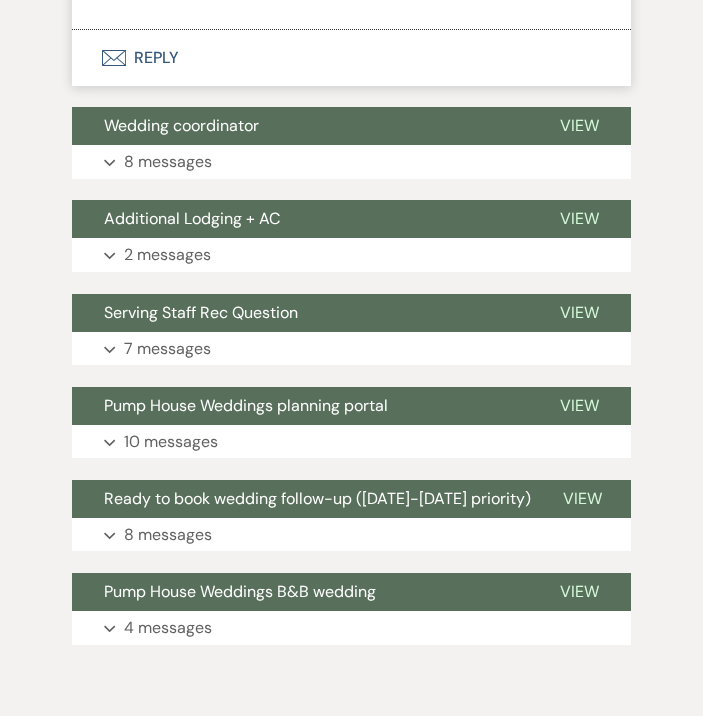scroll, scrollTop: 10777, scrollLeft: 0, axis: vertical 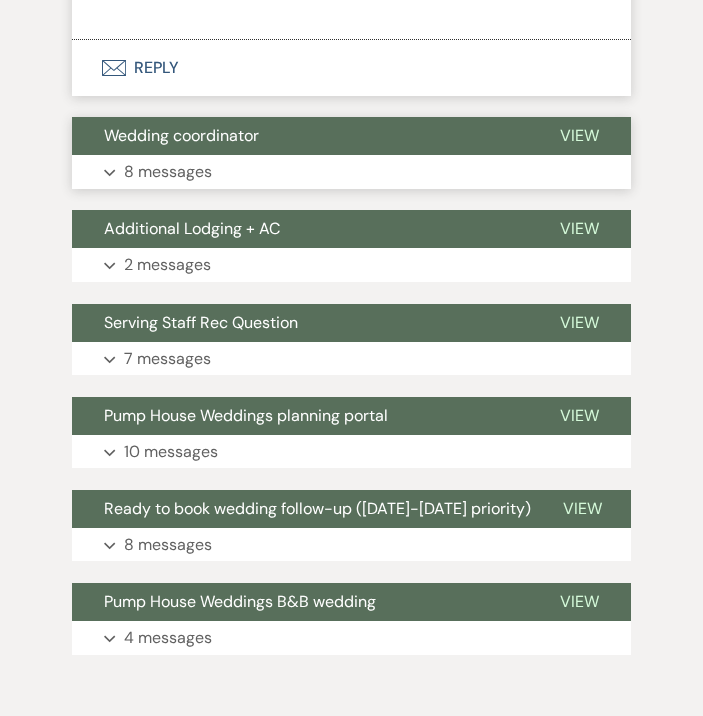 click on "View" at bounding box center [579, 135] 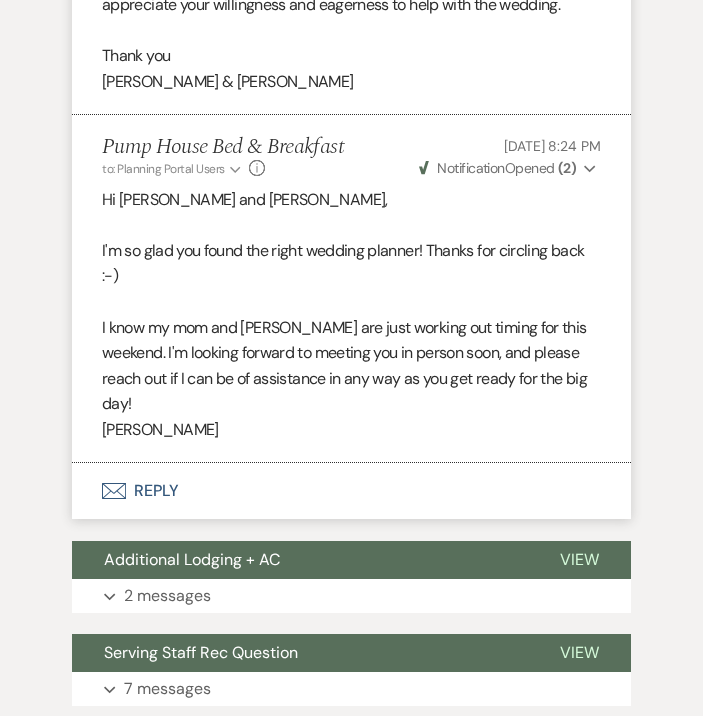 scroll, scrollTop: 14061, scrollLeft: 0, axis: vertical 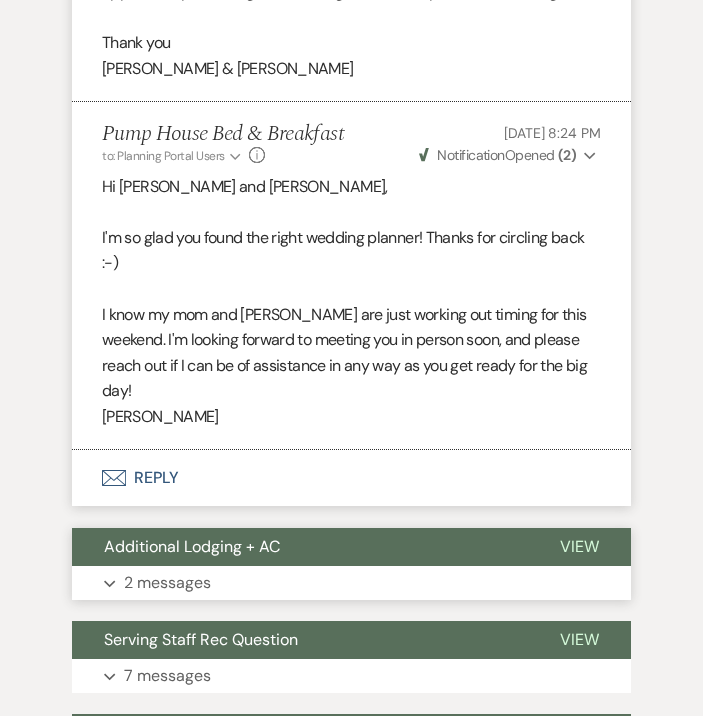 click on "View" at bounding box center [579, 546] 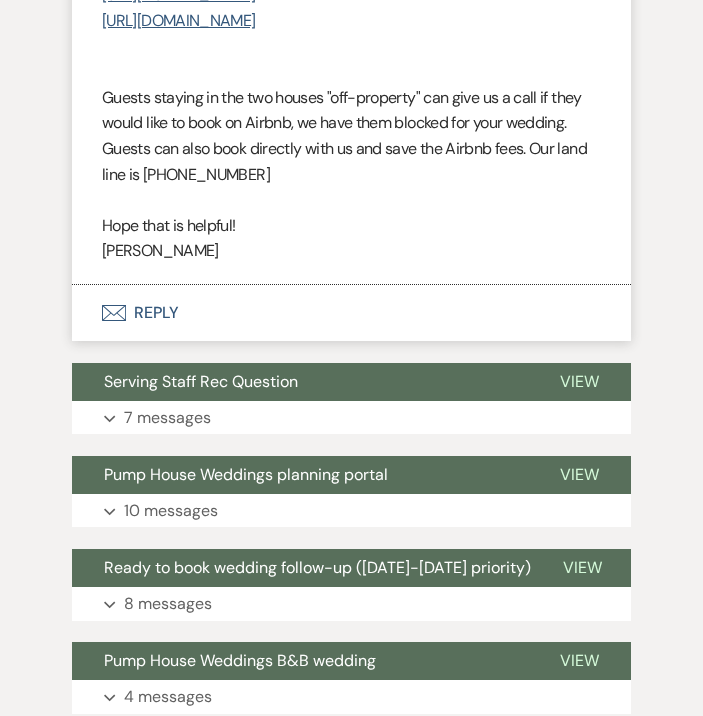 scroll, scrollTop: 15342, scrollLeft: 0, axis: vertical 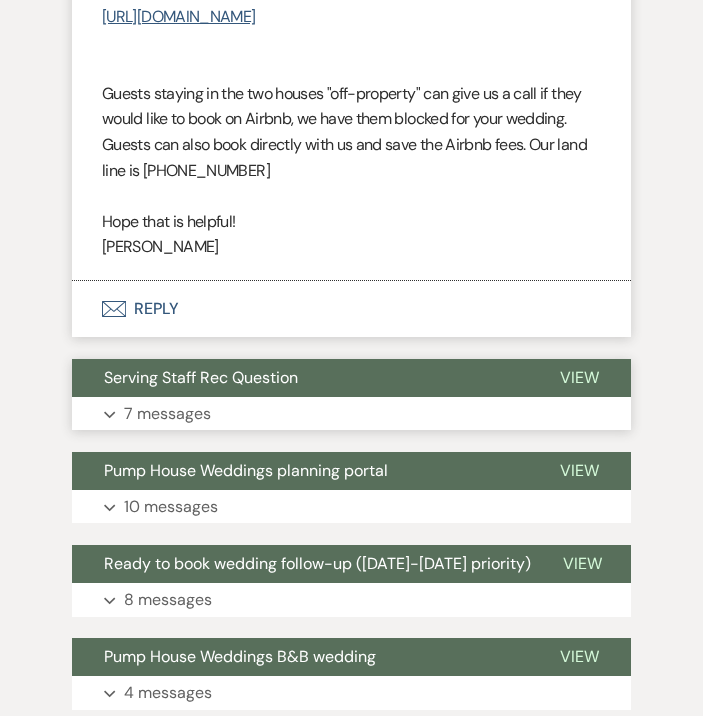 click on "View" at bounding box center (579, 377) 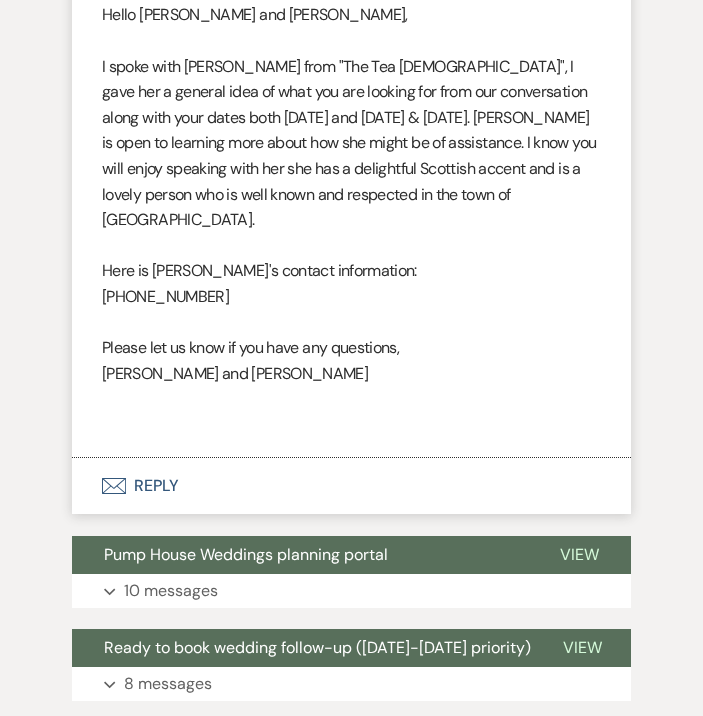 scroll, scrollTop: 18208, scrollLeft: 0, axis: vertical 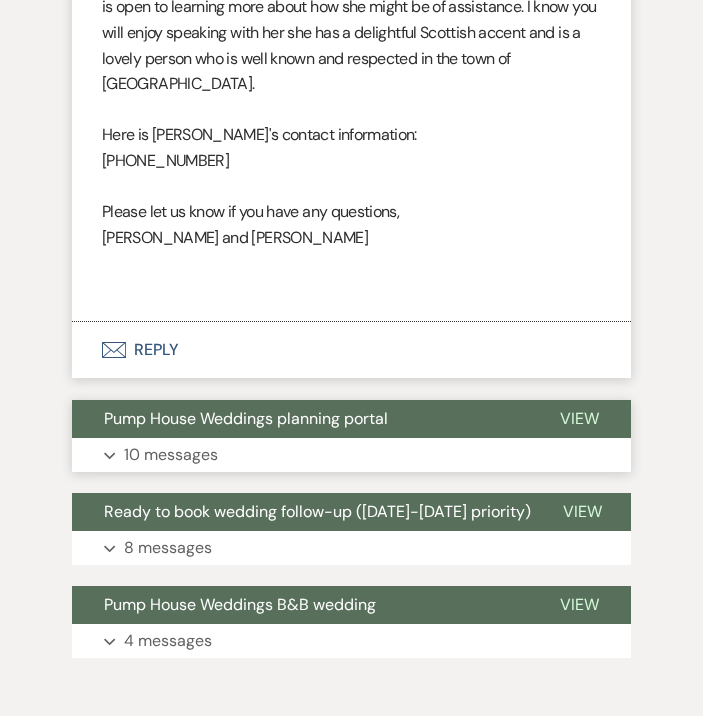 click on "View" at bounding box center [579, 418] 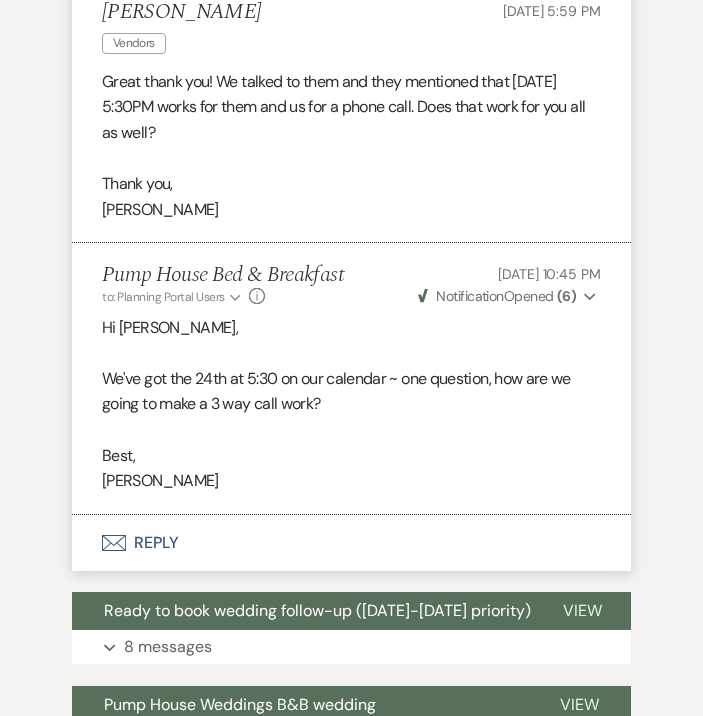 scroll, scrollTop: 22203, scrollLeft: 0, axis: vertical 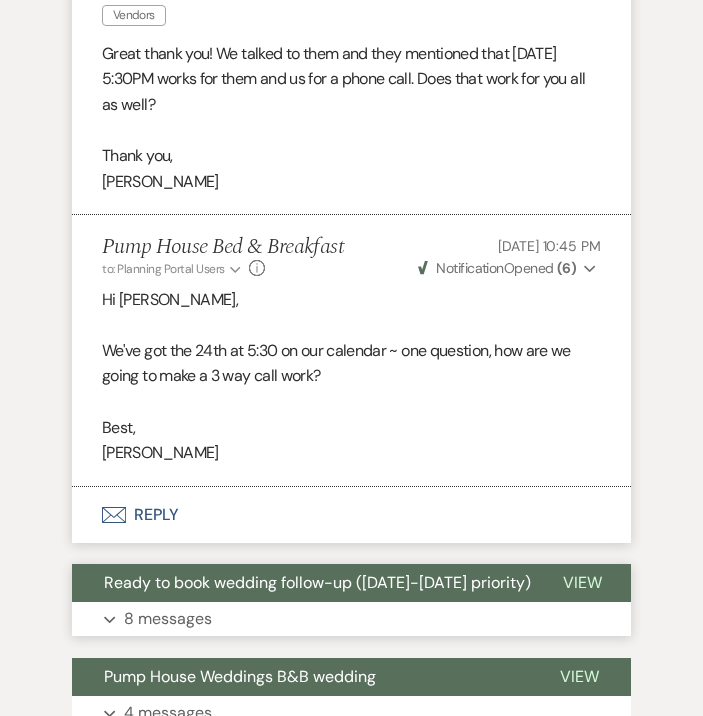 click on "View" at bounding box center [582, 582] 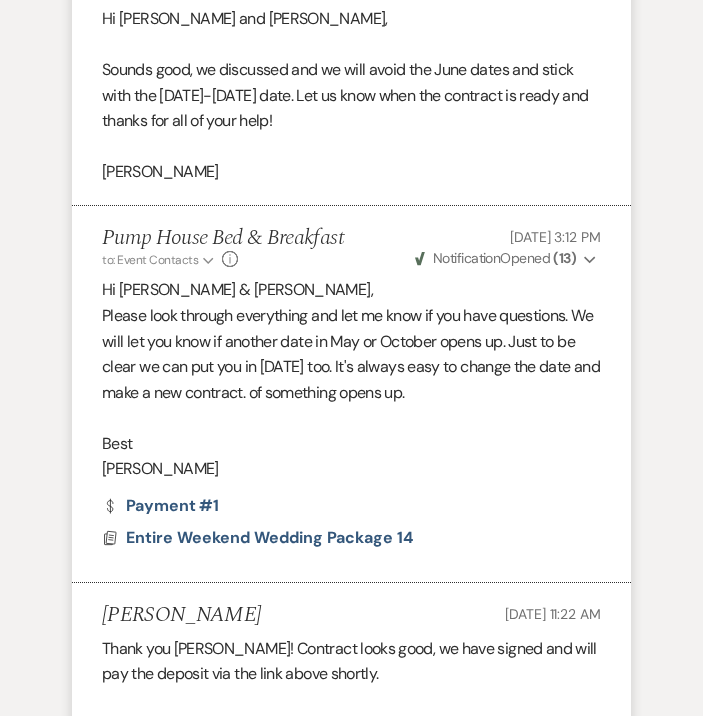 scroll, scrollTop: 25292, scrollLeft: 0, axis: vertical 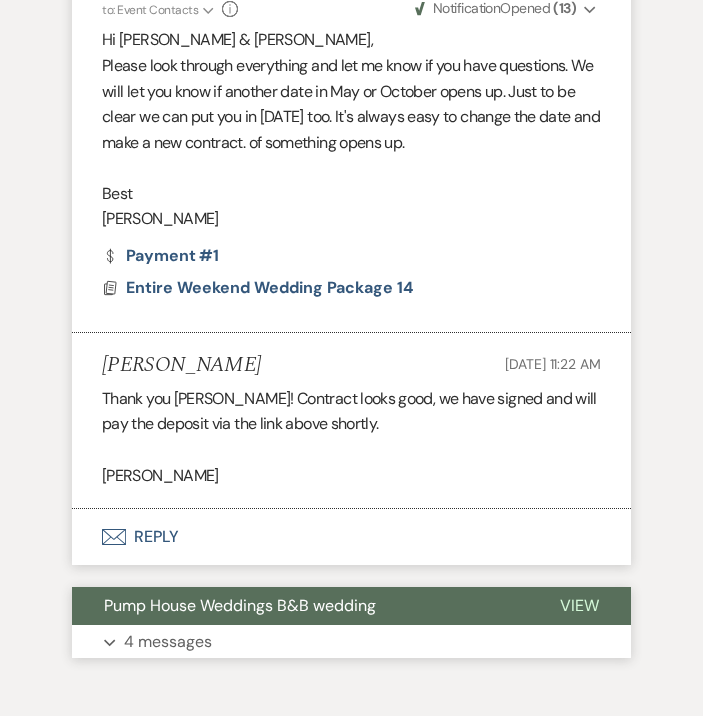 click on "View" at bounding box center (579, 606) 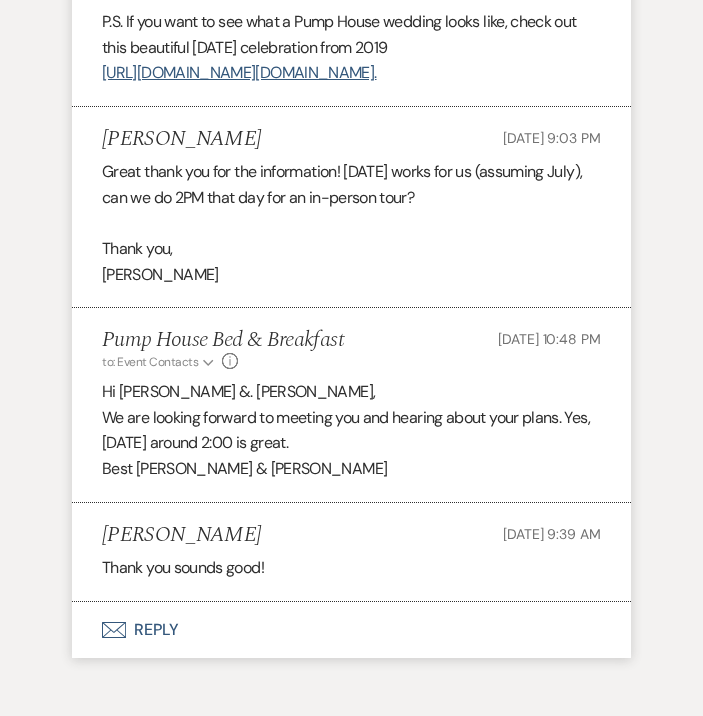scroll, scrollTop: 26773, scrollLeft: 0, axis: vertical 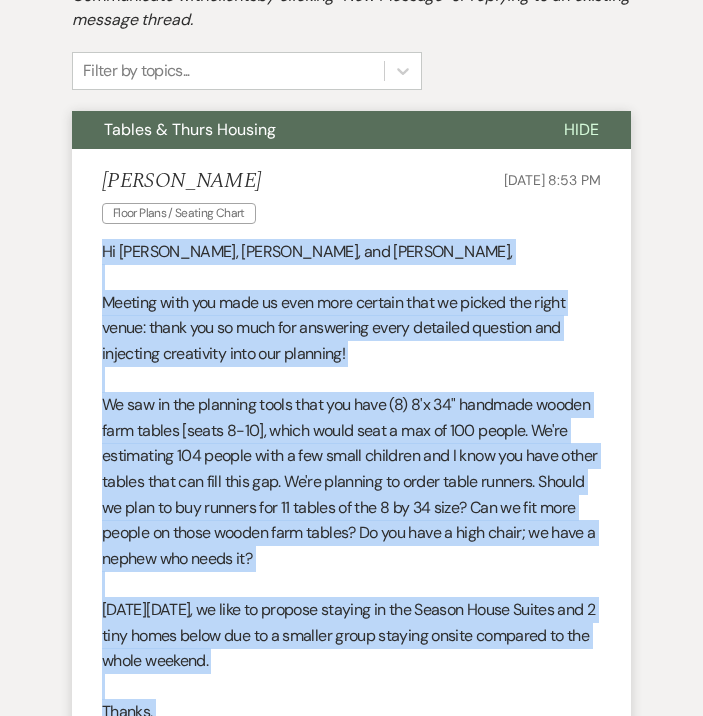 drag, startPoint x: 277, startPoint y: 451, endPoint x: 72, endPoint y: 196, distance: 327.18497 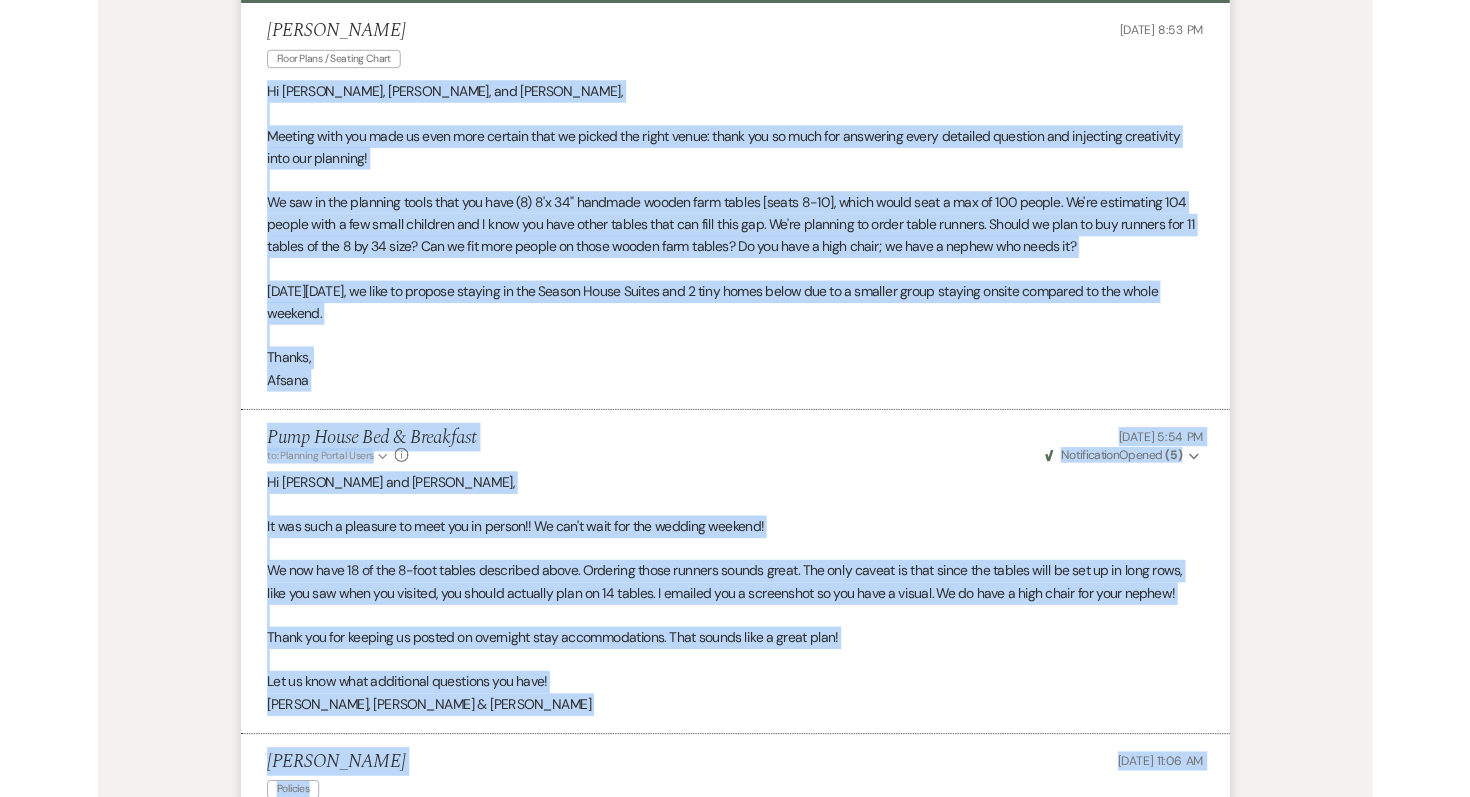 scroll, scrollTop: 634, scrollLeft: 0, axis: vertical 